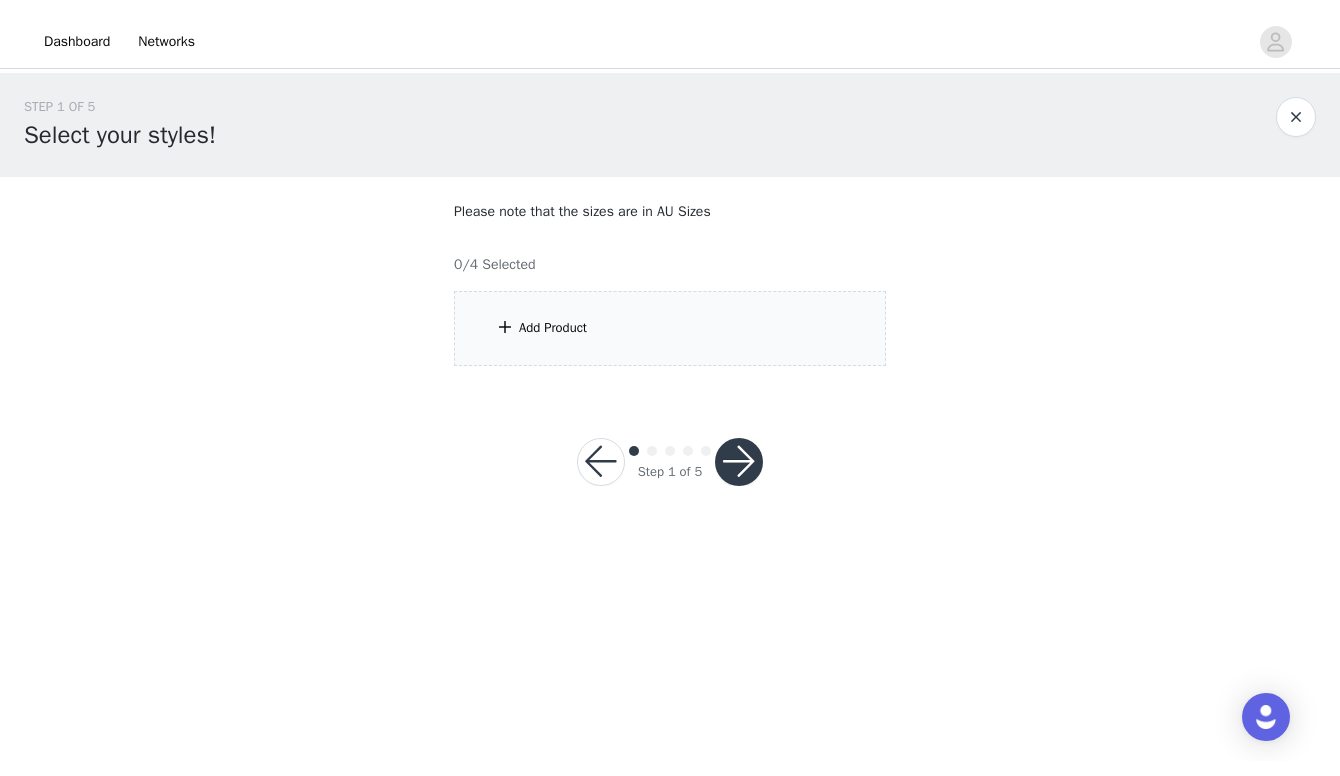 scroll, scrollTop: 0, scrollLeft: 0, axis: both 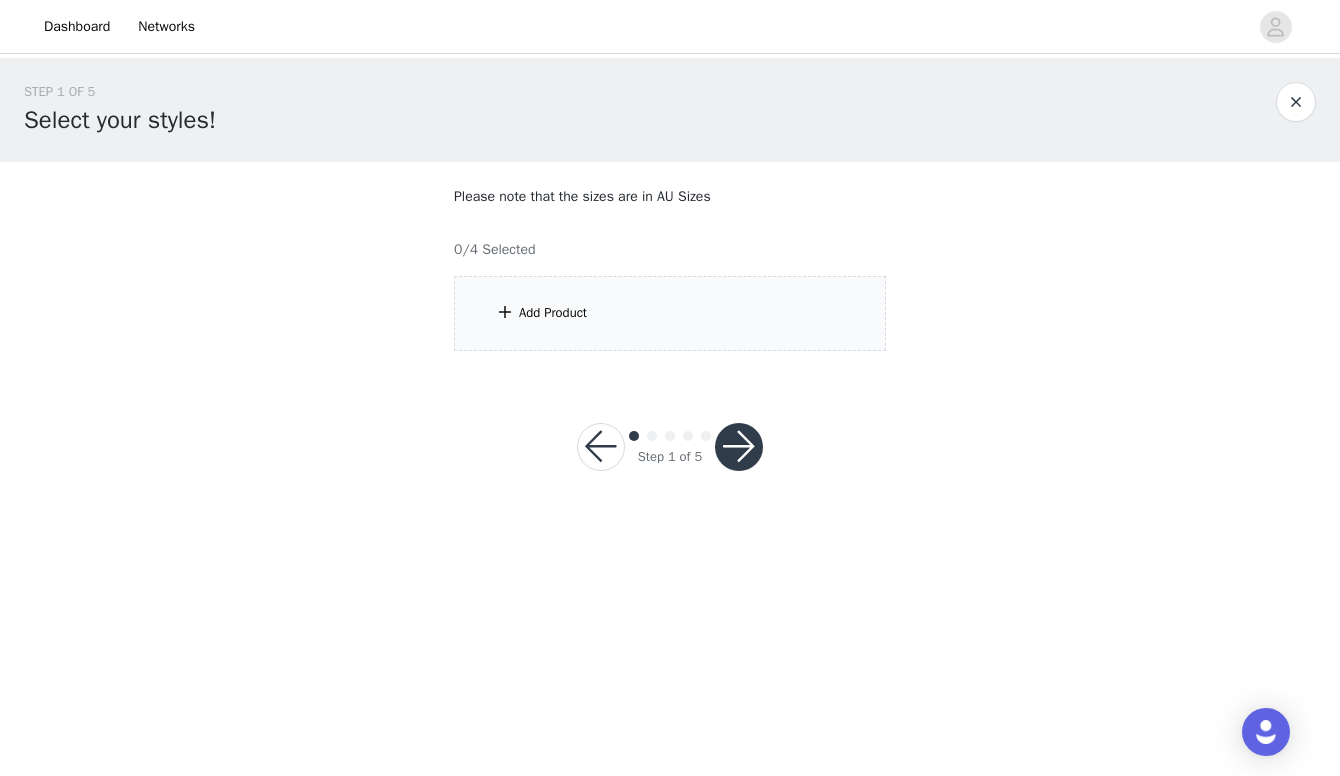 click on "Add Product" at bounding box center (670, 313) 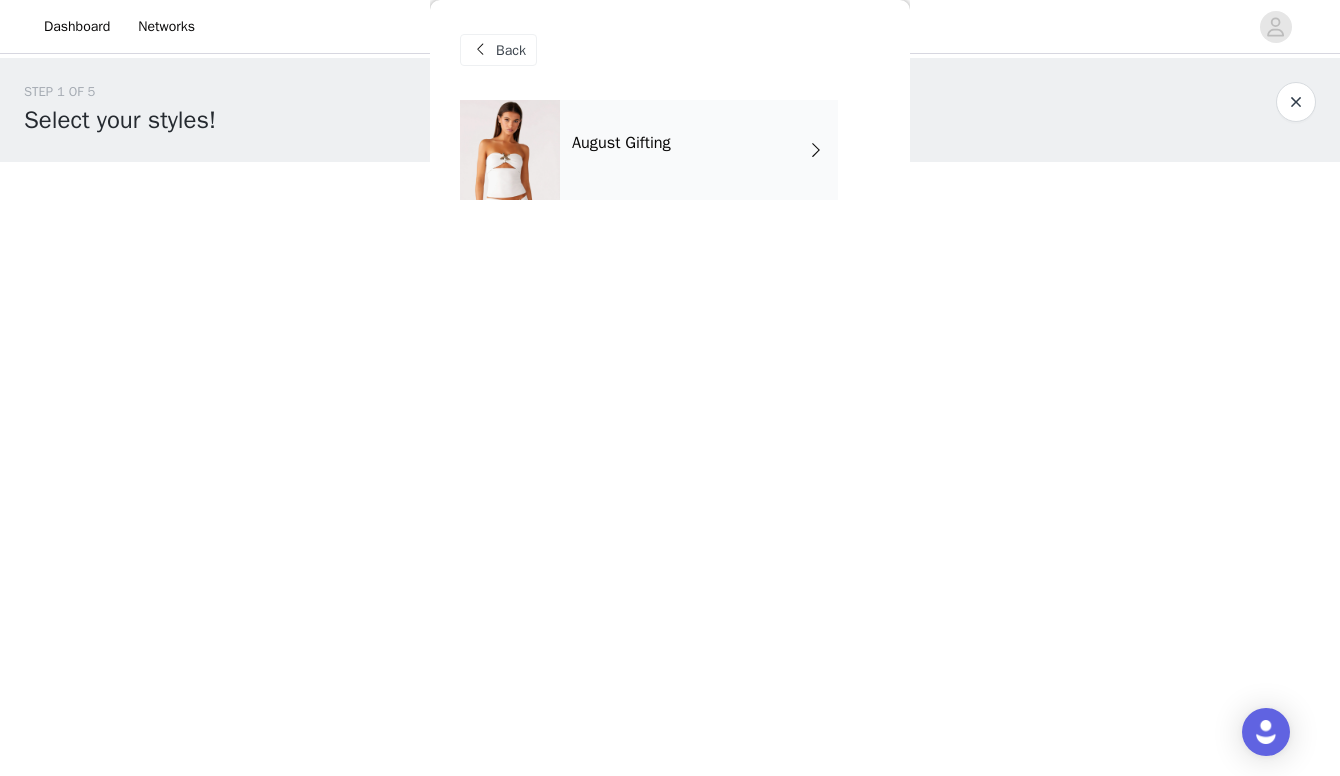 click at bounding box center [510, 150] 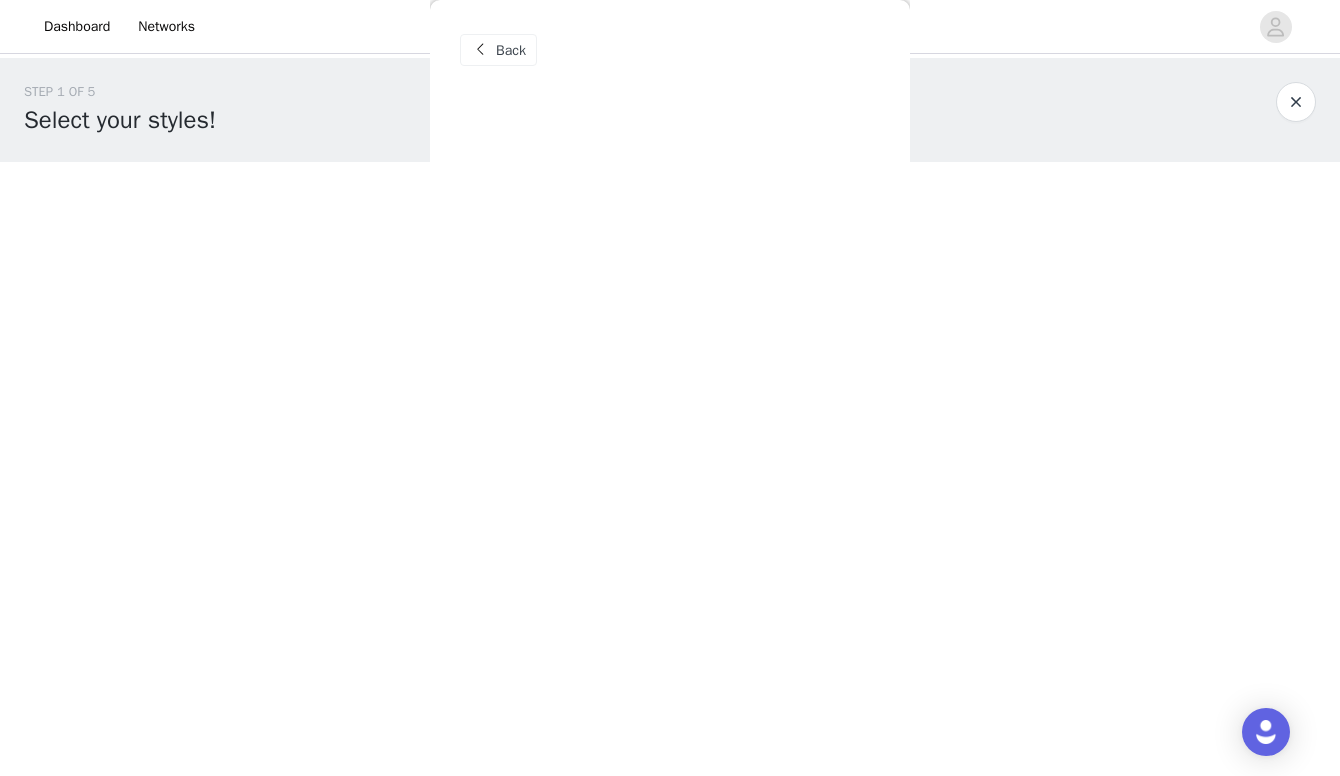 scroll, scrollTop: 0, scrollLeft: 0, axis: both 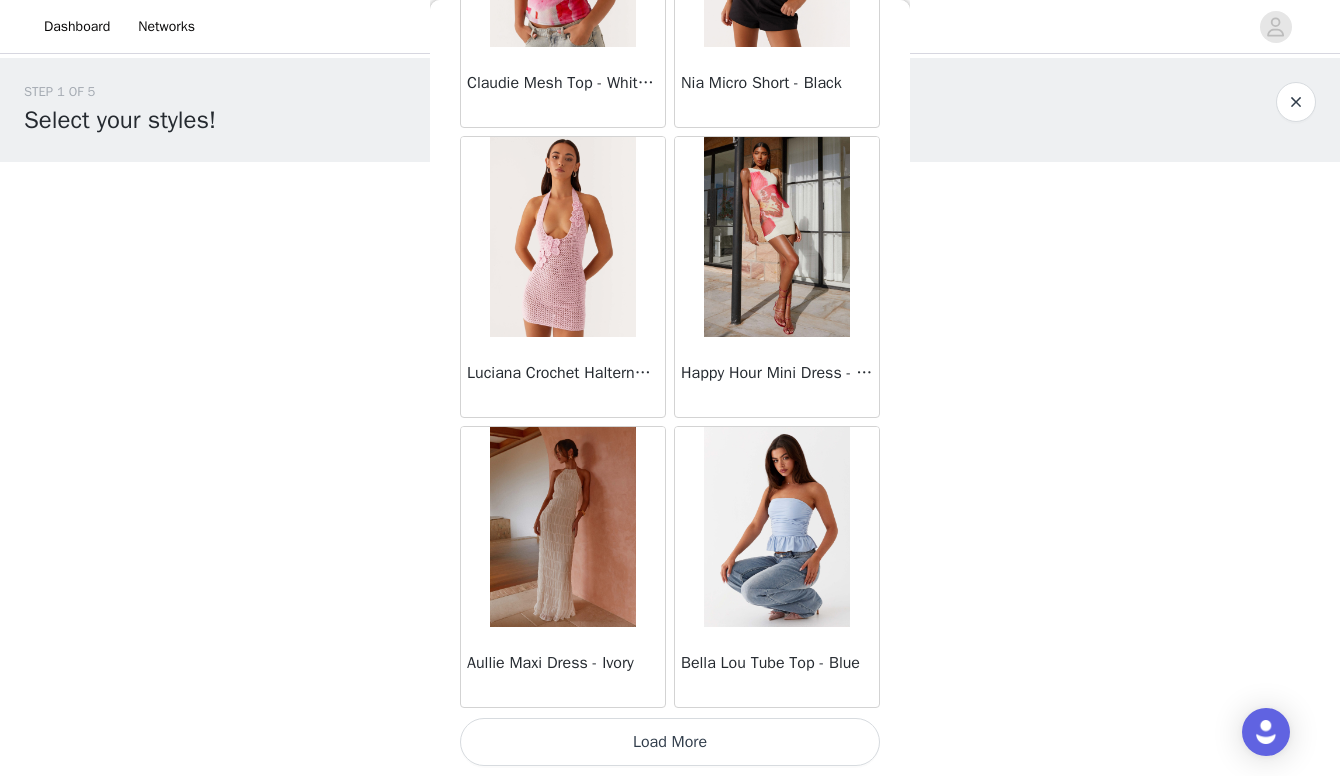 click on "Load More" at bounding box center (670, 742) 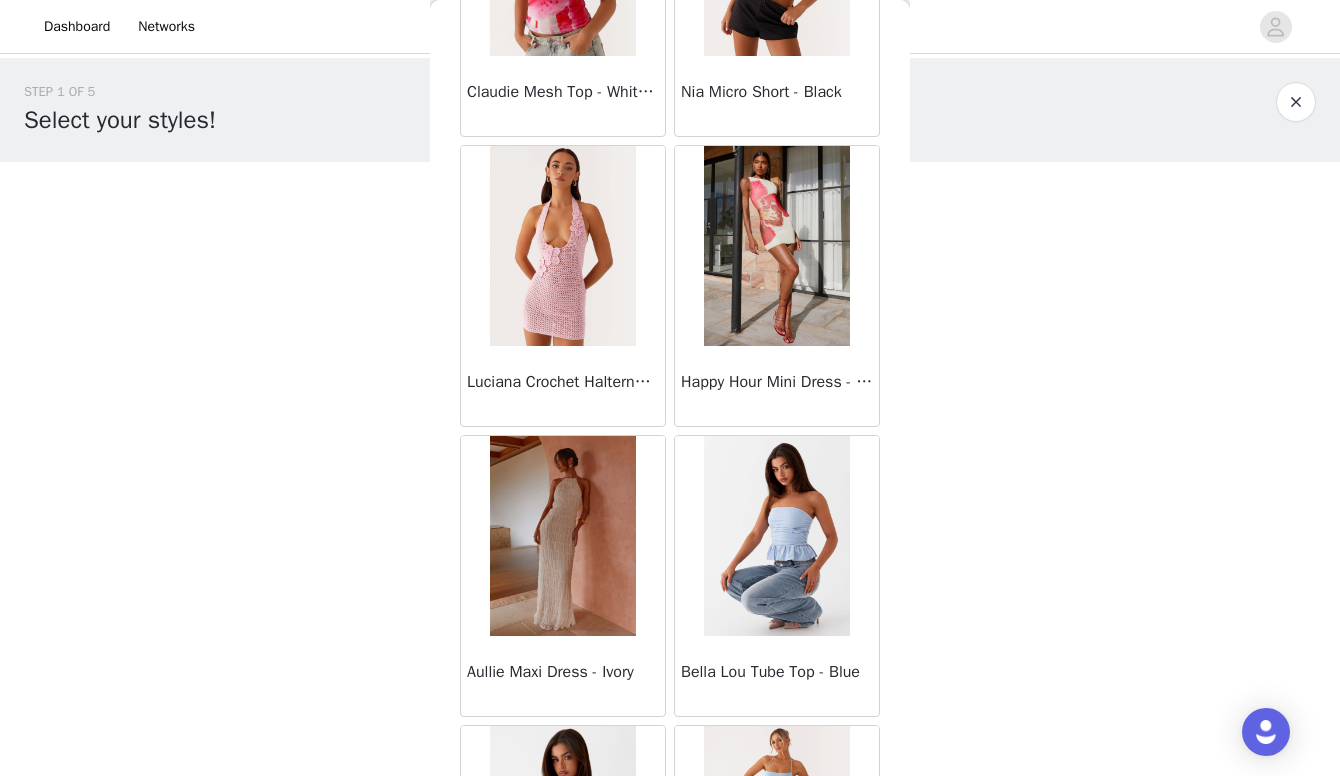 scroll, scrollTop: 0, scrollLeft: 0, axis: both 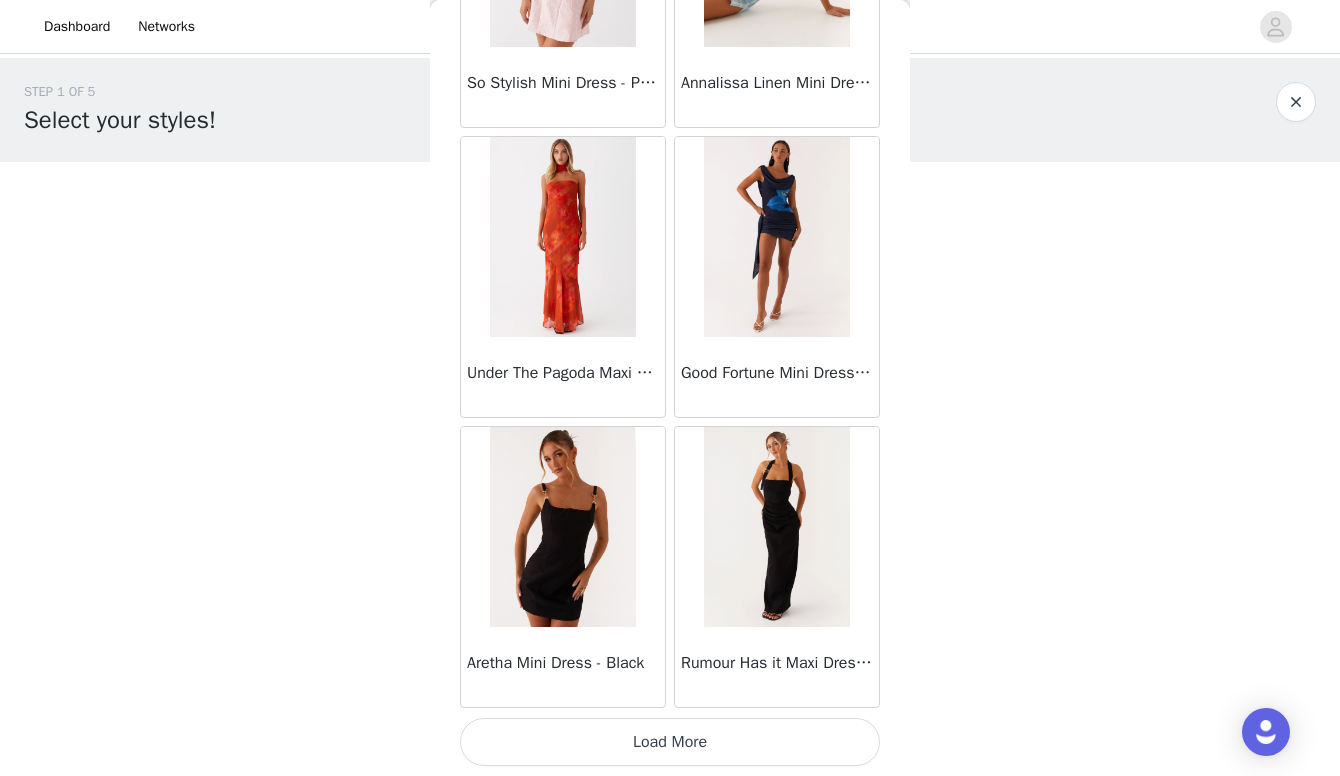 click on "Load More" at bounding box center [670, 742] 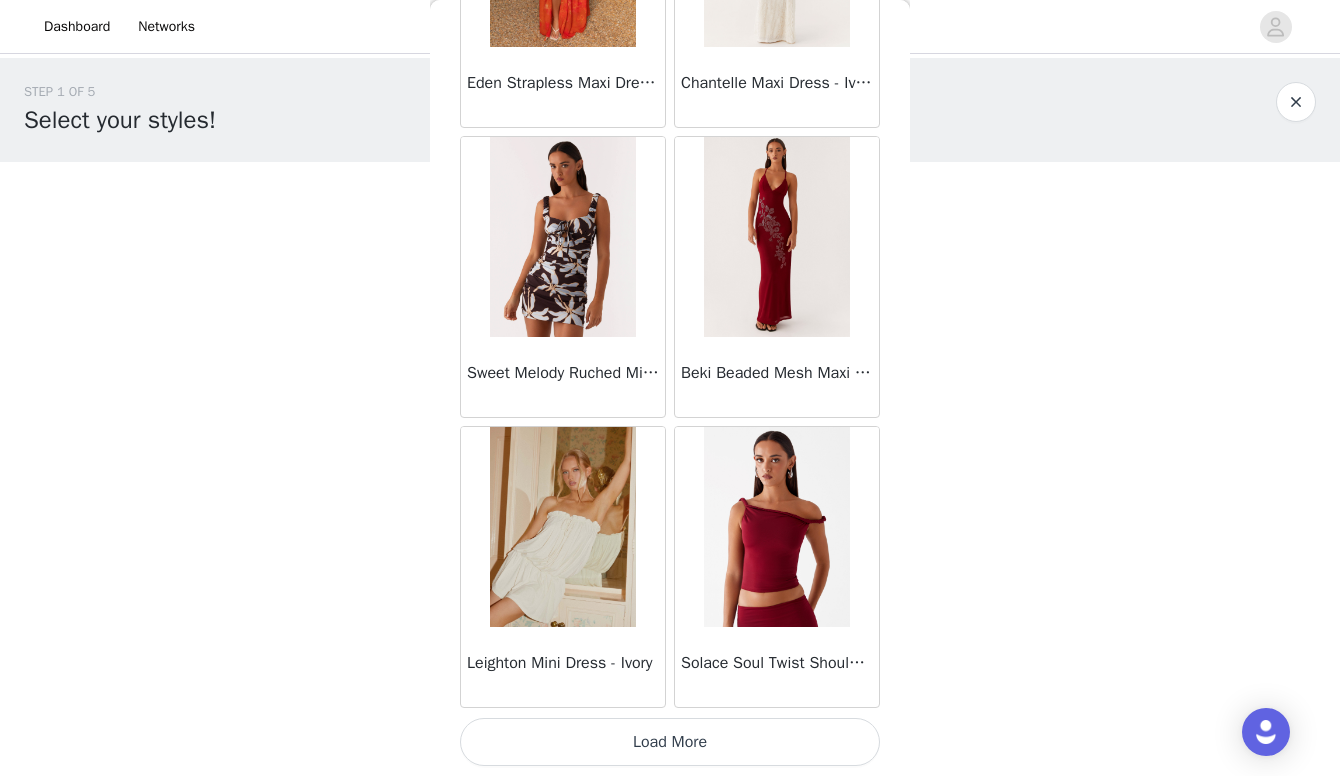 scroll, scrollTop: 8084, scrollLeft: 0, axis: vertical 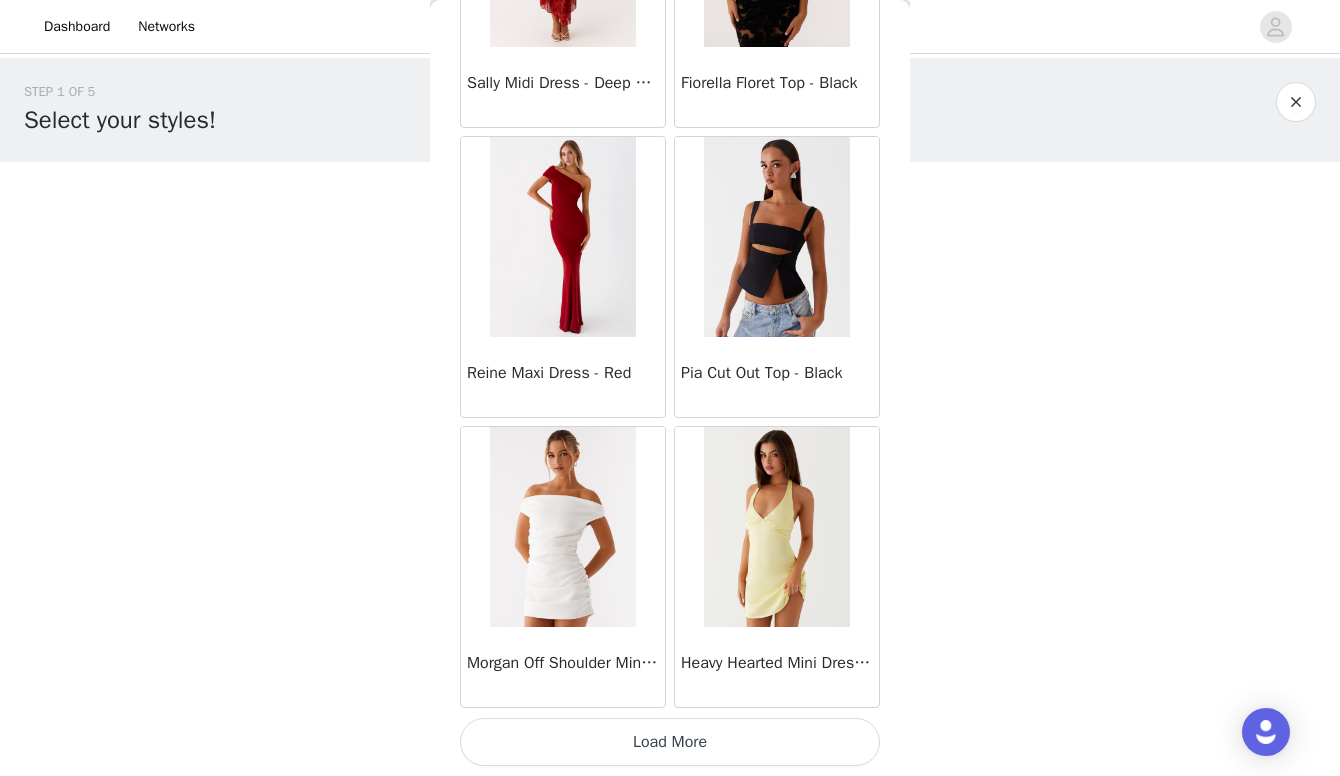 click on "Load More" at bounding box center [670, 742] 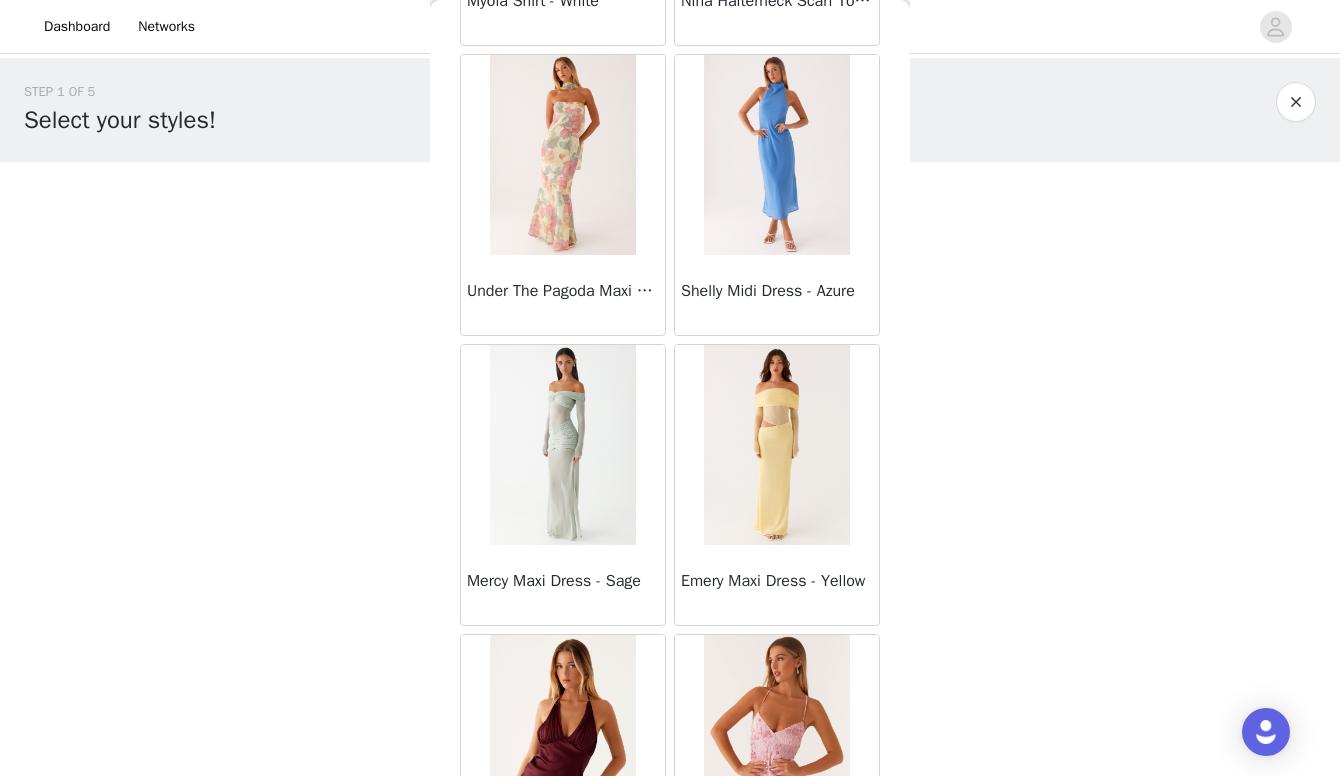 scroll, scrollTop: 13405, scrollLeft: 0, axis: vertical 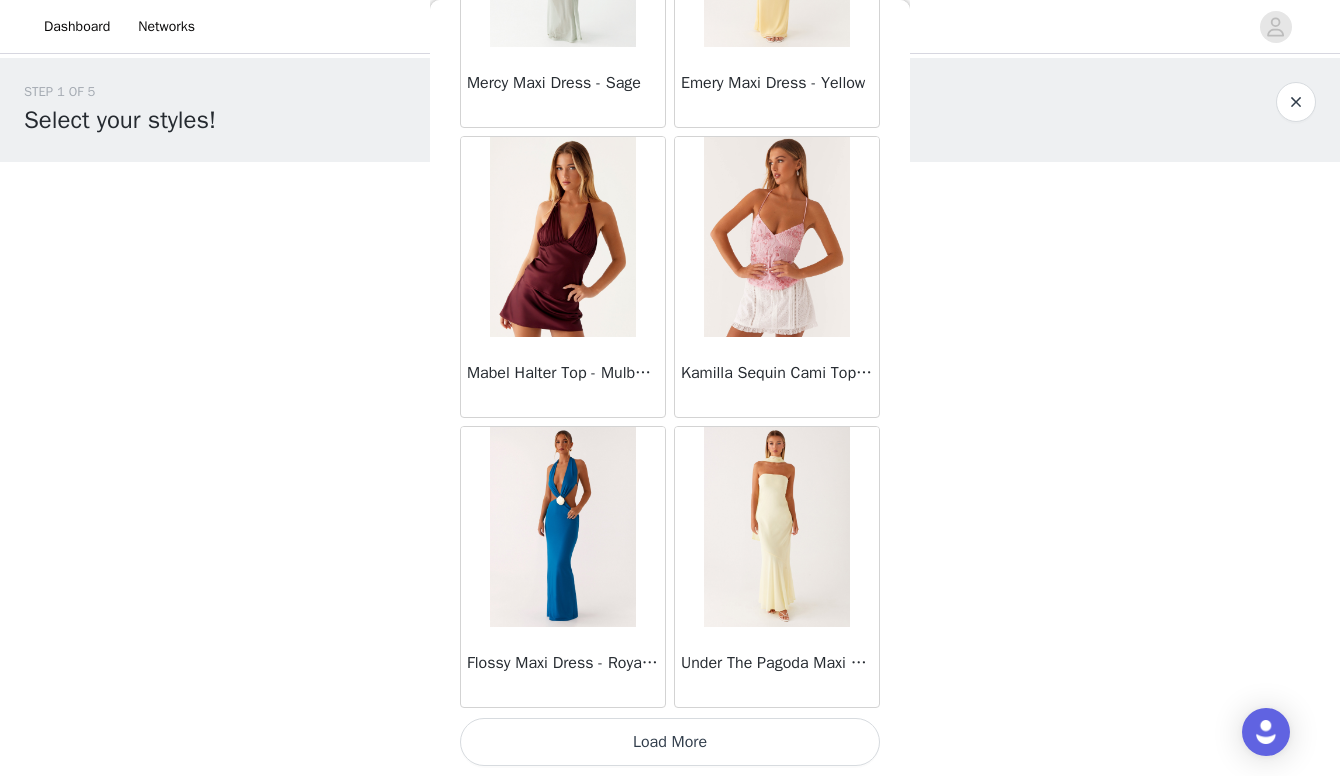 click on "Load More" at bounding box center [670, 742] 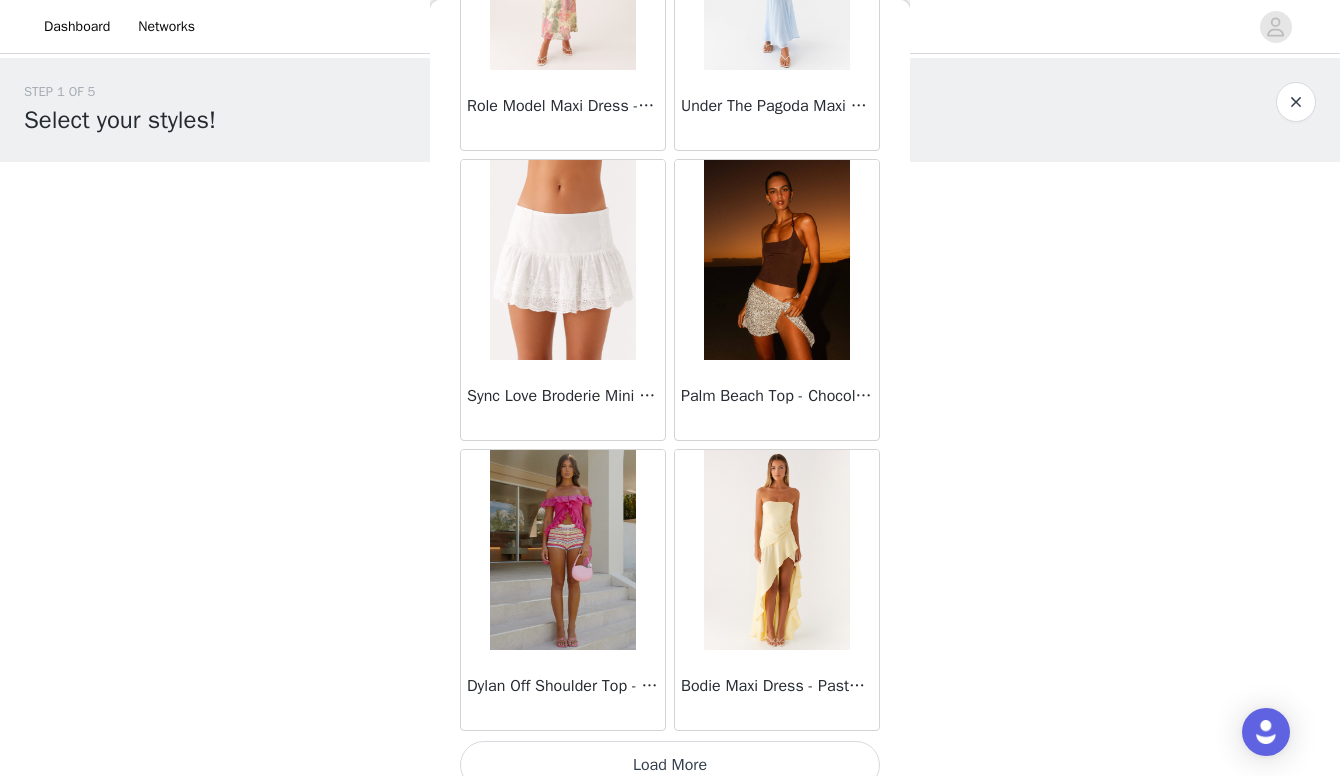 scroll, scrollTop: 16775, scrollLeft: 0, axis: vertical 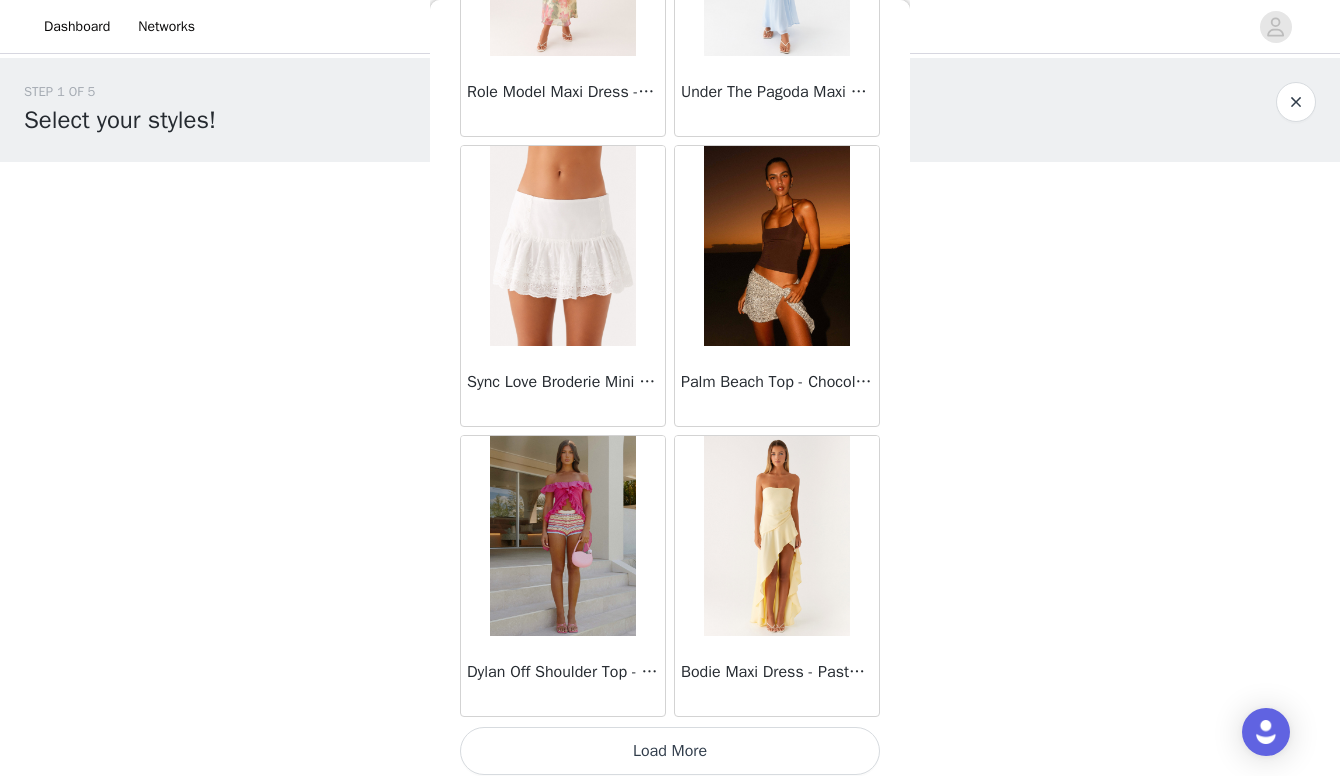 click on "Load More" at bounding box center [670, 751] 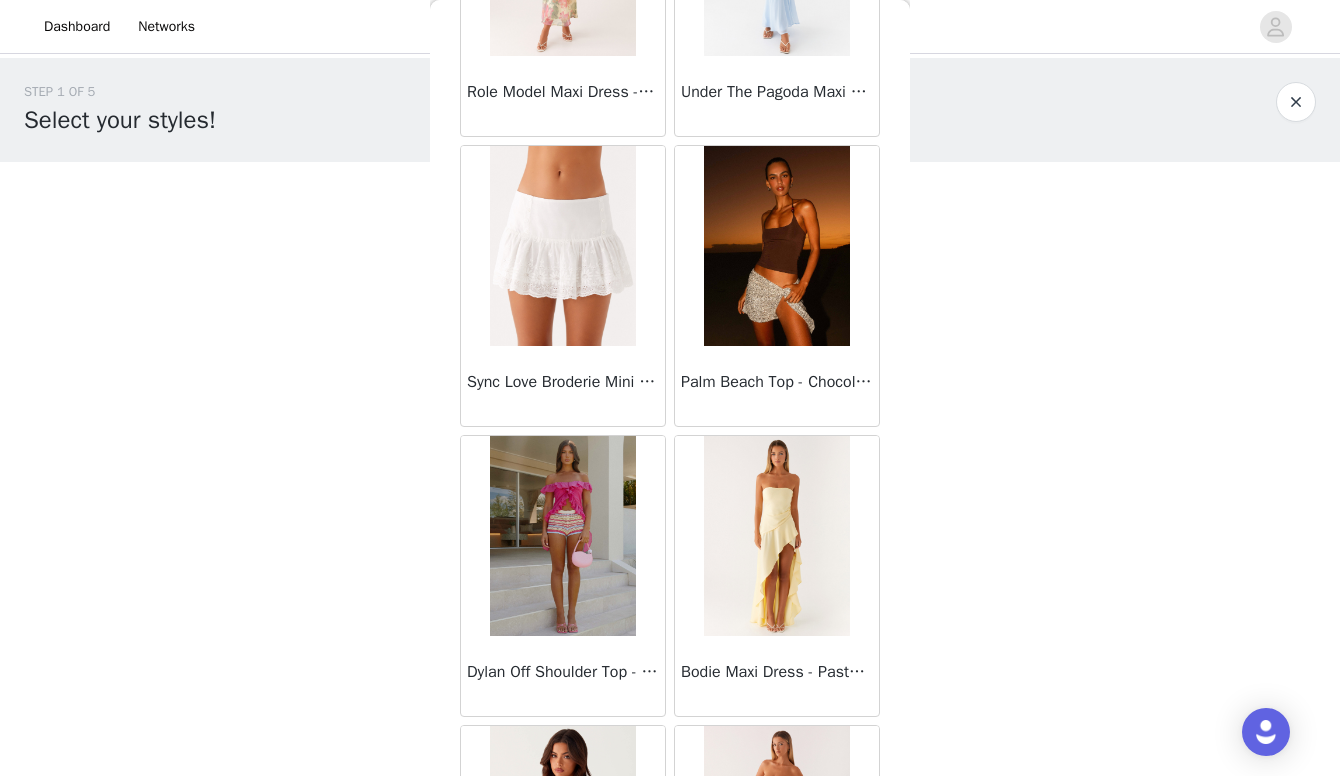scroll, scrollTop: 0, scrollLeft: 0, axis: both 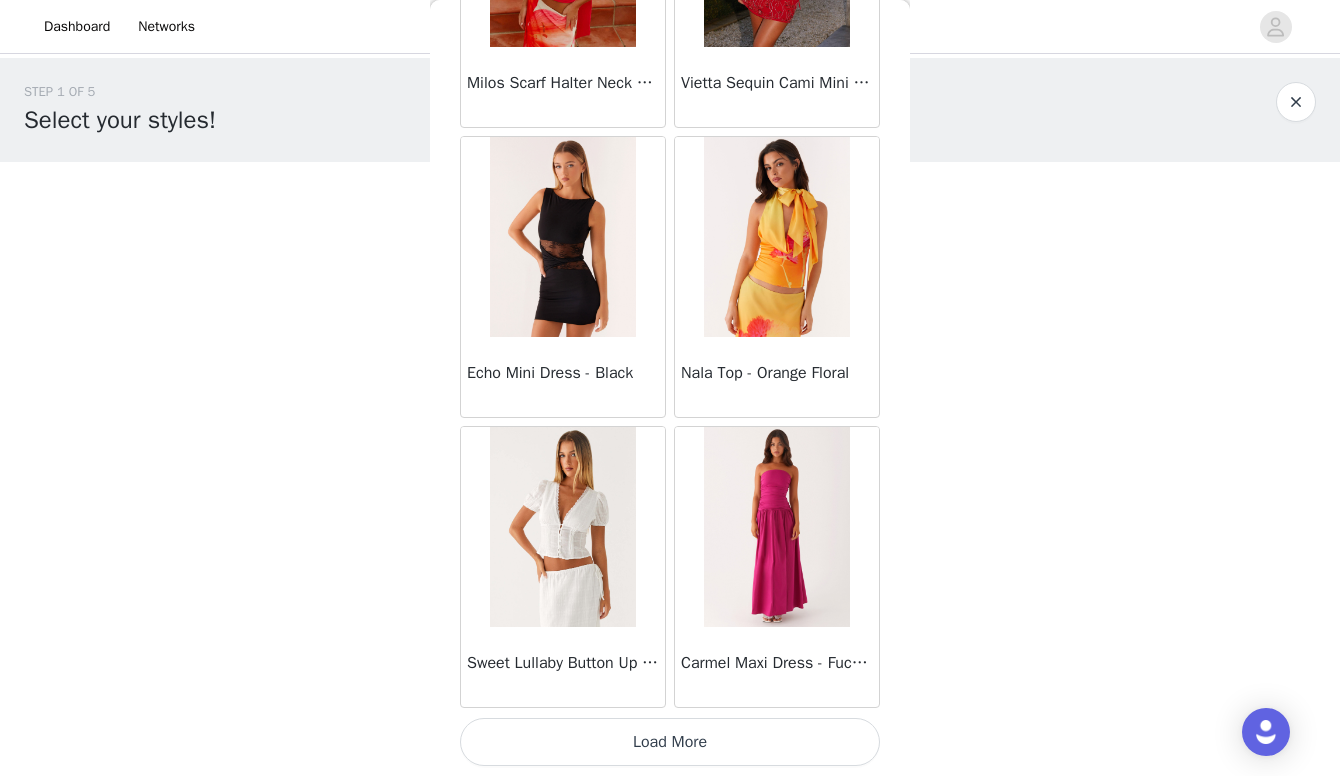 click on "Load More" at bounding box center [670, 742] 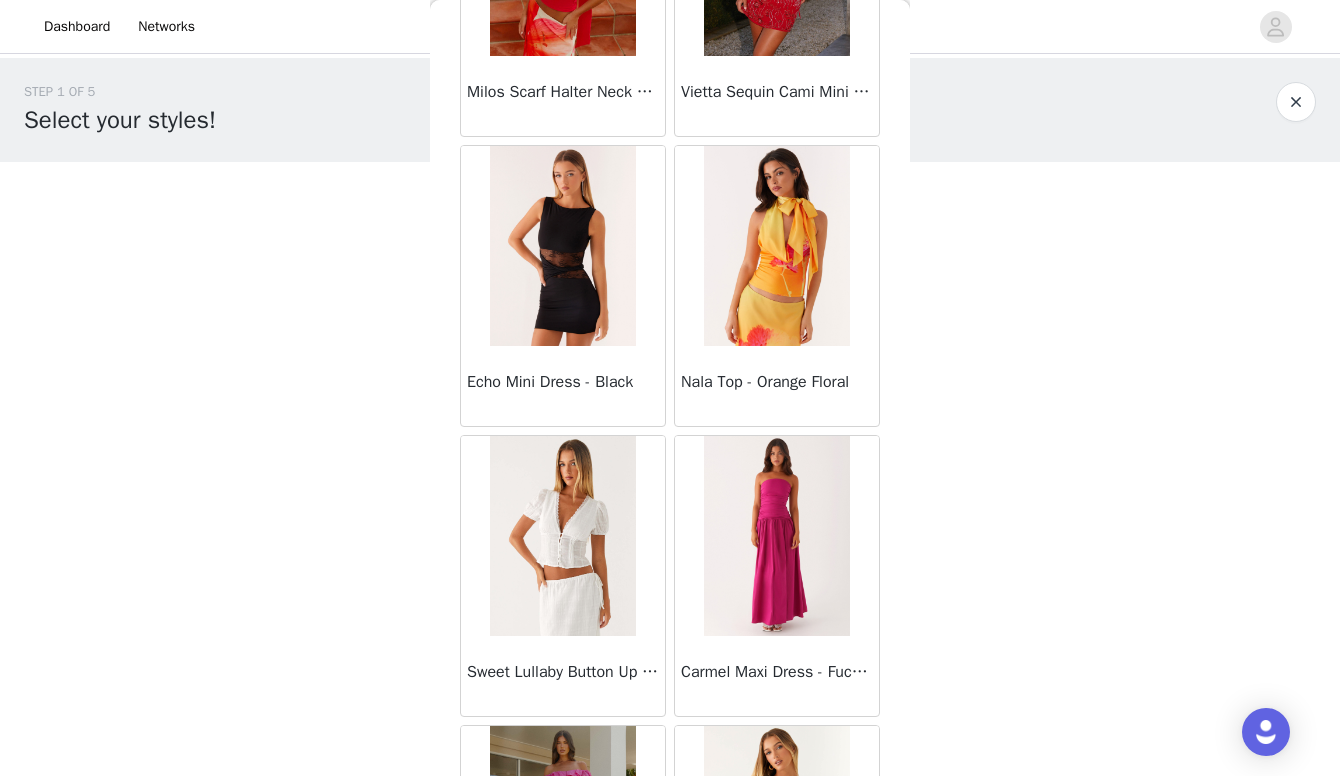 scroll, scrollTop: 0, scrollLeft: 0, axis: both 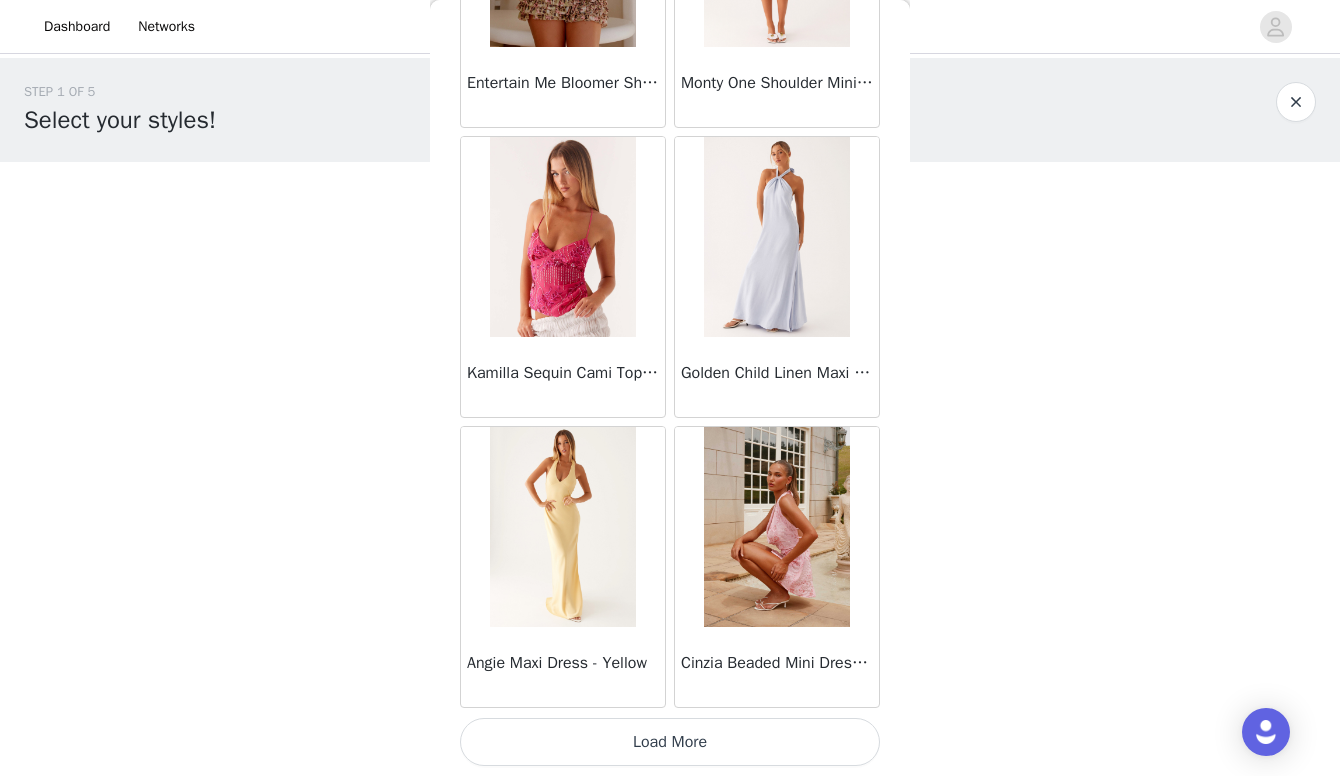 click on "Load More" at bounding box center (670, 742) 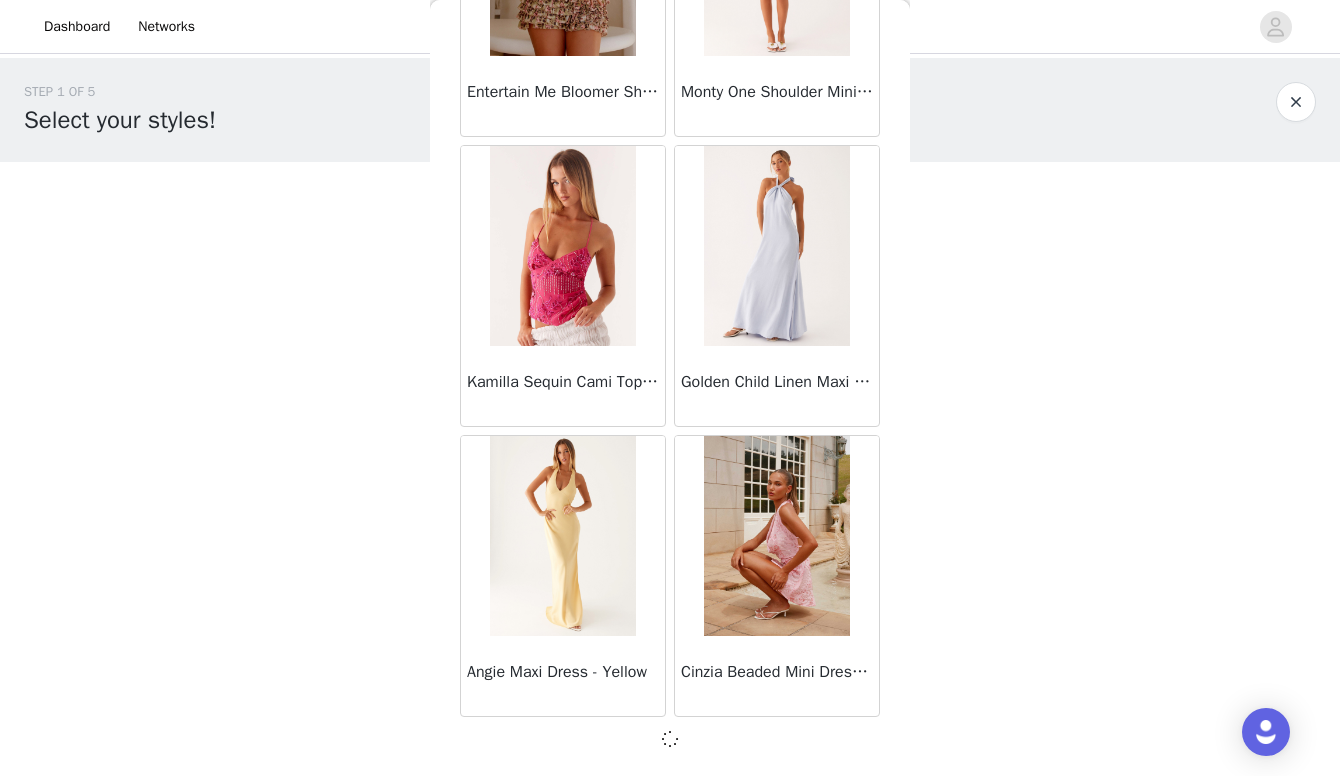 scroll, scrollTop: 22575, scrollLeft: 0, axis: vertical 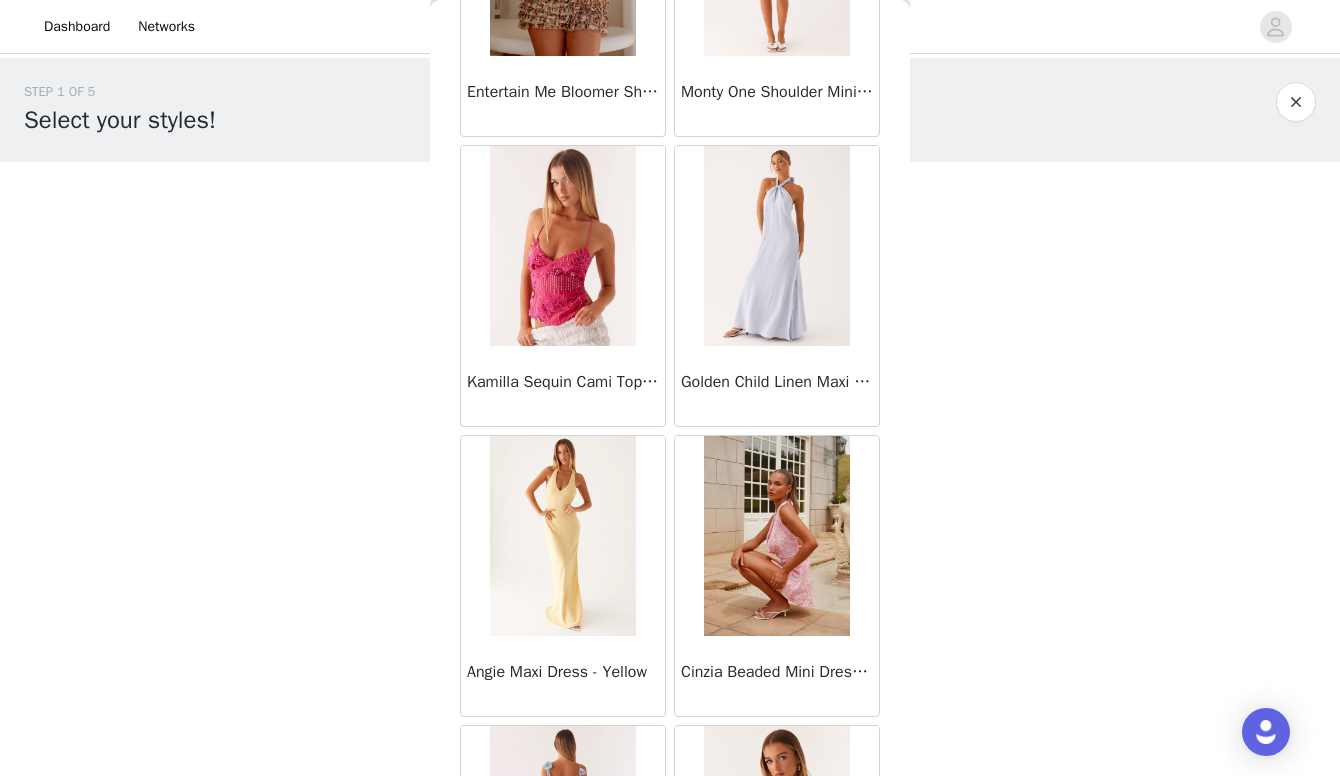 click at bounding box center (776, 246) 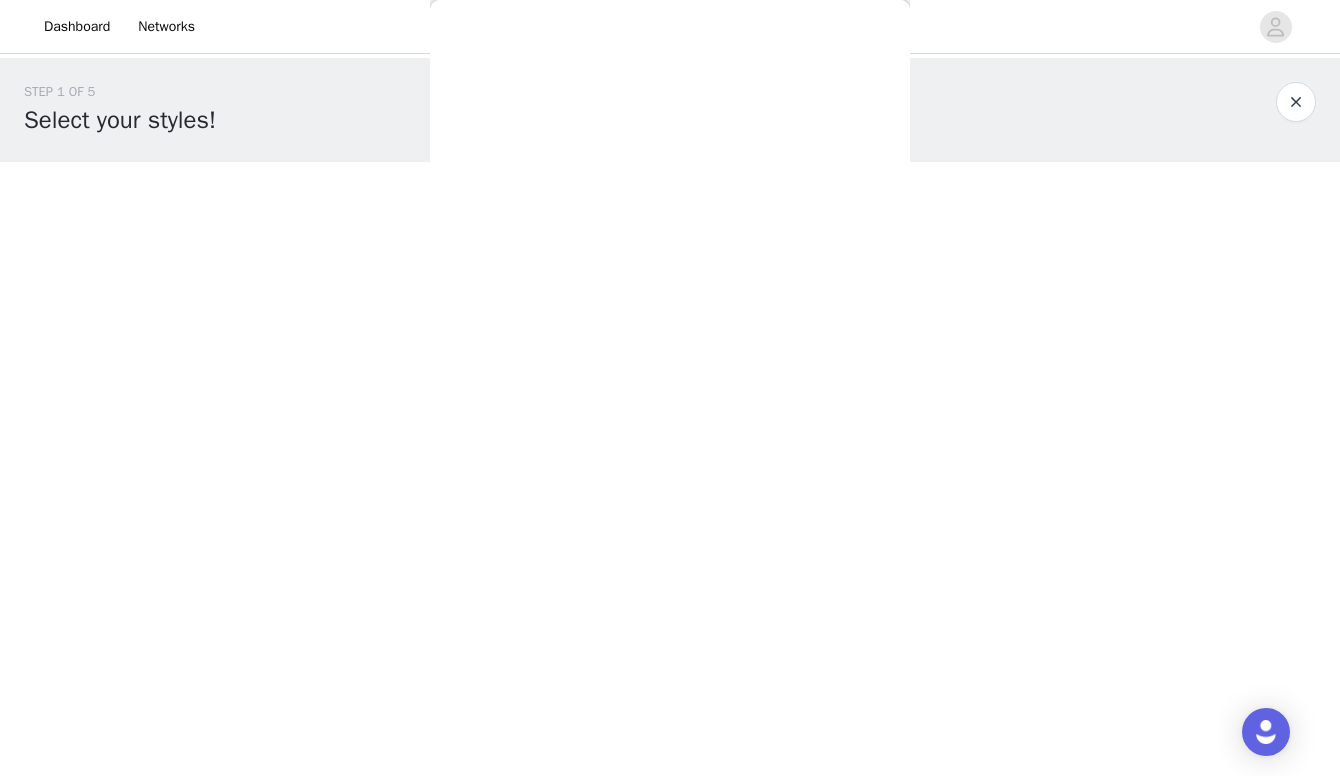 scroll, scrollTop: 0, scrollLeft: 0, axis: both 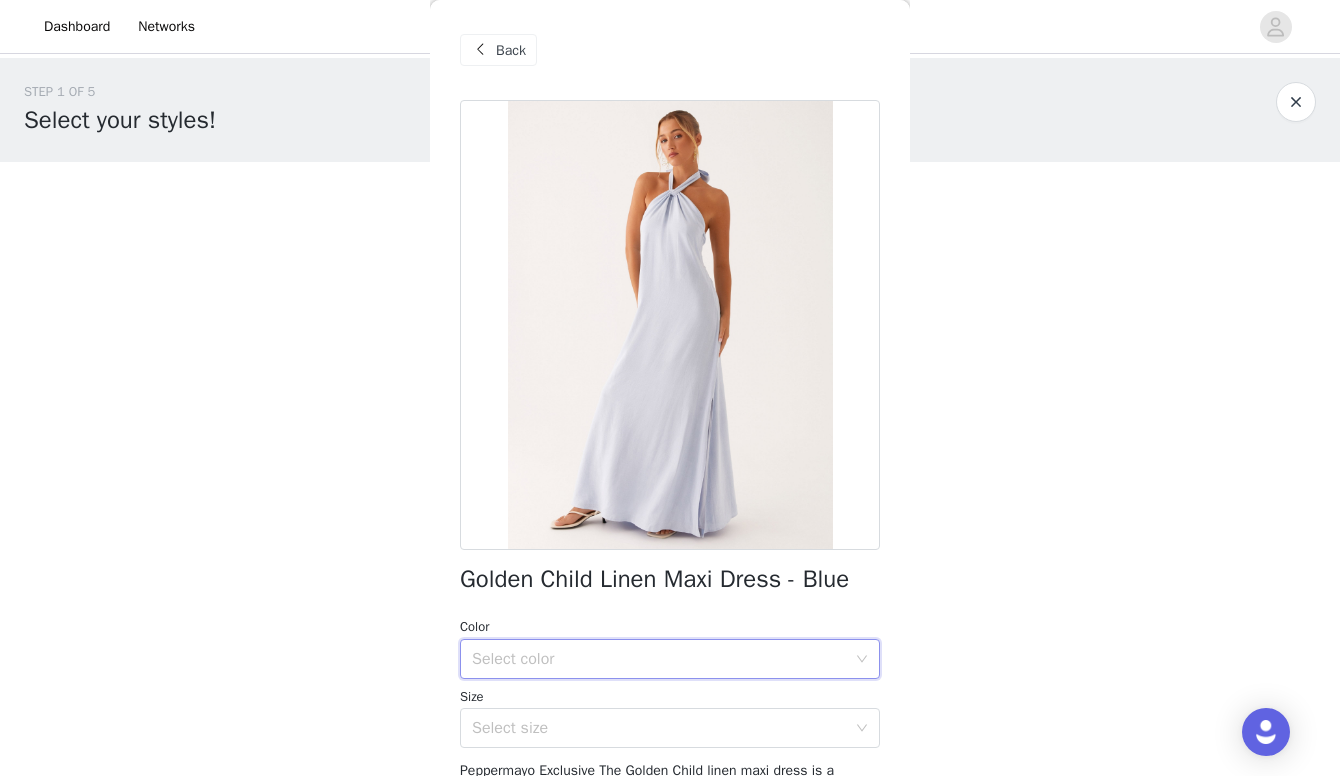 click on "Select color" at bounding box center (663, 659) 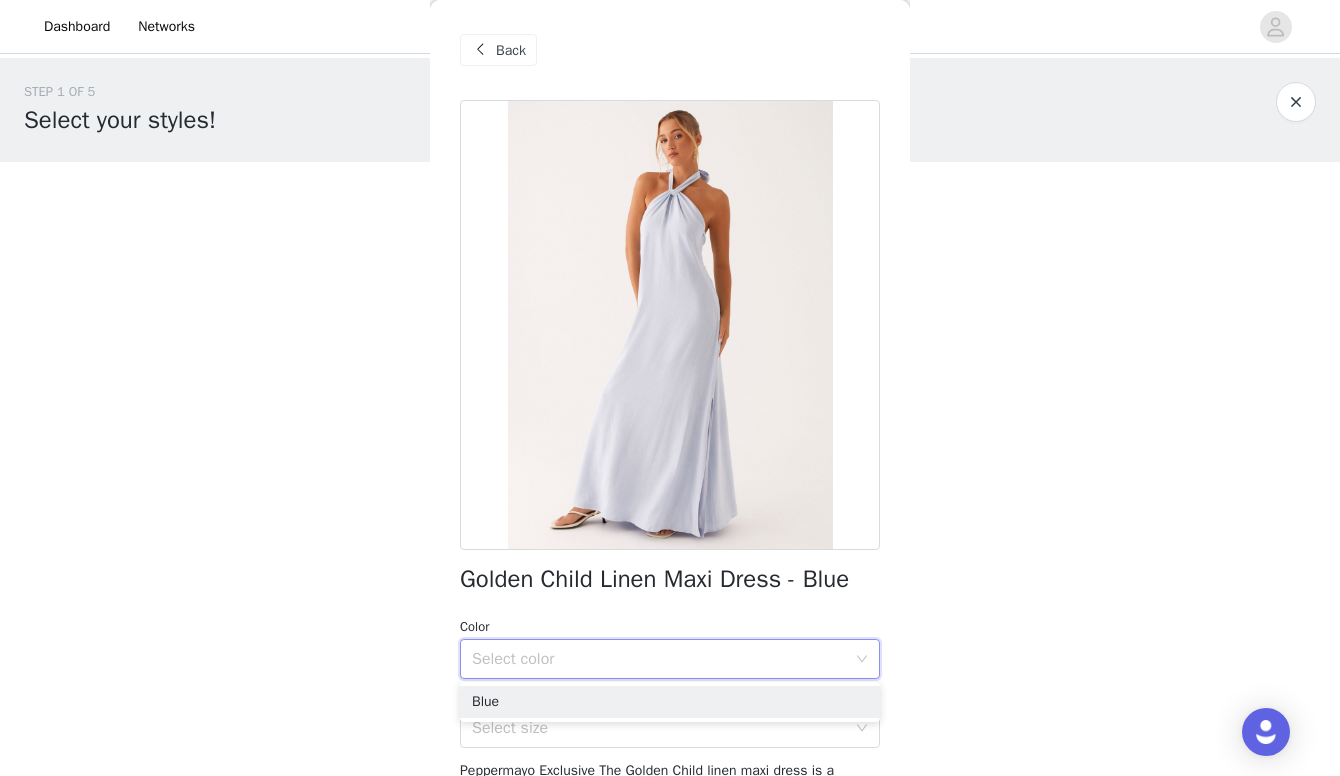 click on "Color   Select color Size   Select size" at bounding box center (670, 682) 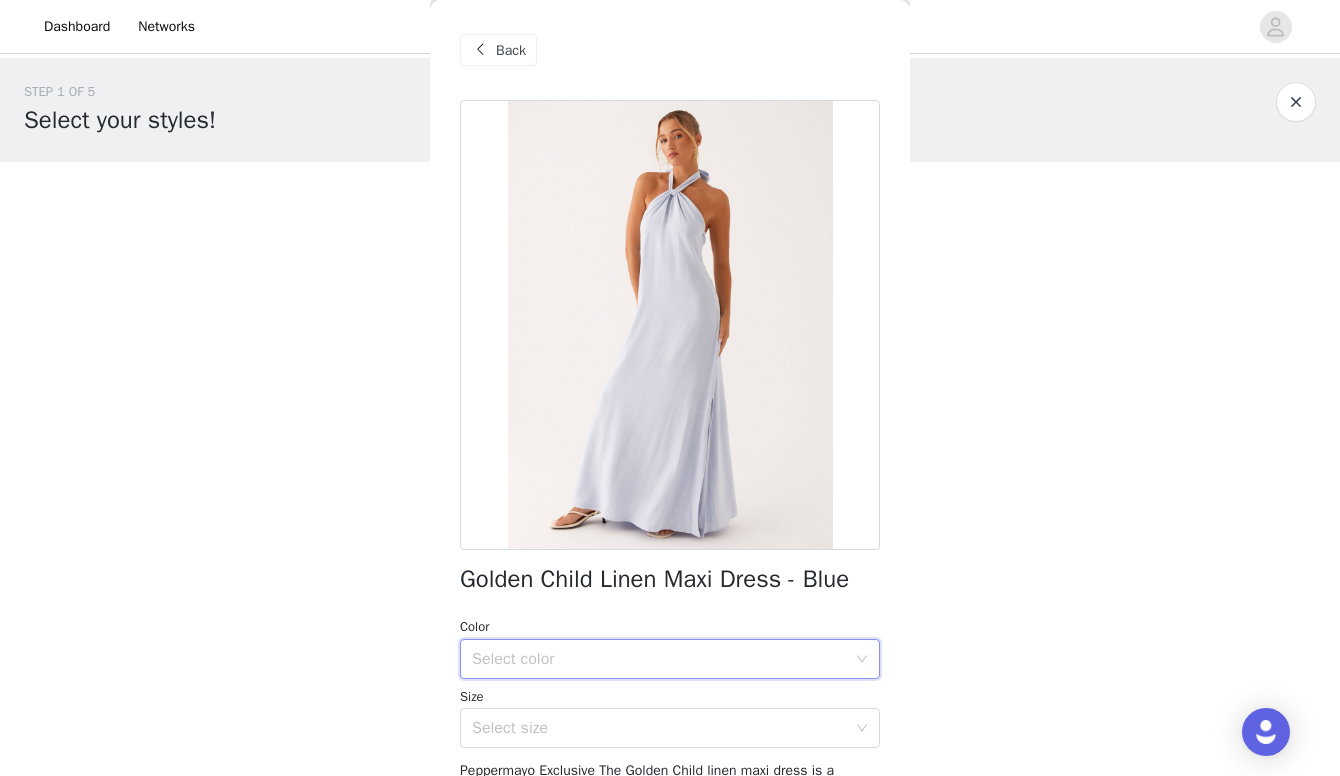 click on "Select color" at bounding box center [663, 659] 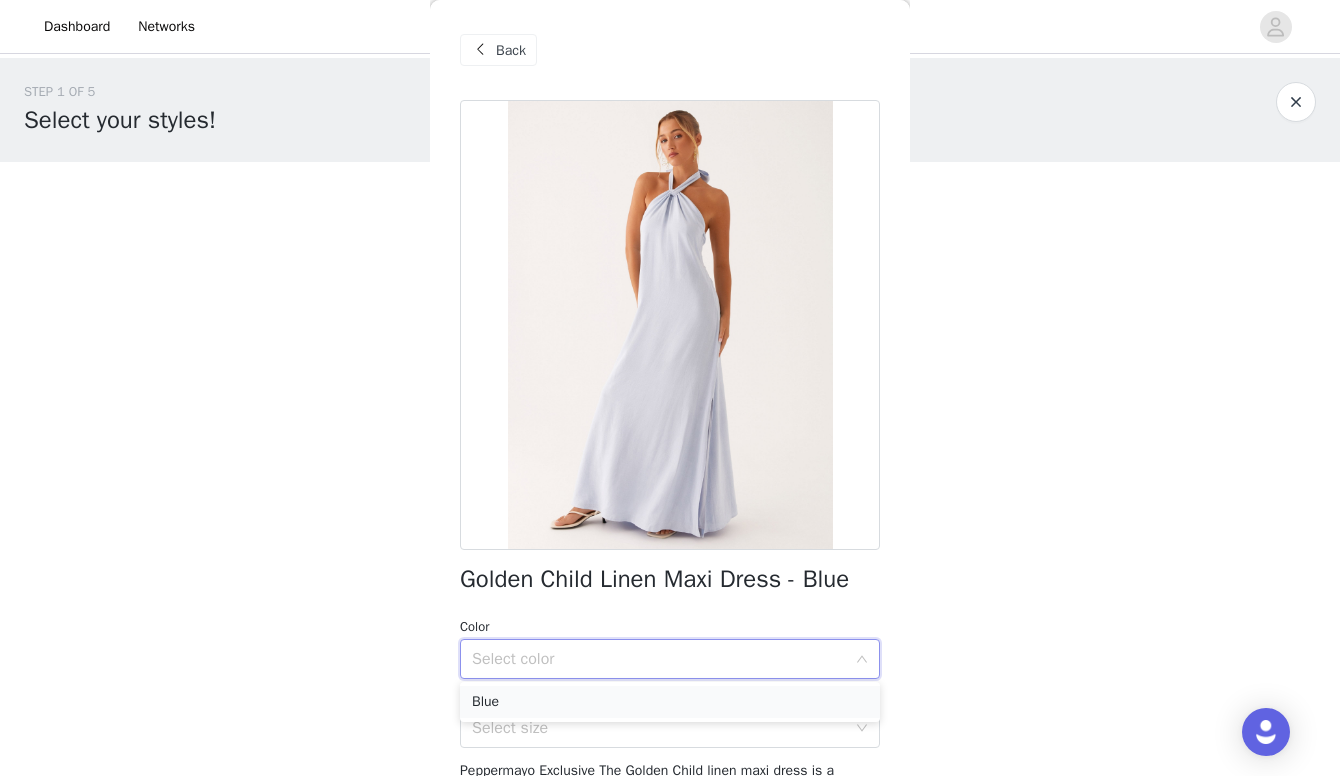 click on "Blue" at bounding box center (670, 702) 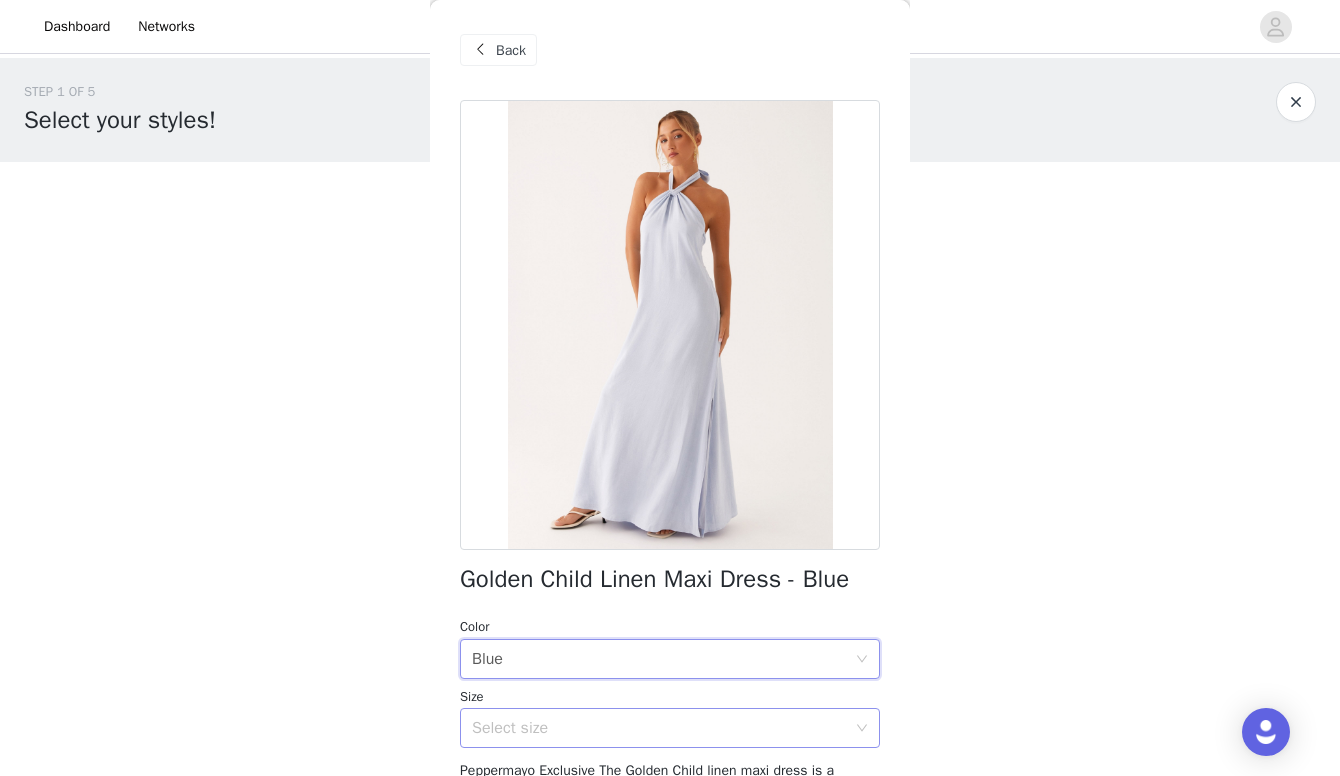 click on "Select size" at bounding box center [659, 728] 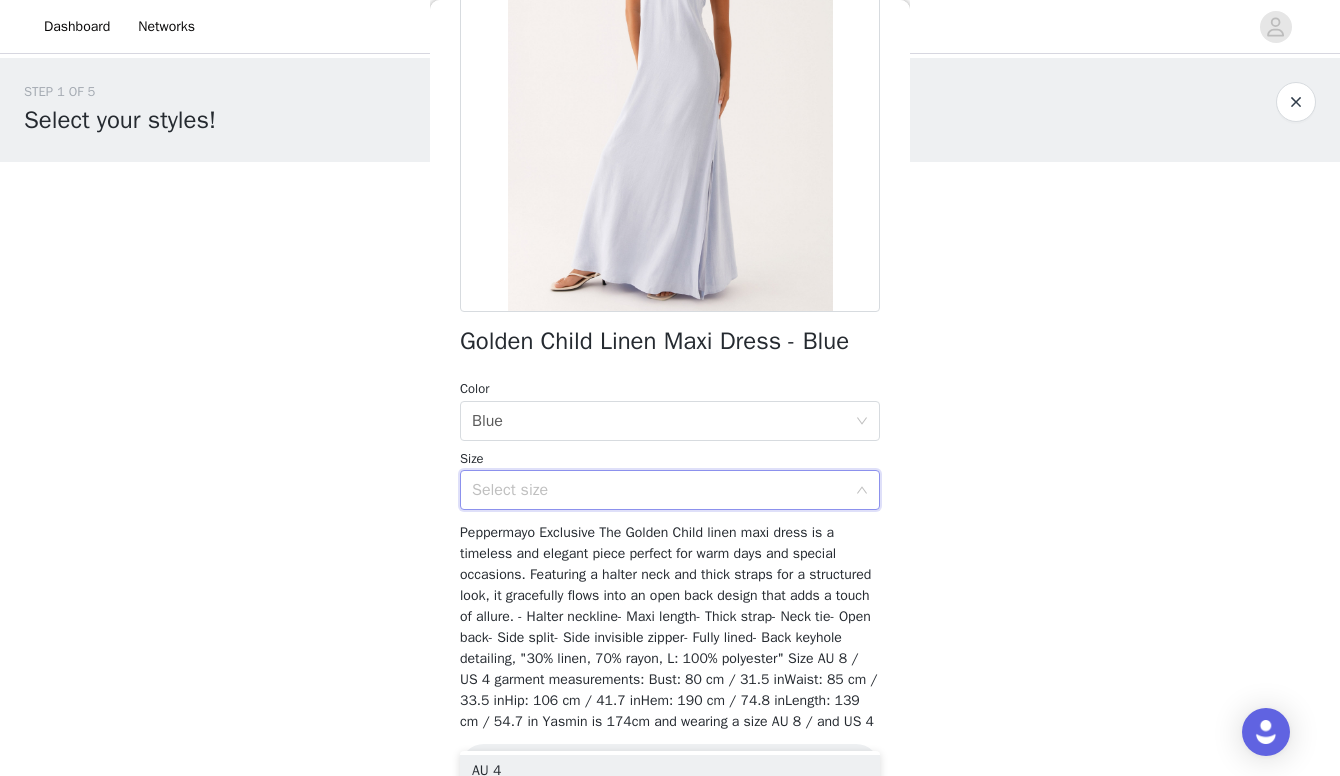 scroll, scrollTop: 243, scrollLeft: 0, axis: vertical 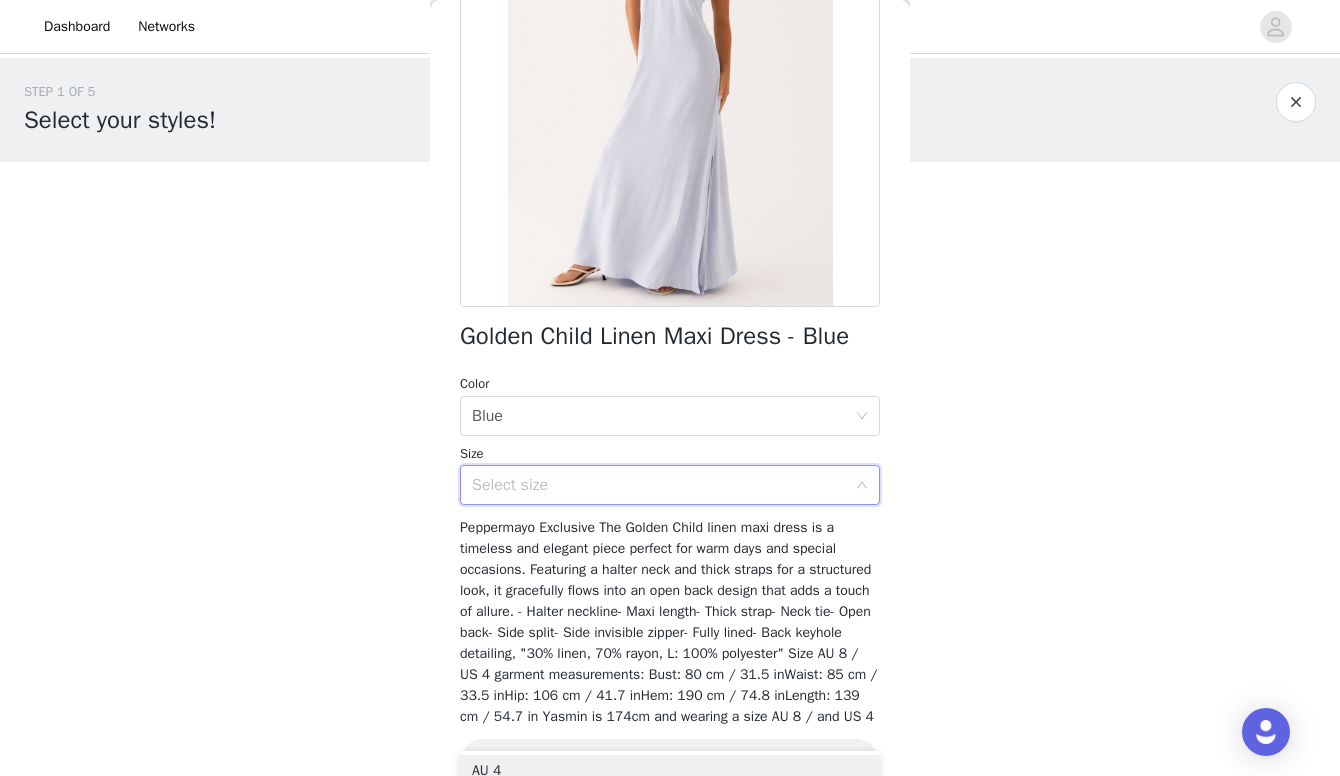 click on "Select size" at bounding box center [659, 485] 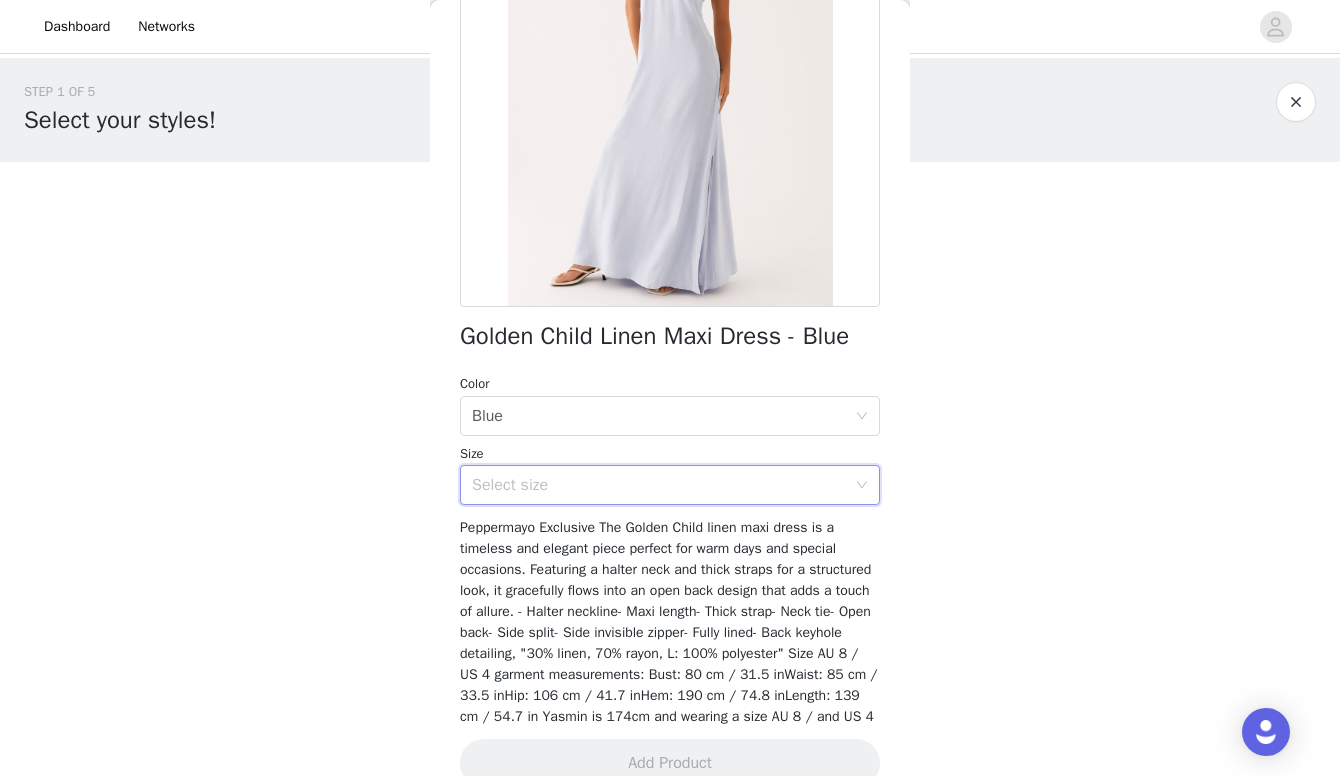 click on "Select size" at bounding box center (659, 485) 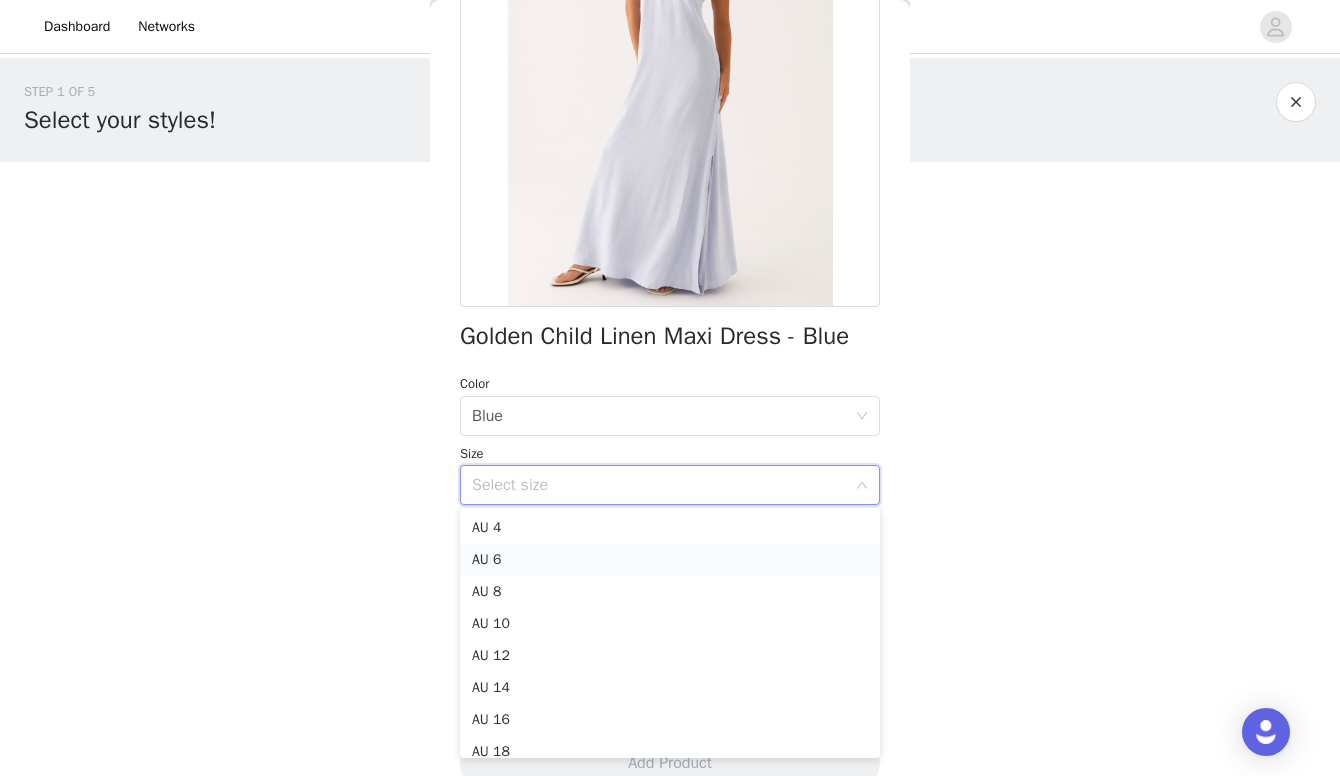 click on "AU 6" at bounding box center (670, 560) 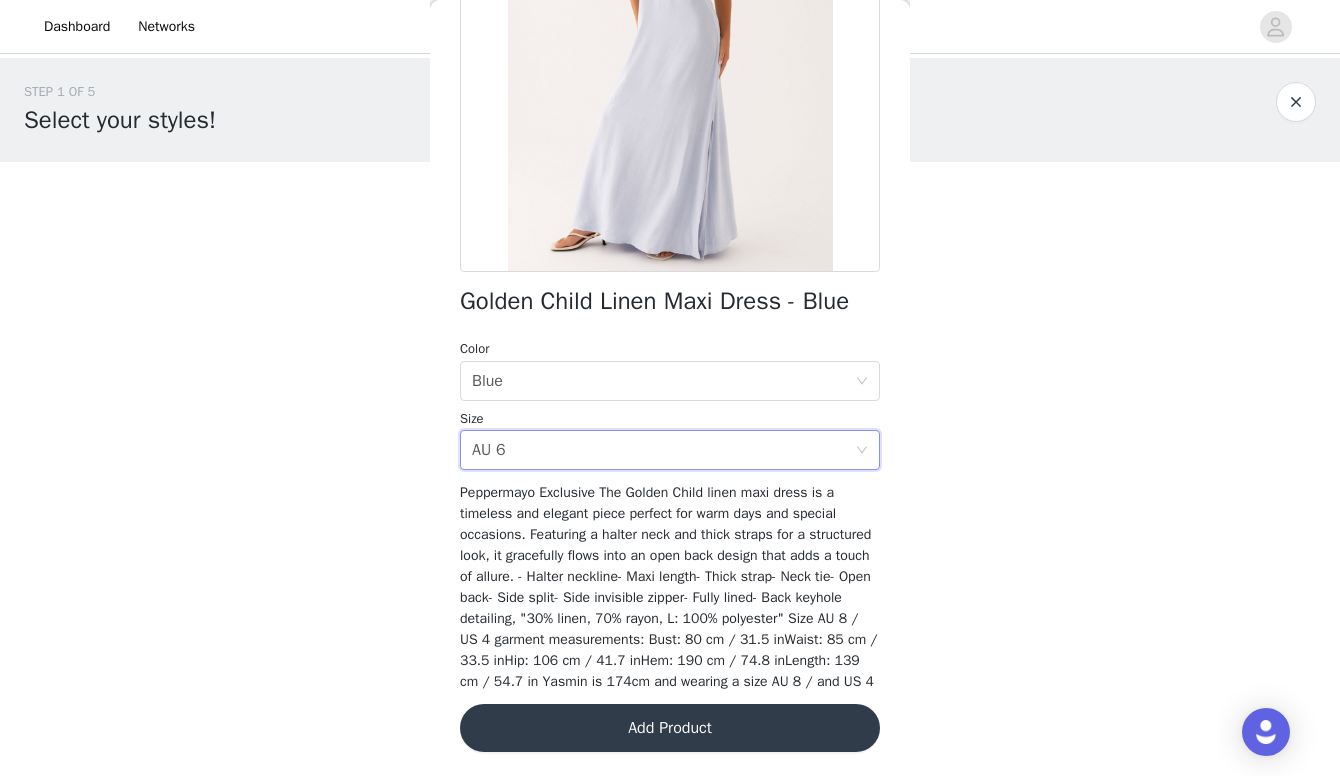 scroll, scrollTop: 298, scrollLeft: 0, axis: vertical 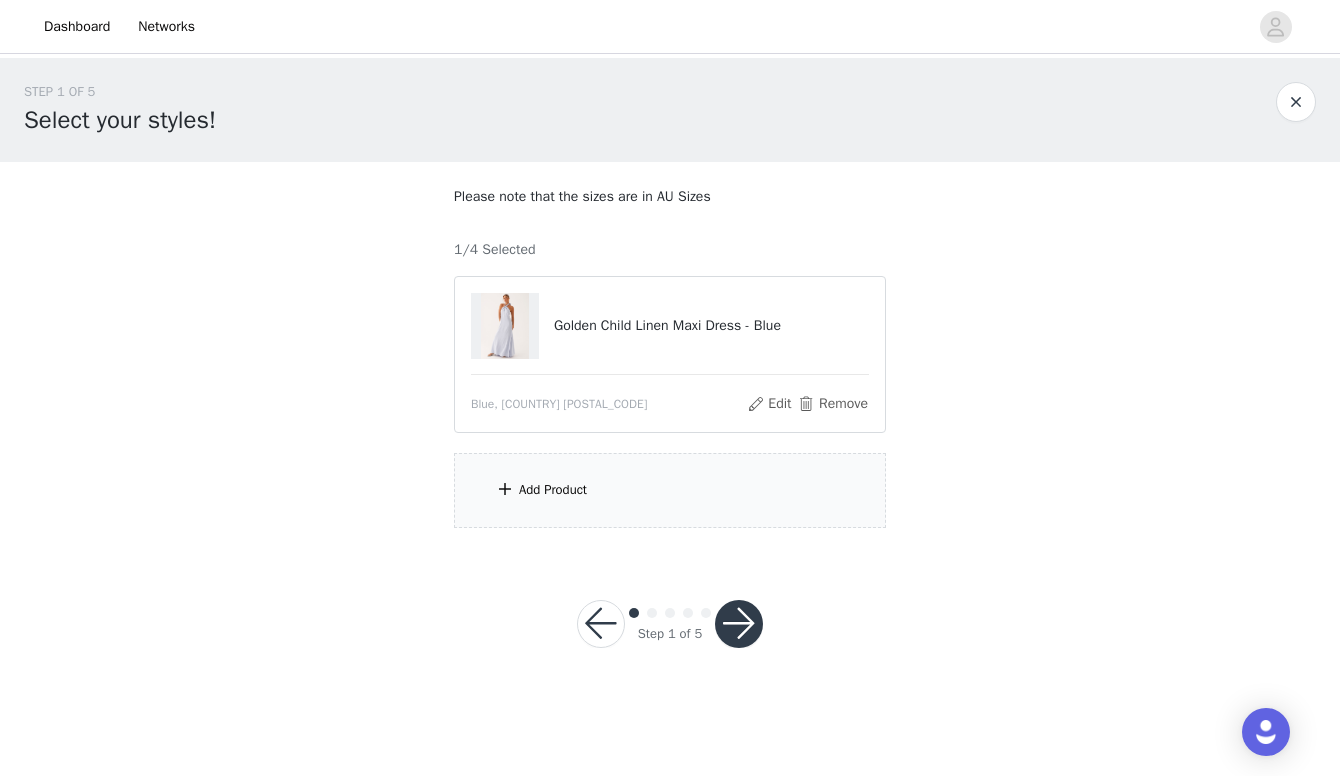 click on "Add Product" at bounding box center [670, 490] 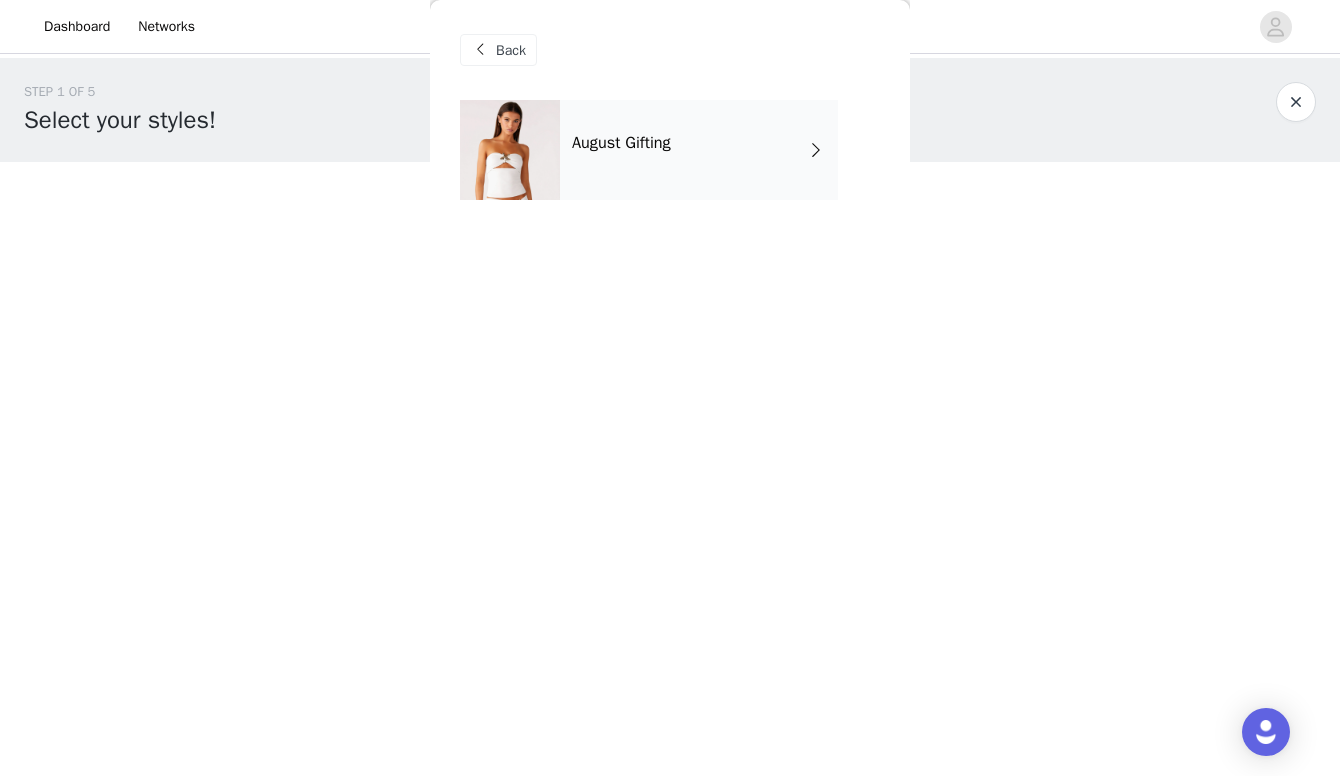 click on "August Gifting" at bounding box center (621, 143) 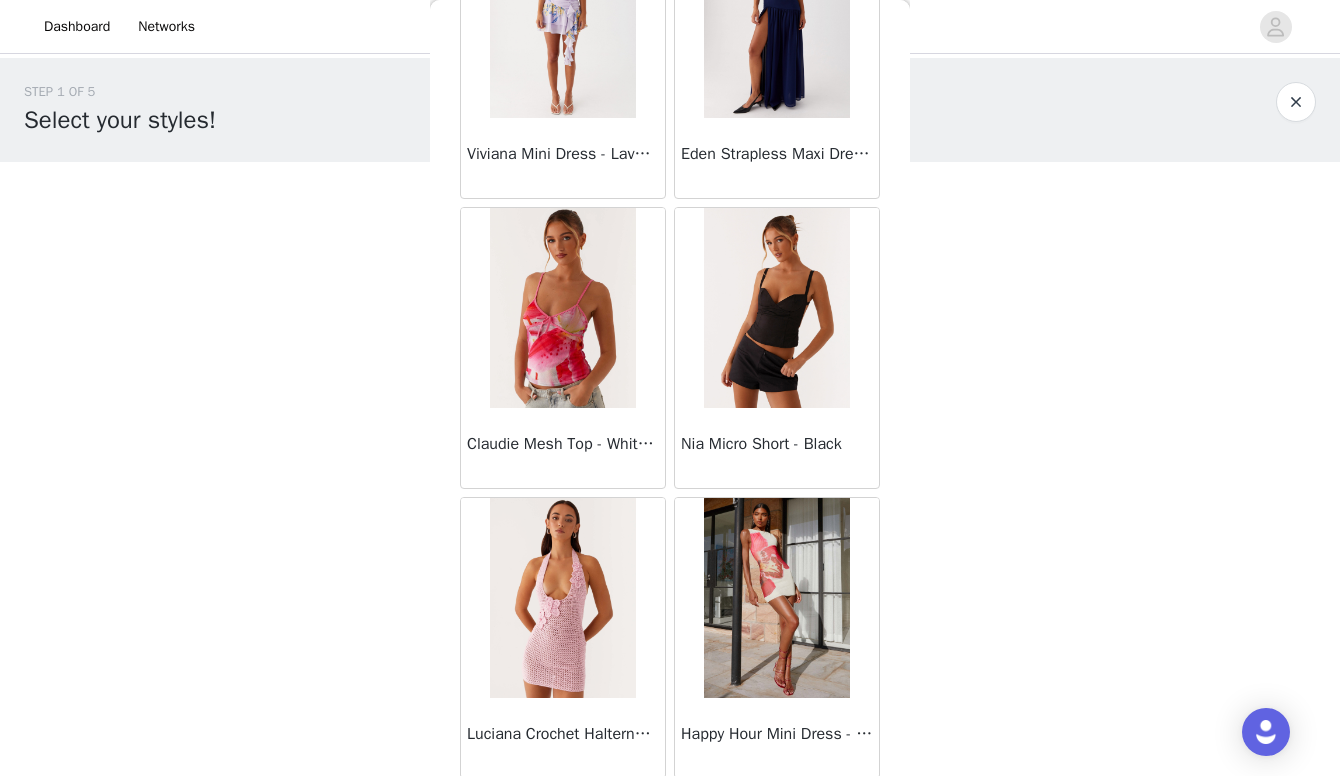 scroll, scrollTop: 2284, scrollLeft: 0, axis: vertical 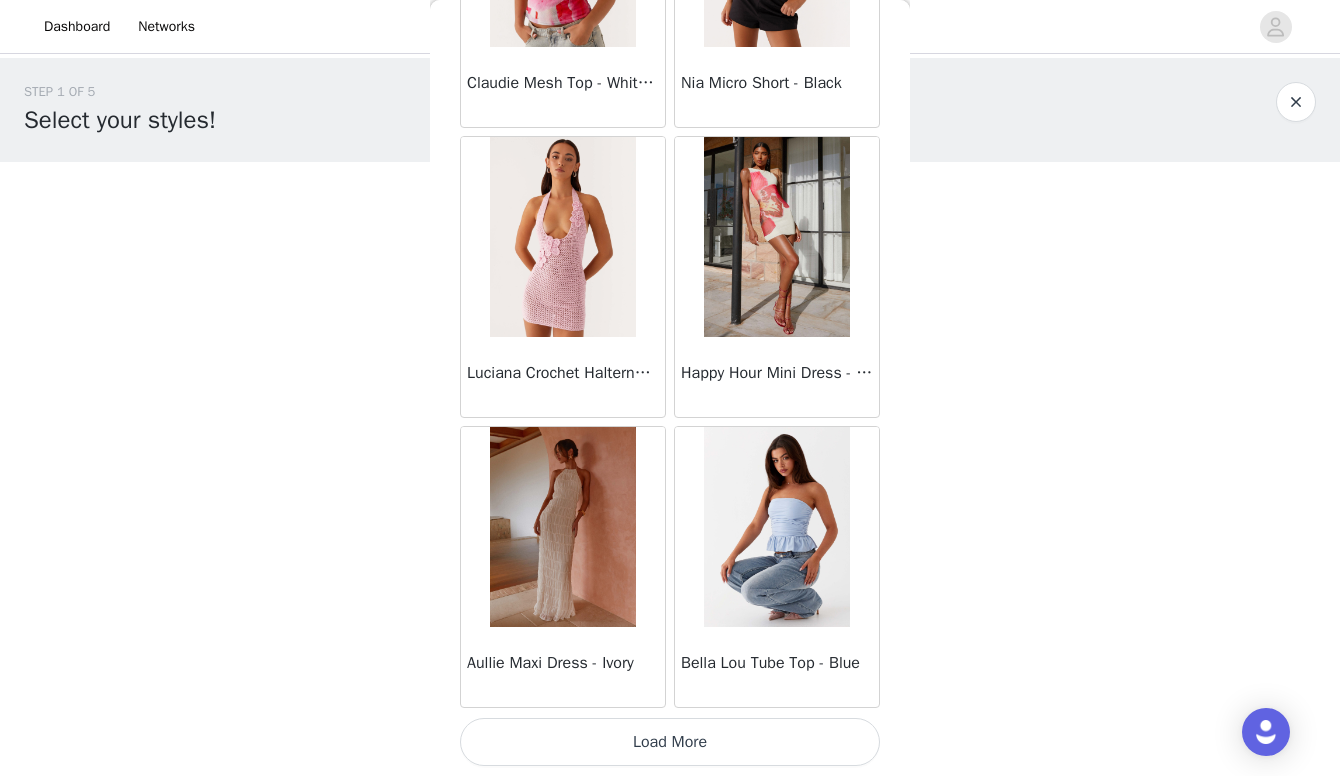 click on "Load More" at bounding box center [670, 742] 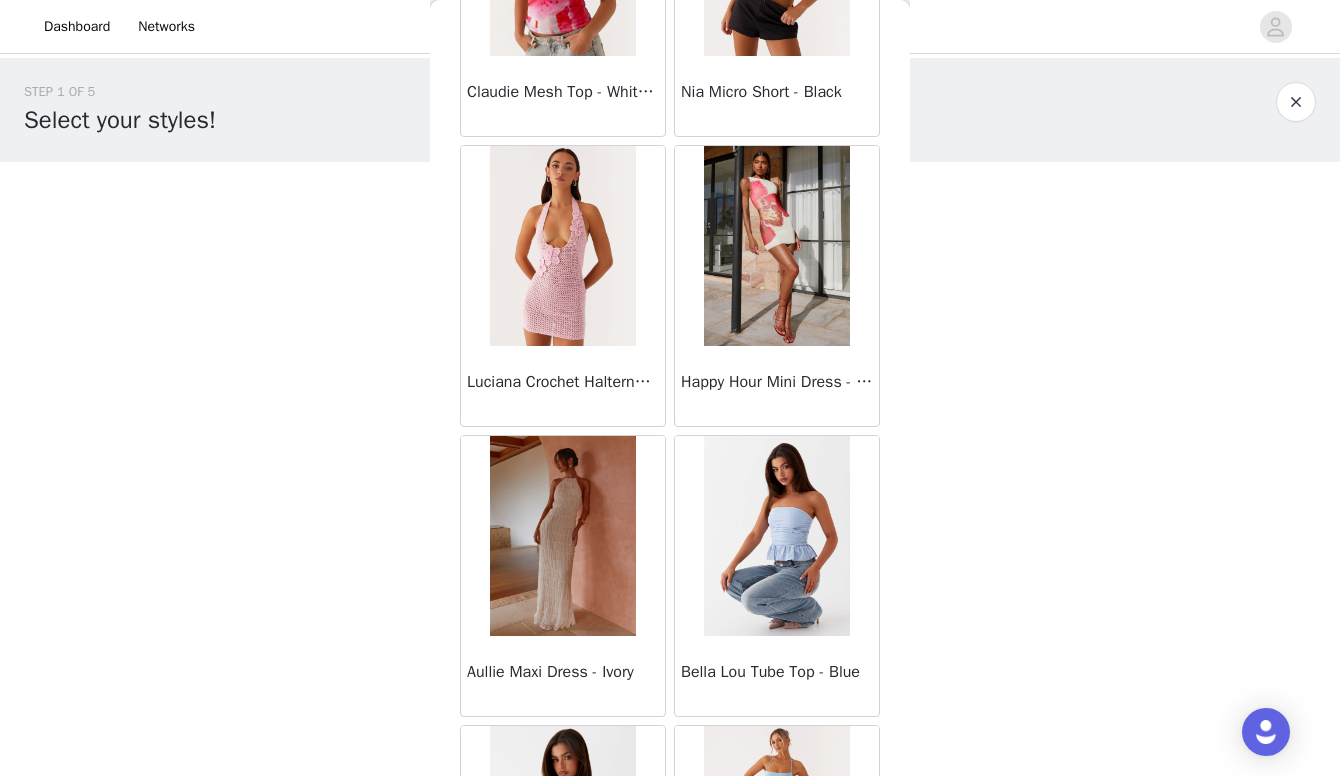 scroll, scrollTop: 0, scrollLeft: 0, axis: both 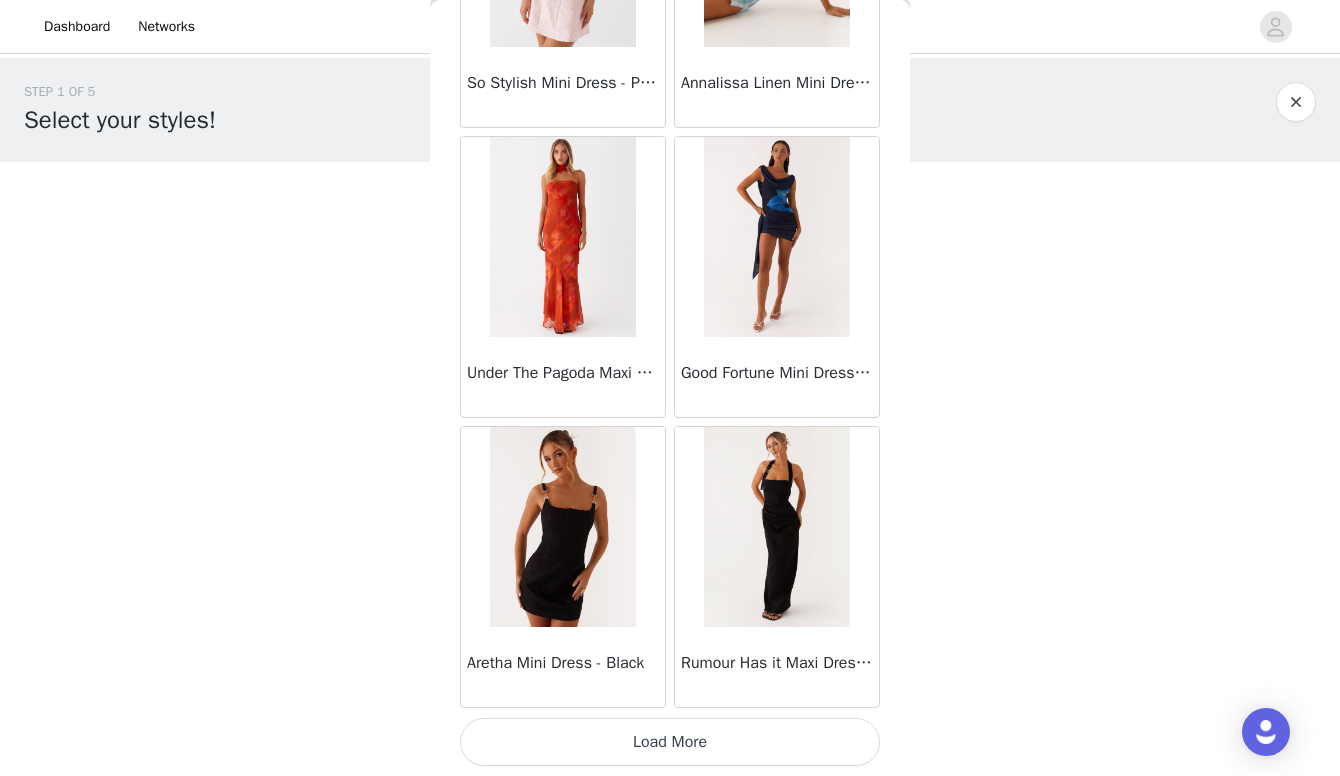 click on "Load More" at bounding box center [670, 742] 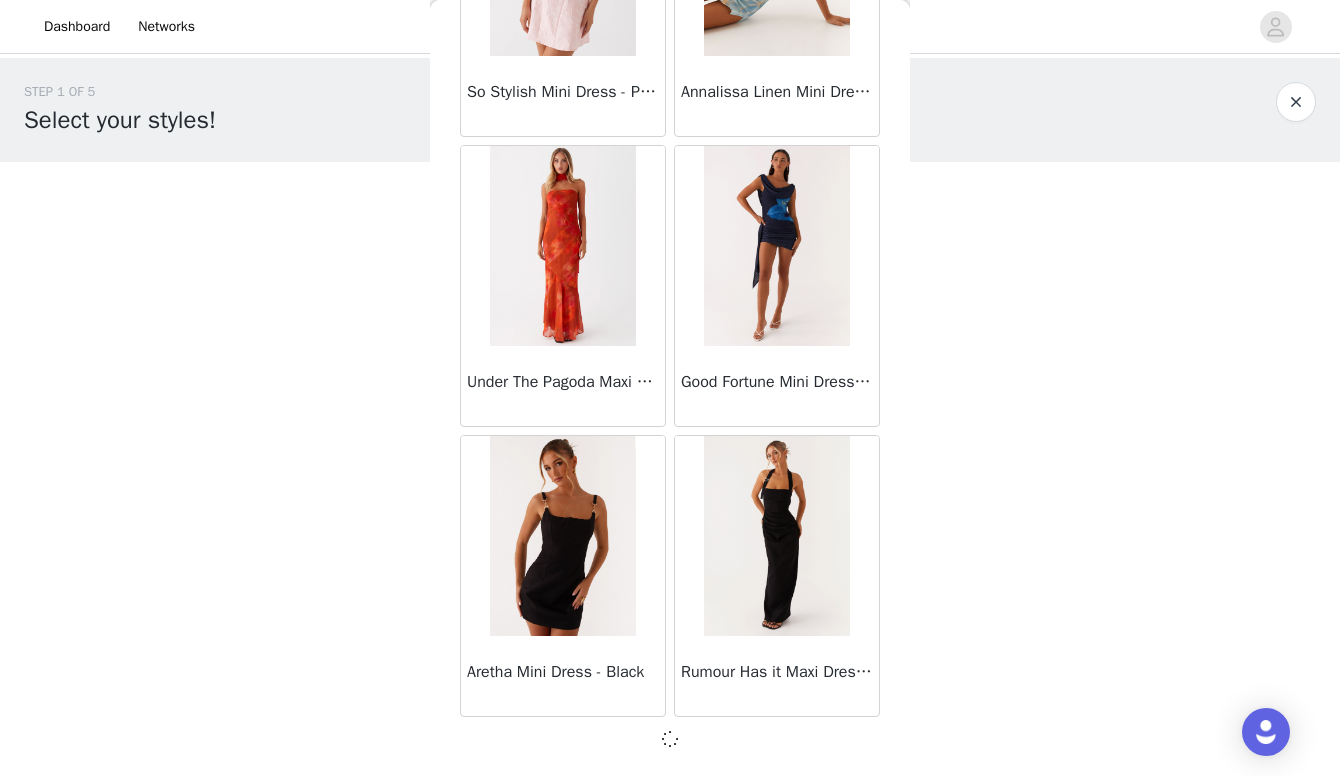 scroll, scrollTop: 5175, scrollLeft: 0, axis: vertical 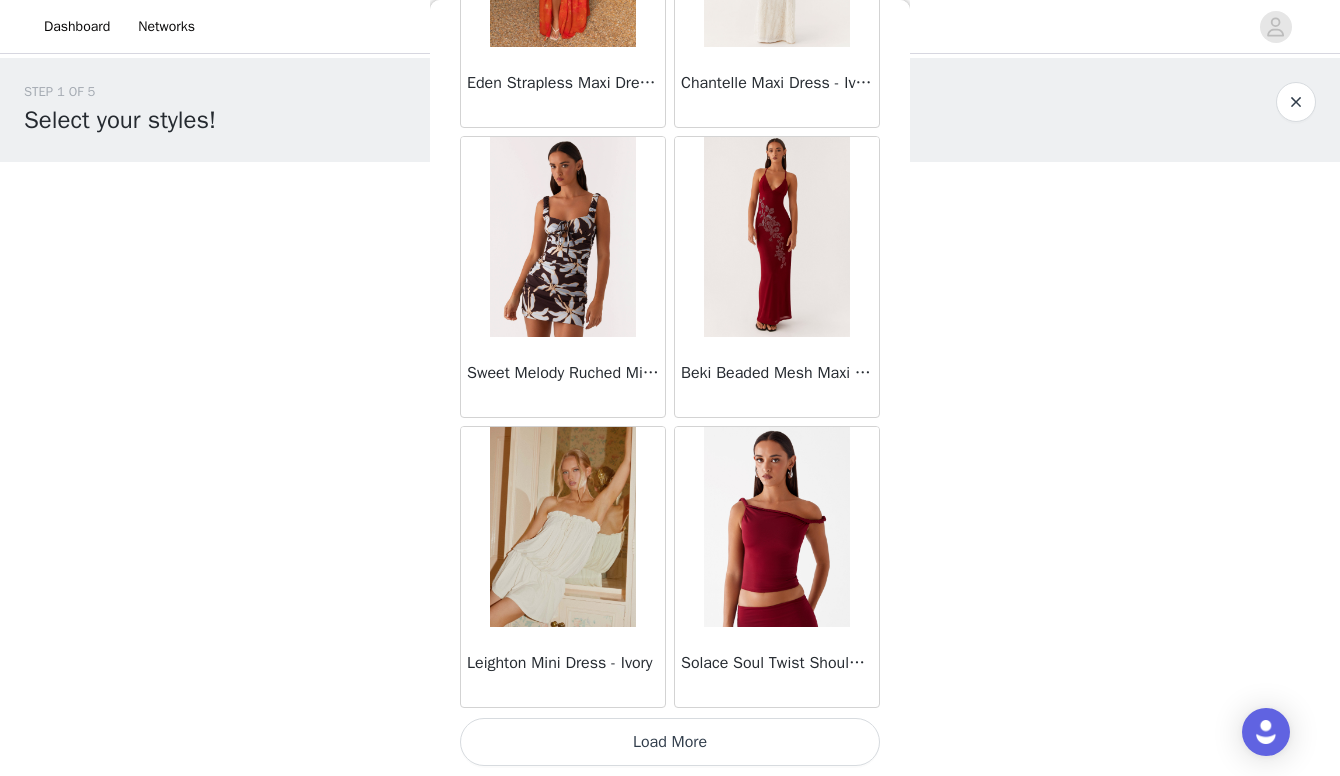 click on "Load More" at bounding box center [670, 742] 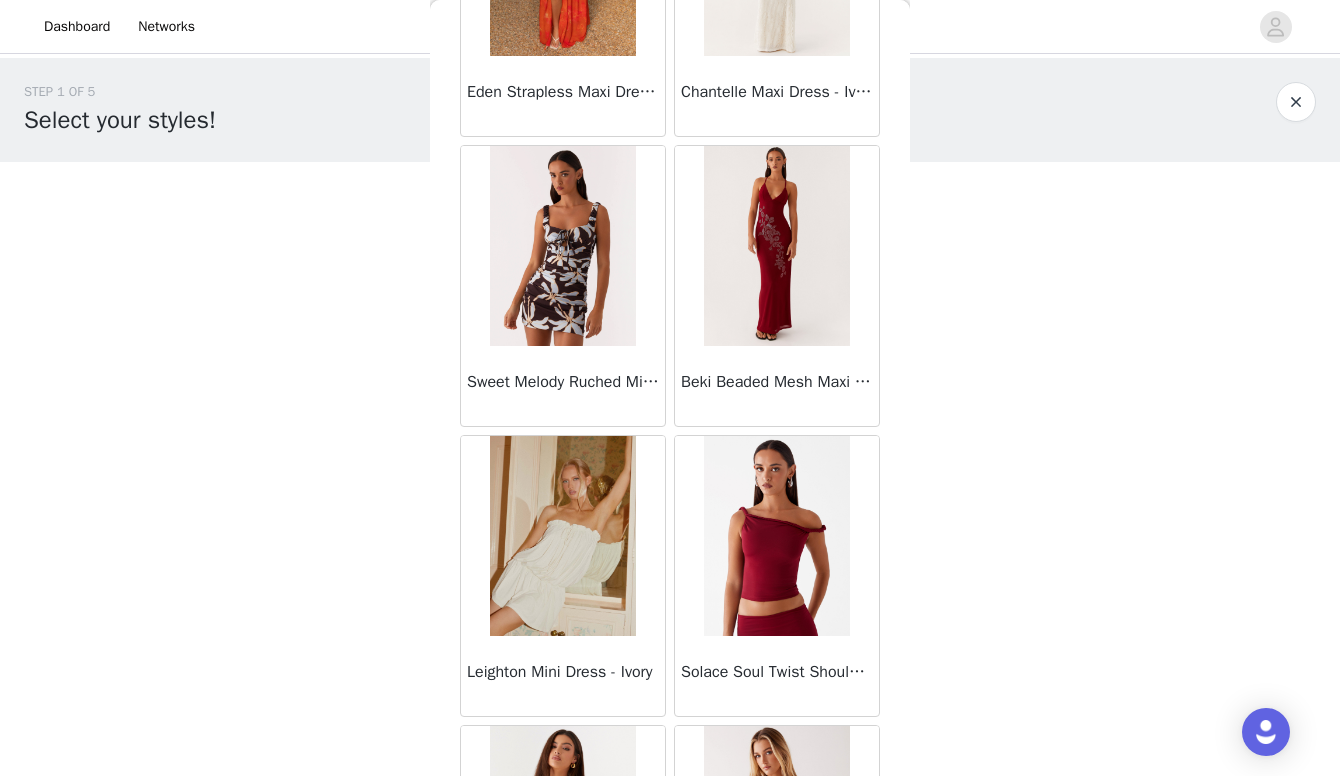 scroll, scrollTop: 0, scrollLeft: 0, axis: both 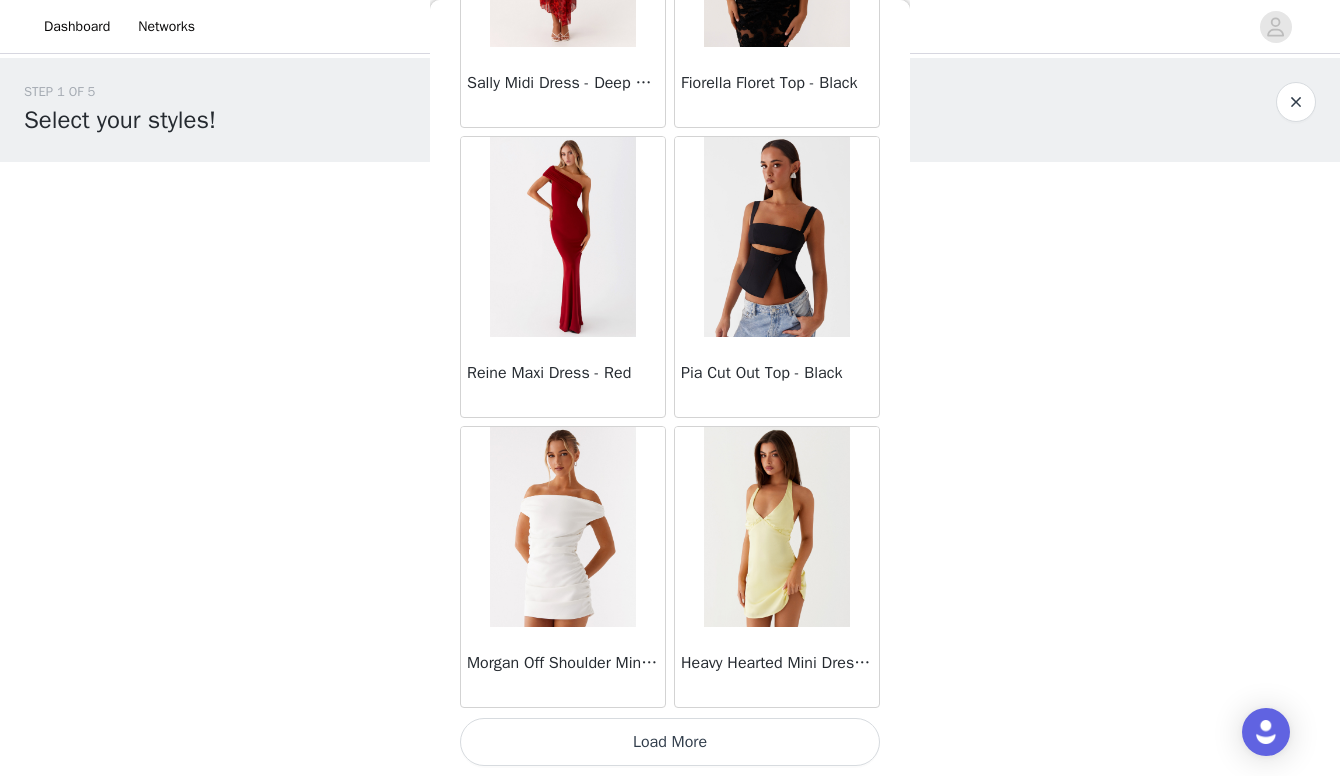 click on "Load More" at bounding box center (670, 742) 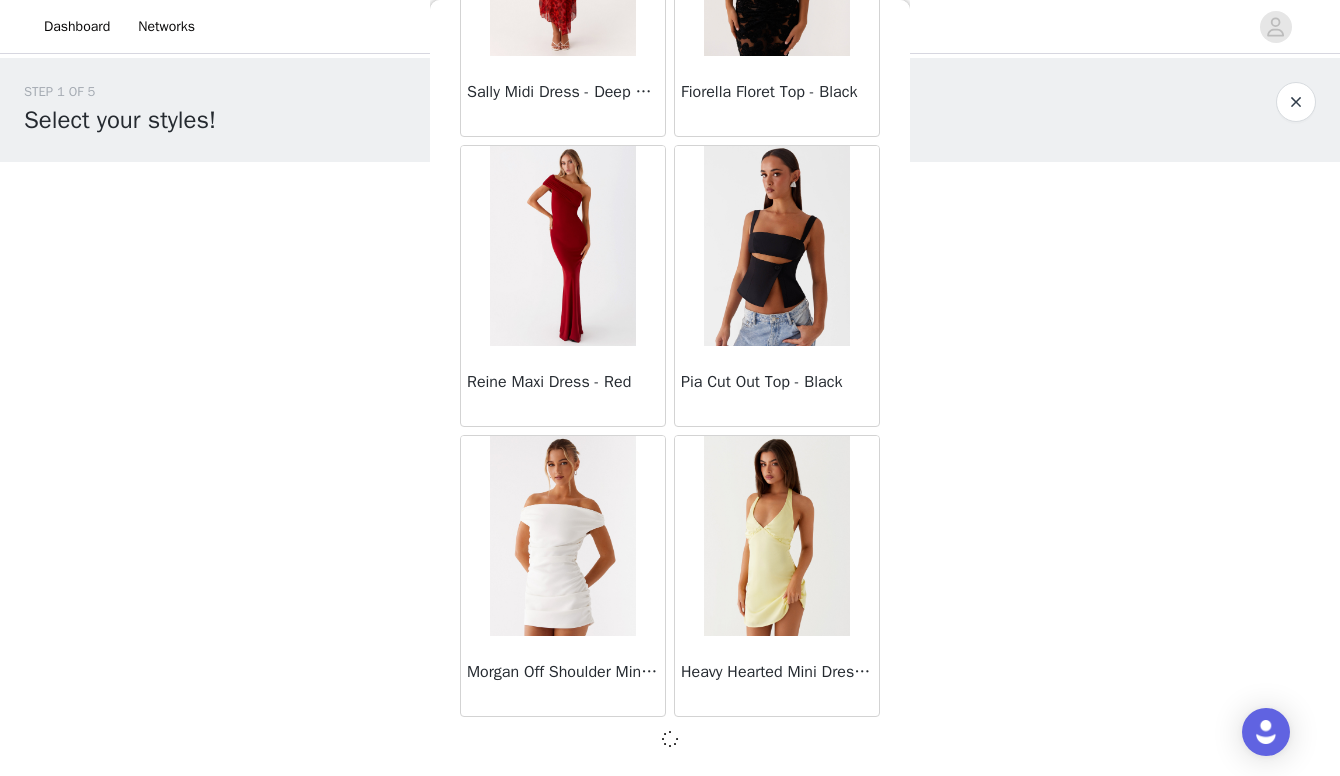 scroll, scrollTop: 5, scrollLeft: 0, axis: vertical 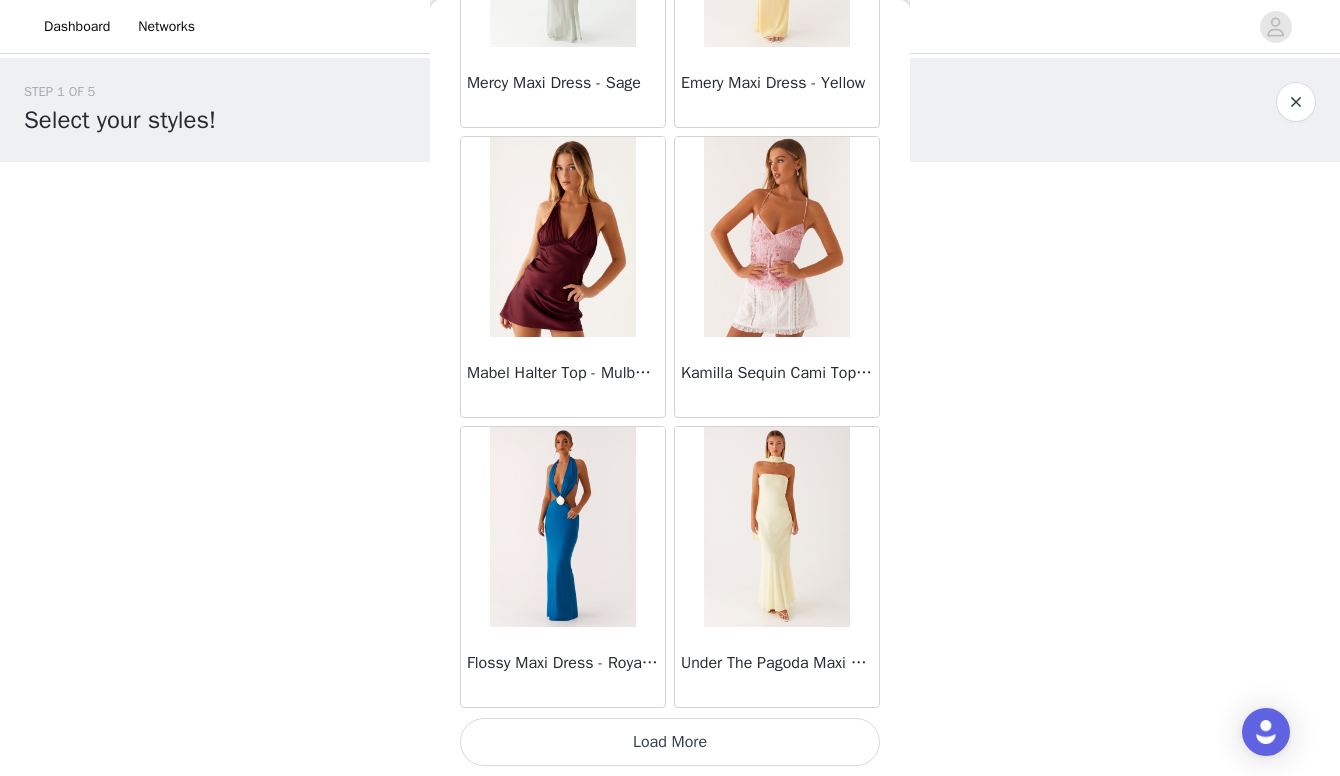 click on "Load More" at bounding box center [670, 742] 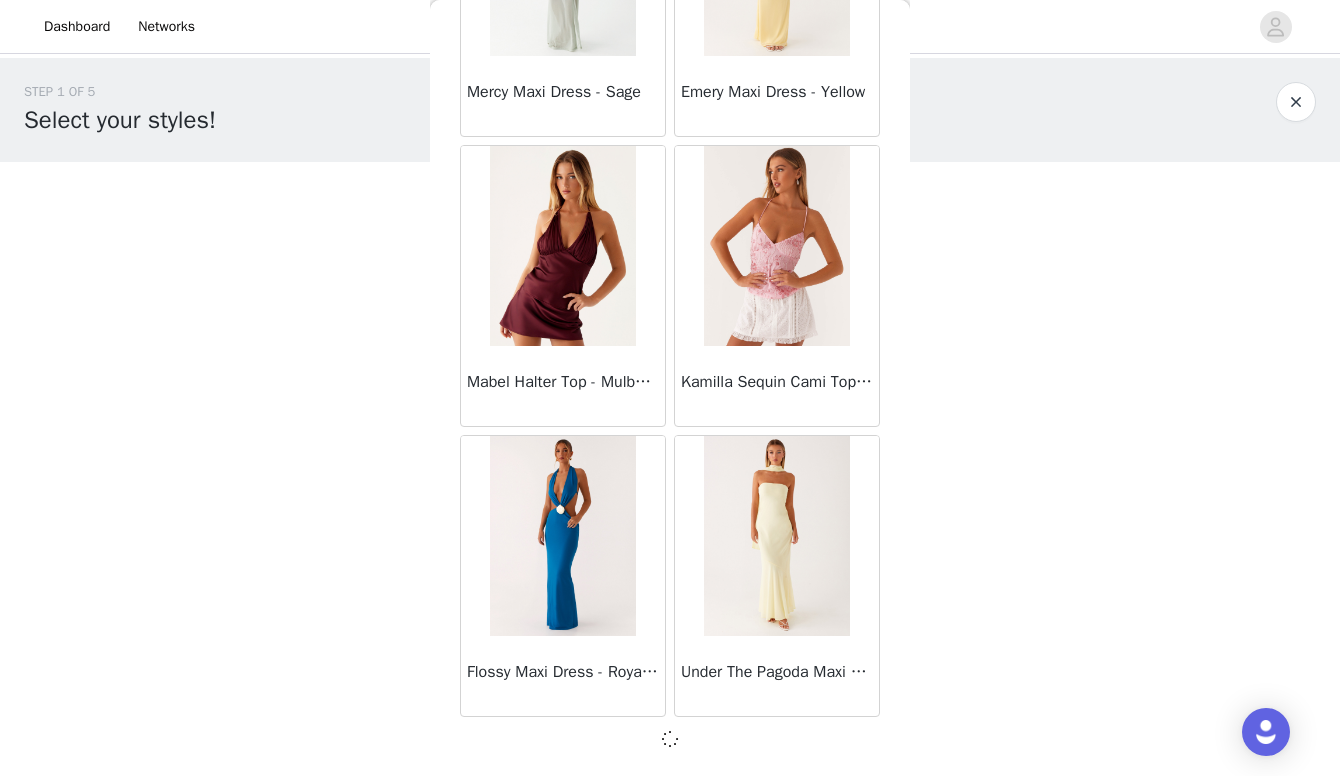 scroll, scrollTop: 13875, scrollLeft: 0, axis: vertical 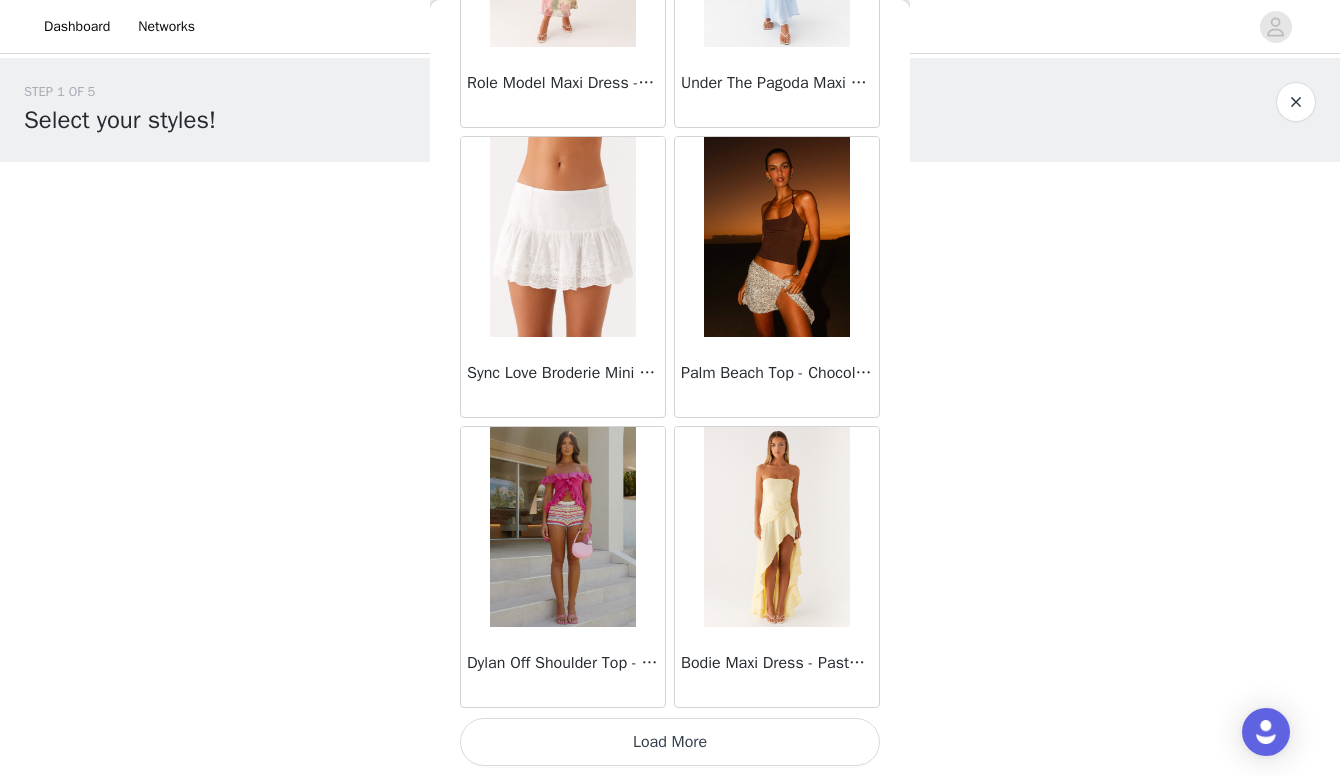 click on "Load More" at bounding box center (670, 742) 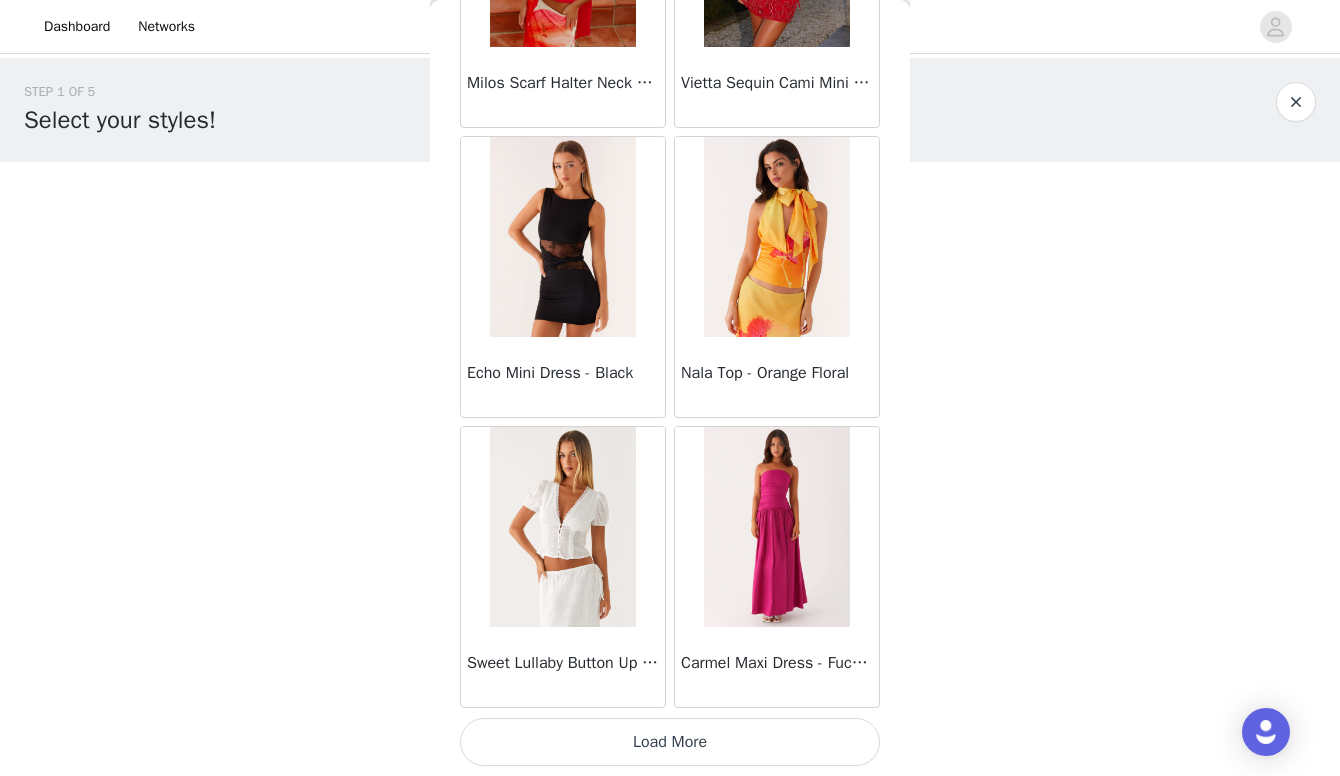 click on "Load More" at bounding box center [670, 742] 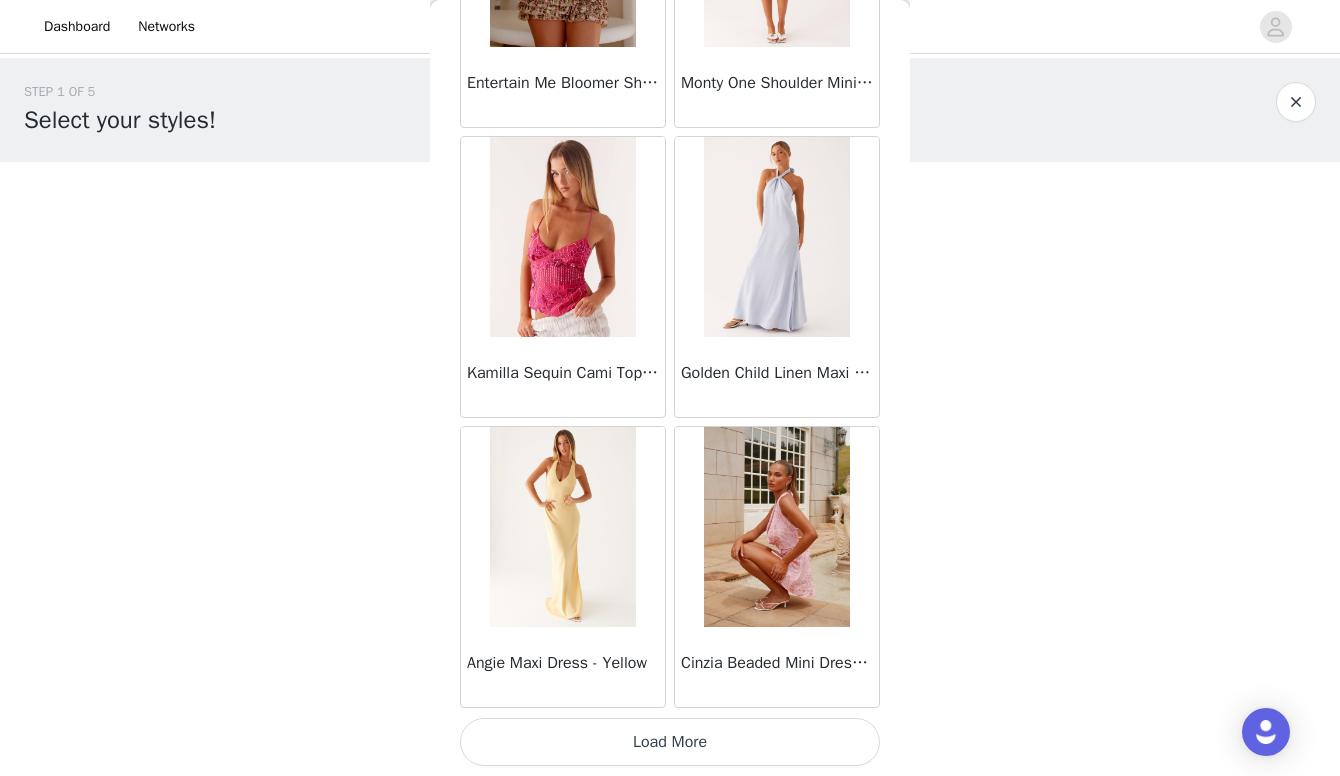 click on "Load More" at bounding box center (670, 742) 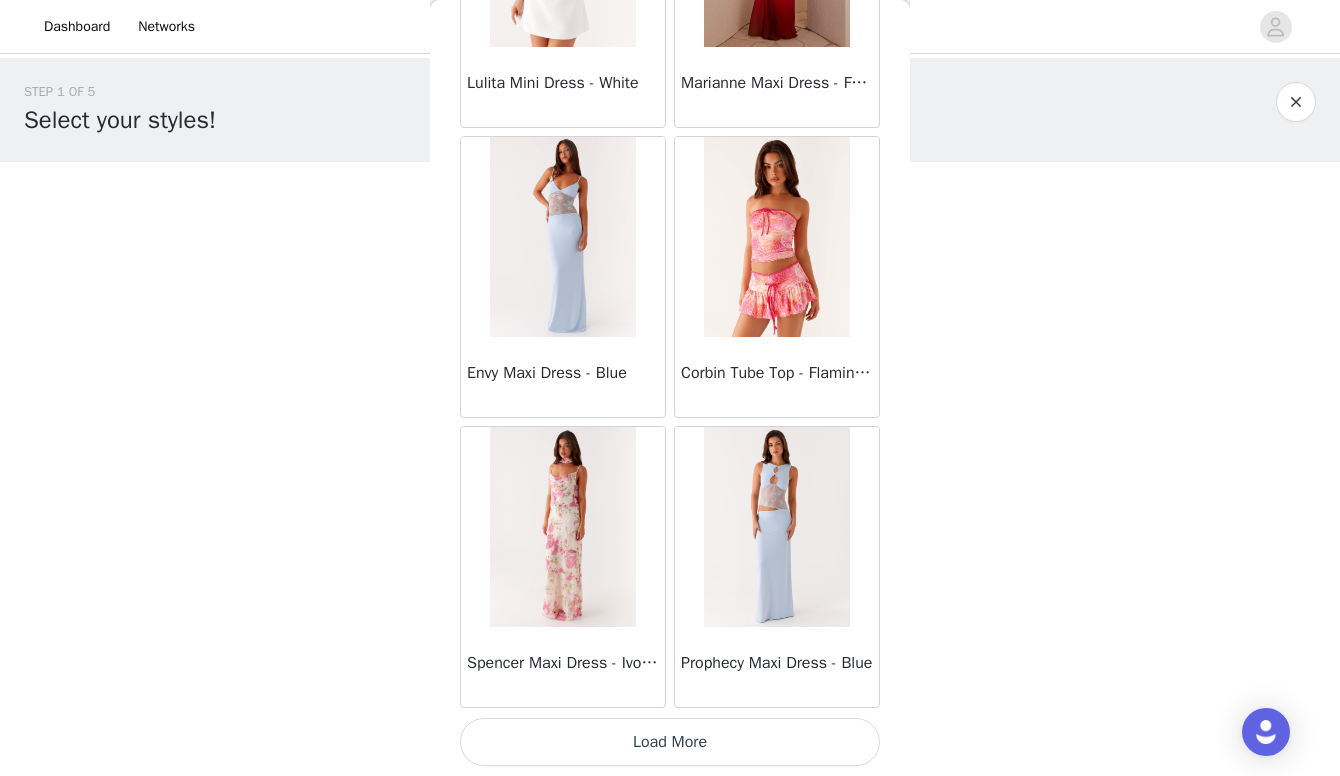 click on "Load More" at bounding box center [670, 742] 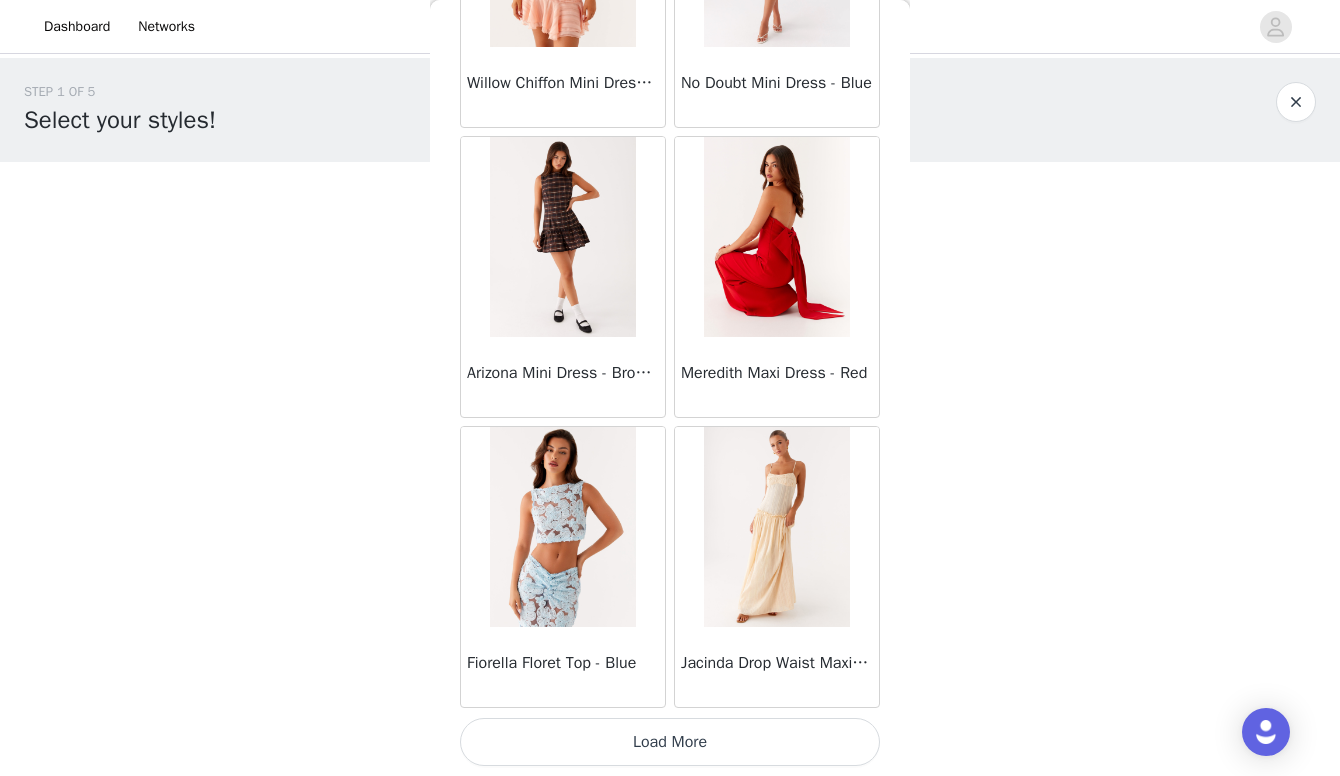 click on "Load More" at bounding box center [670, 742] 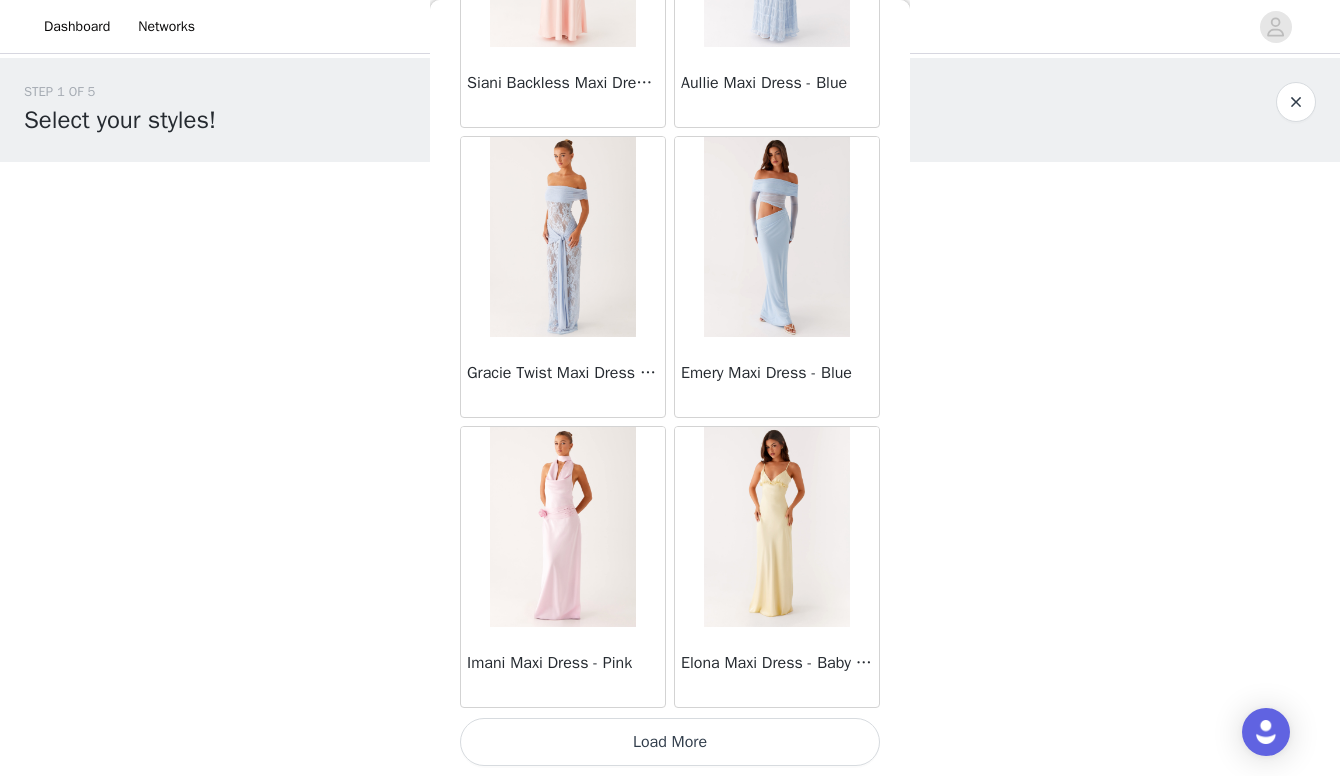 click on "Load More" at bounding box center (670, 742) 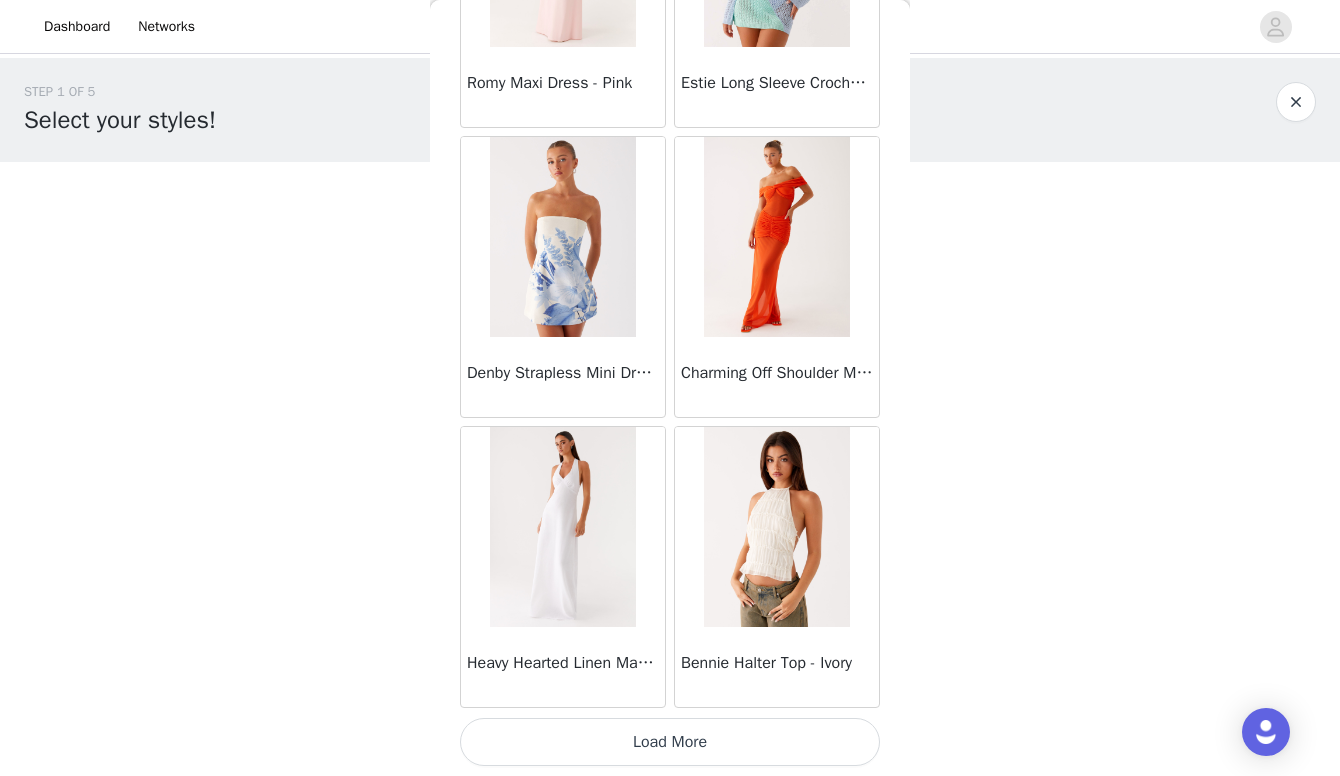 click on "Load More" at bounding box center (670, 742) 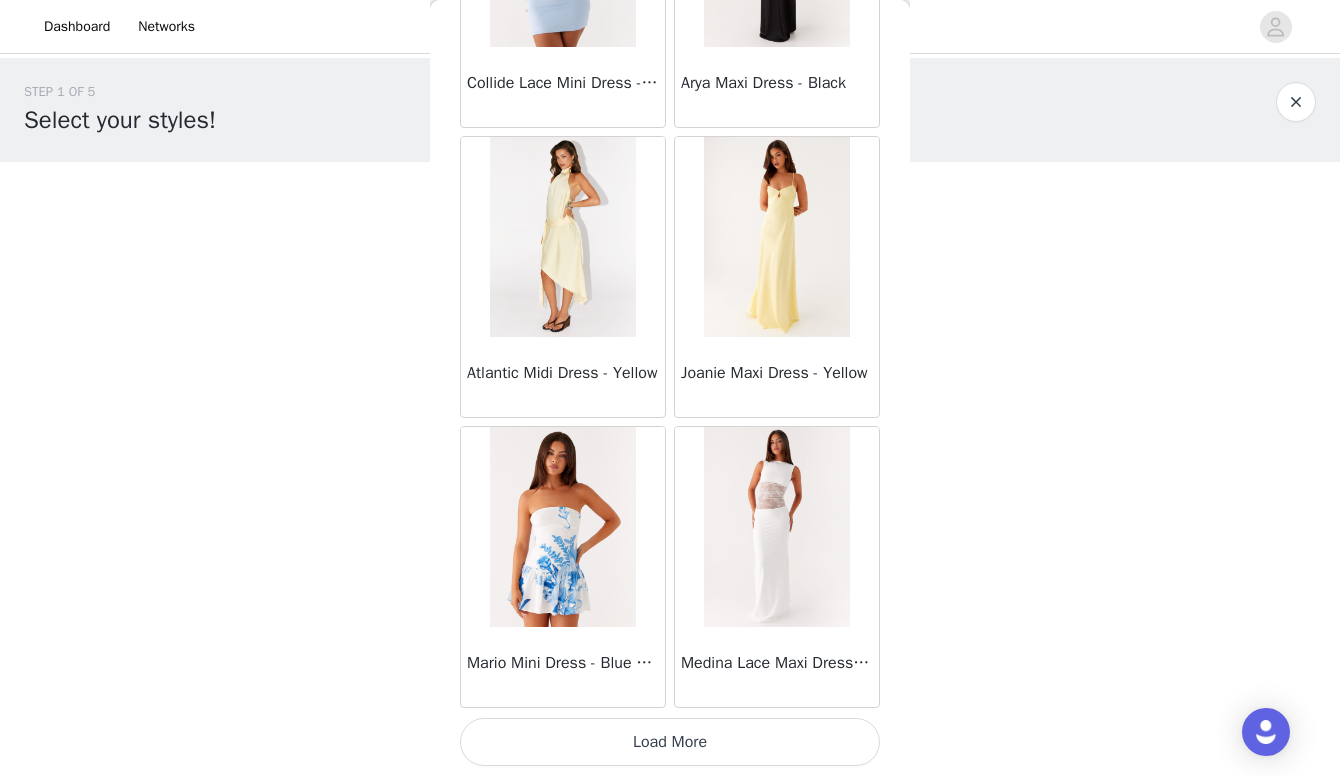 scroll, scrollTop: 37084, scrollLeft: 0, axis: vertical 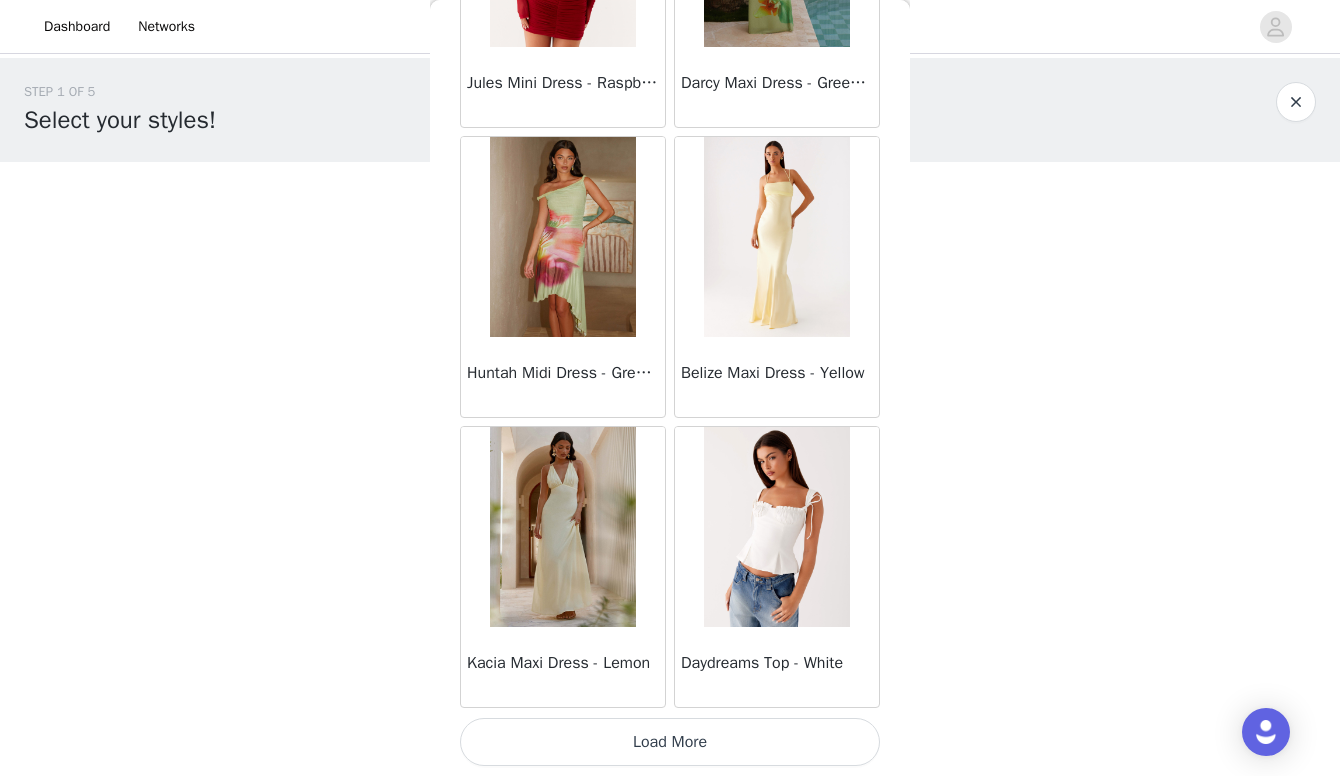 click on "Load More" at bounding box center [670, 742] 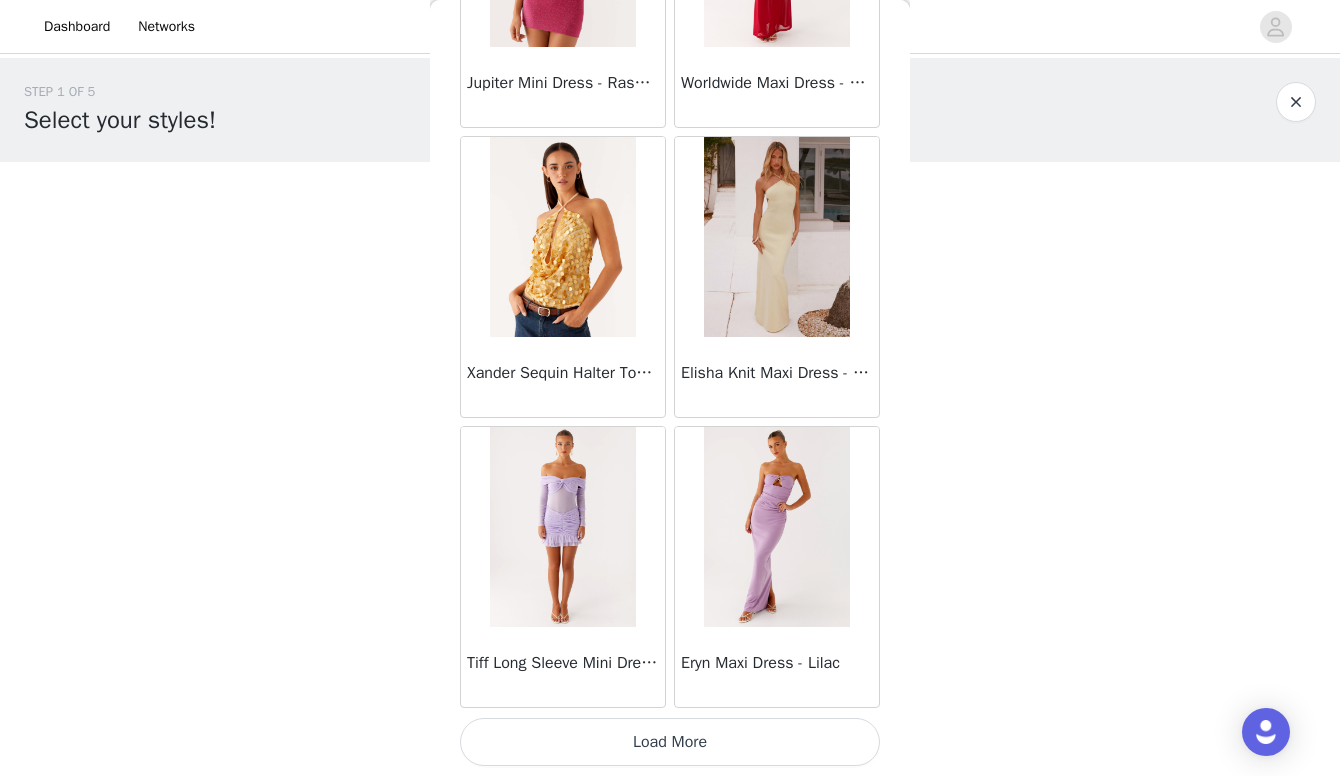 click on "Load More" at bounding box center [670, 742] 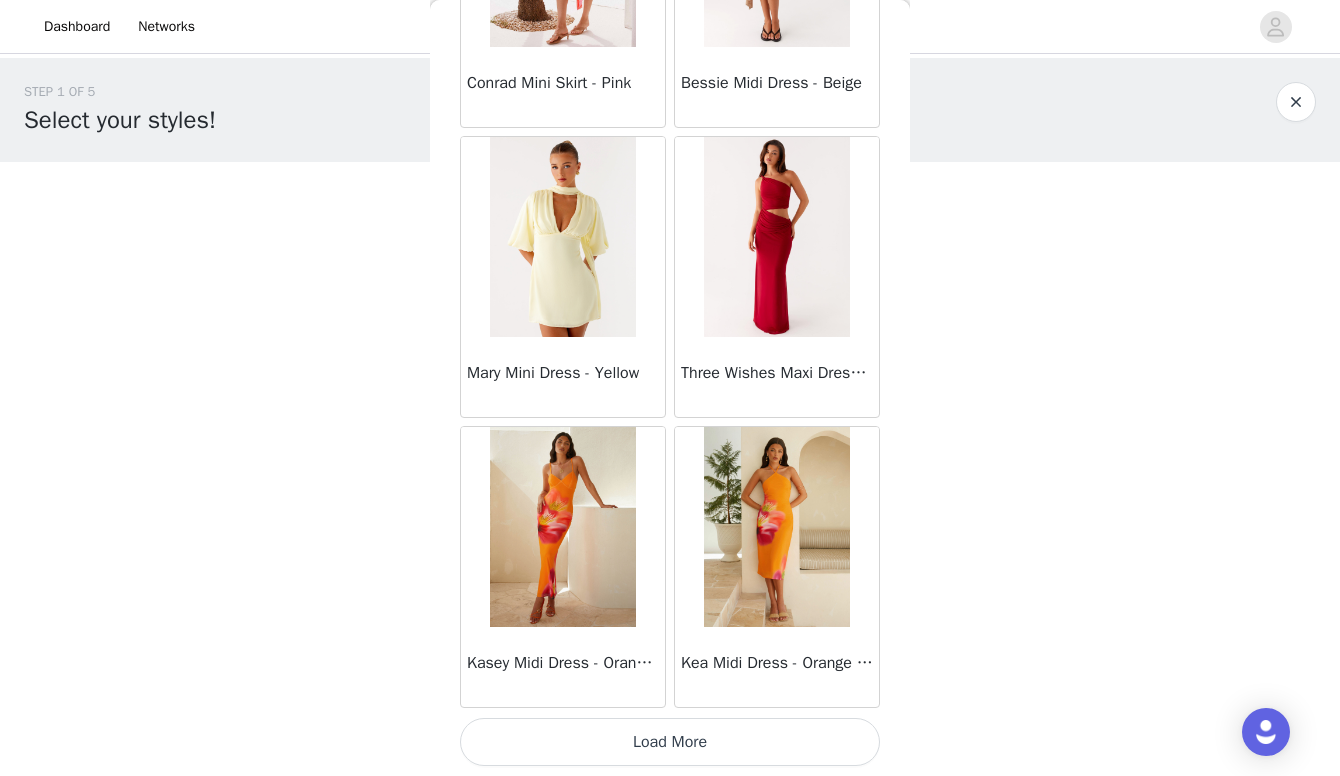 scroll, scrollTop: 45784, scrollLeft: 0, axis: vertical 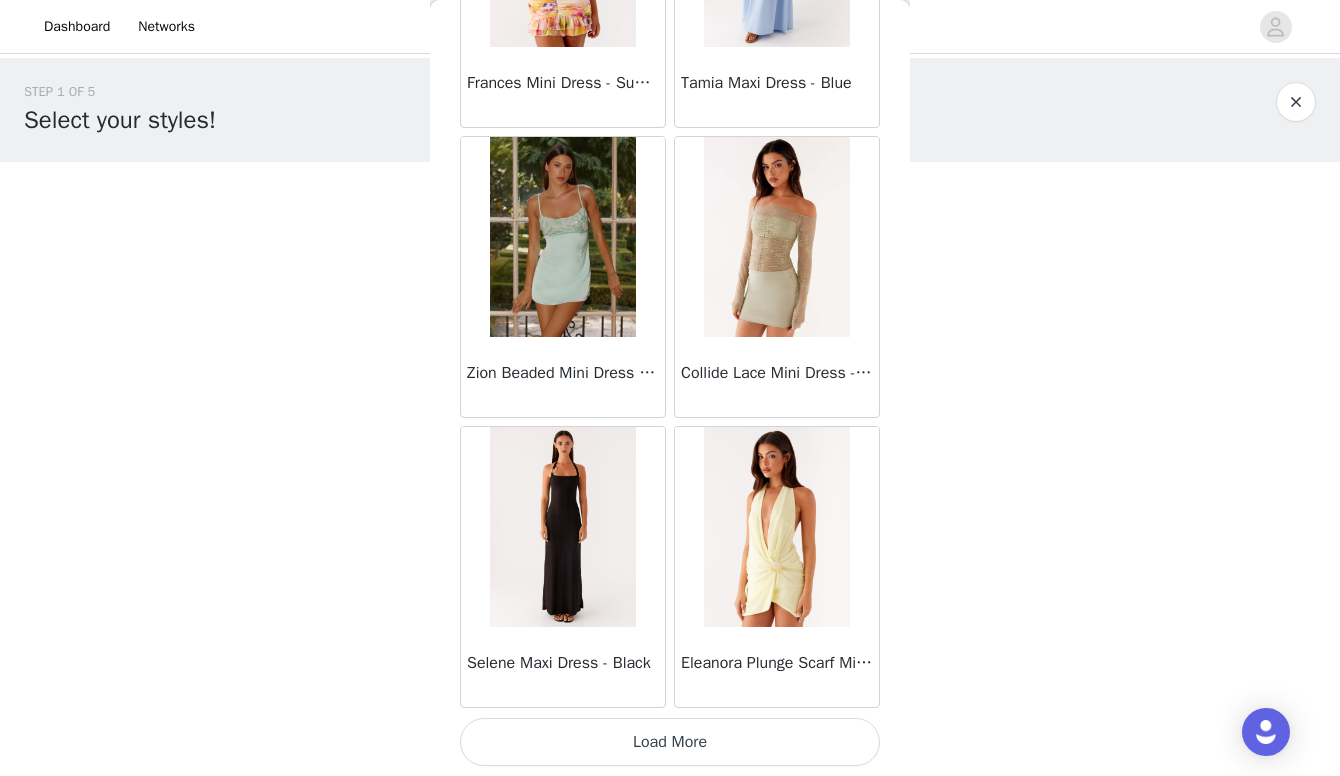 click on "Load More" at bounding box center [670, 742] 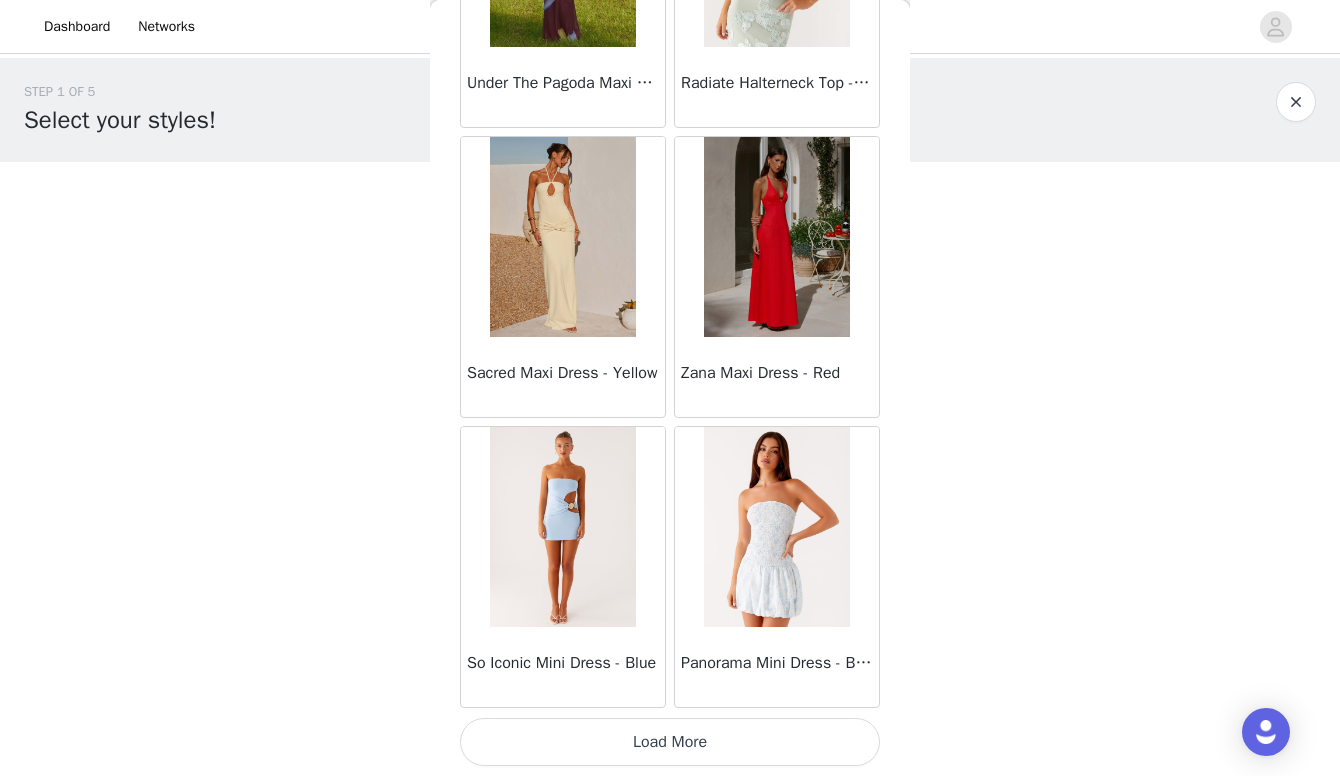 click on "Load More" at bounding box center [670, 742] 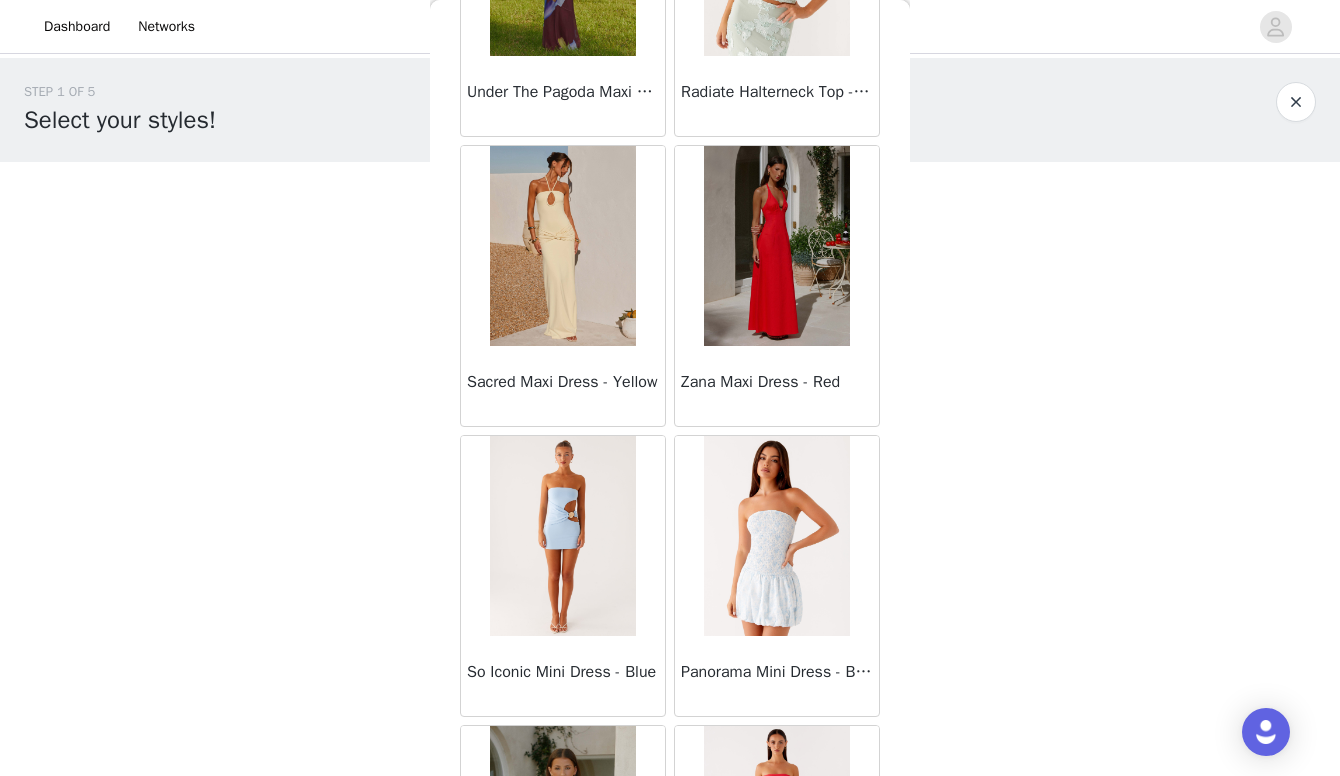scroll, scrollTop: 0, scrollLeft: 0, axis: both 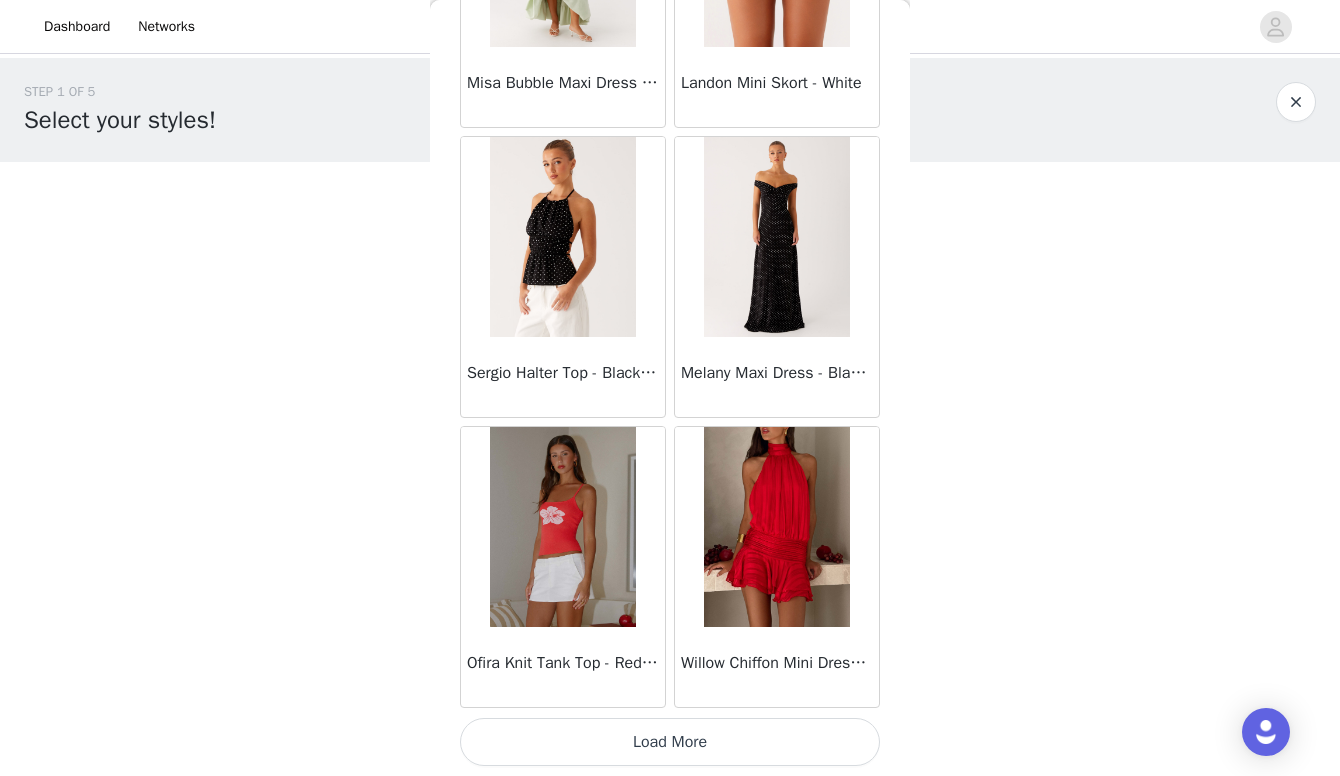 click on "Load More" at bounding box center [670, 742] 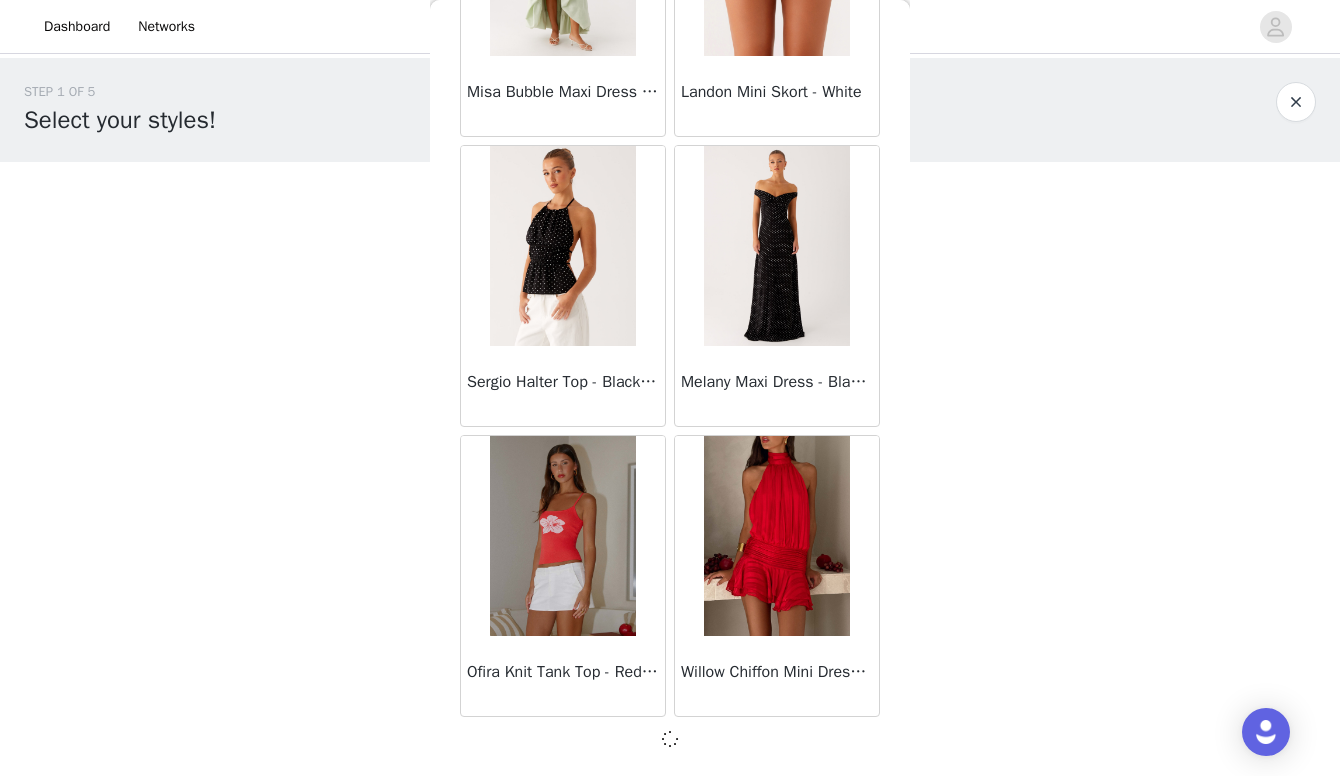 scroll, scrollTop: 0, scrollLeft: 0, axis: both 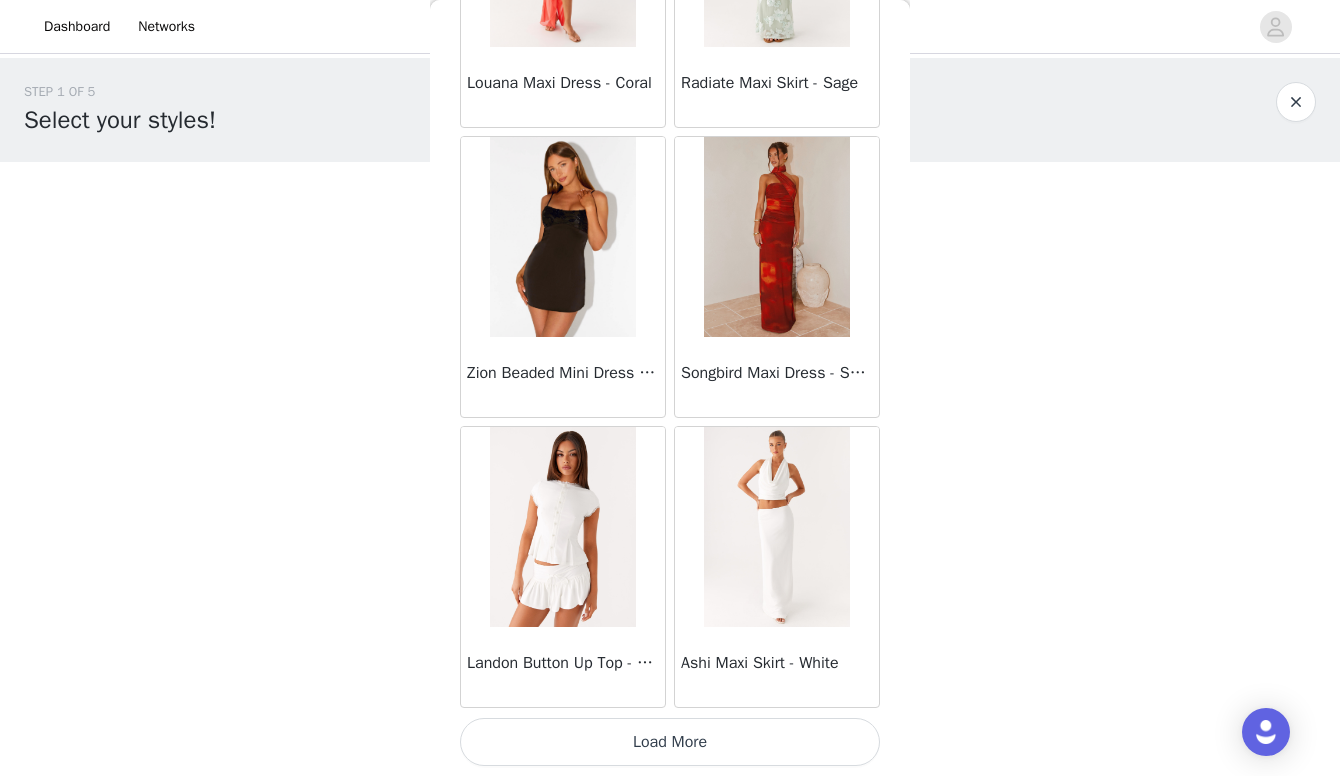 click on "Load More" at bounding box center (670, 742) 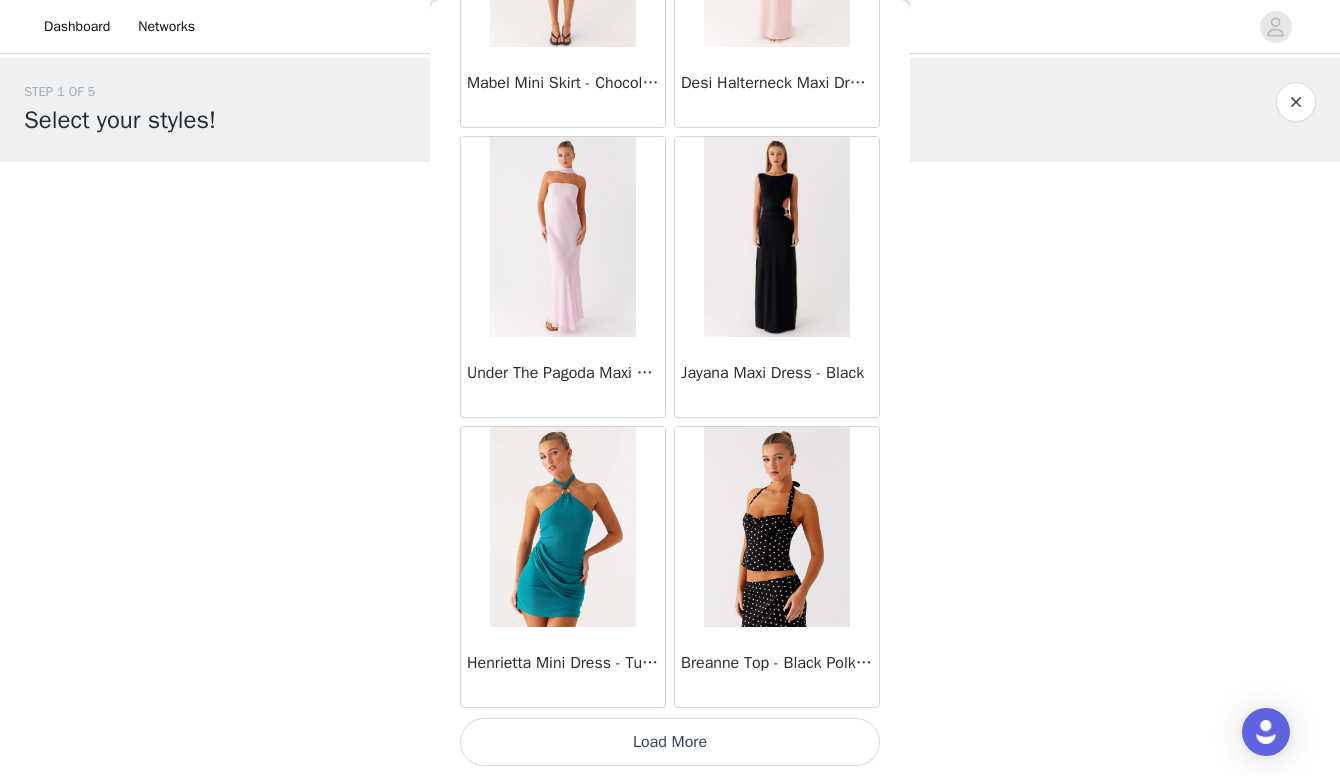 scroll, scrollTop: 60284, scrollLeft: 0, axis: vertical 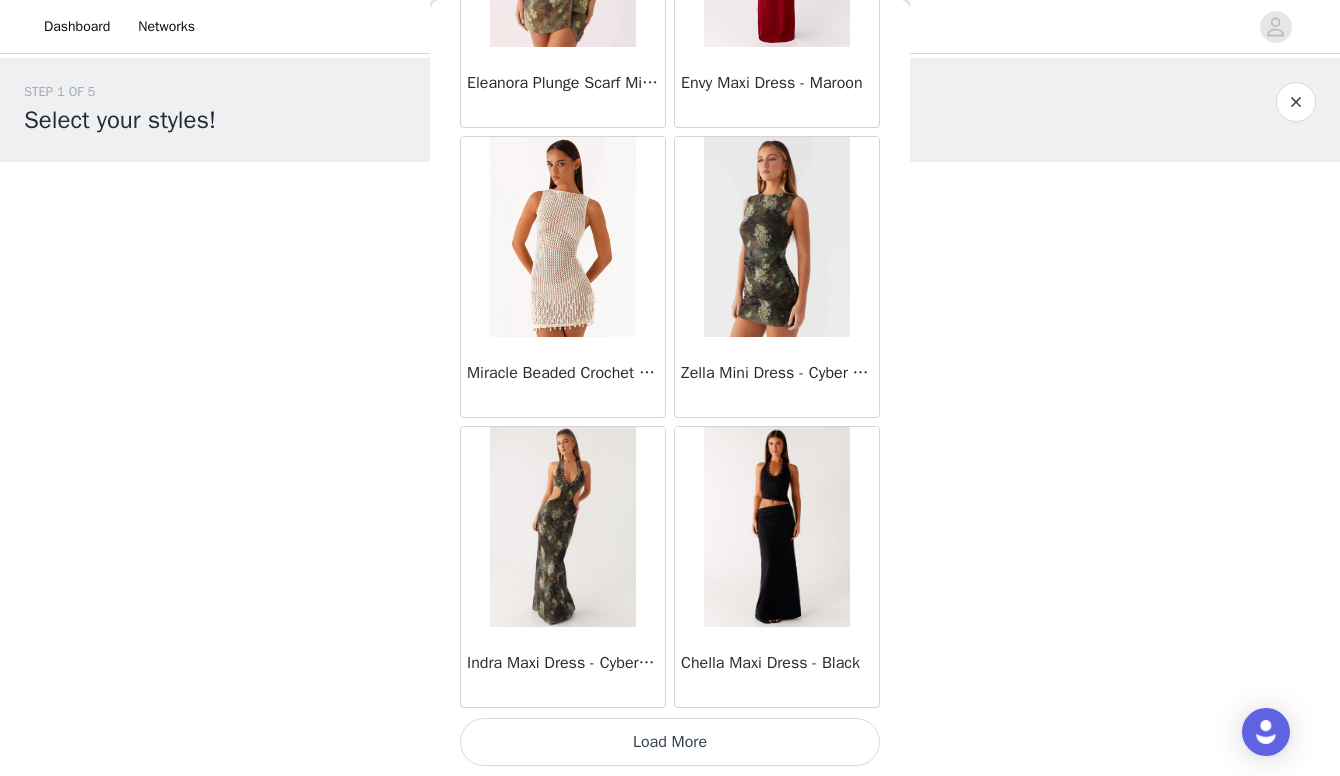 click on "Load More" at bounding box center [670, 742] 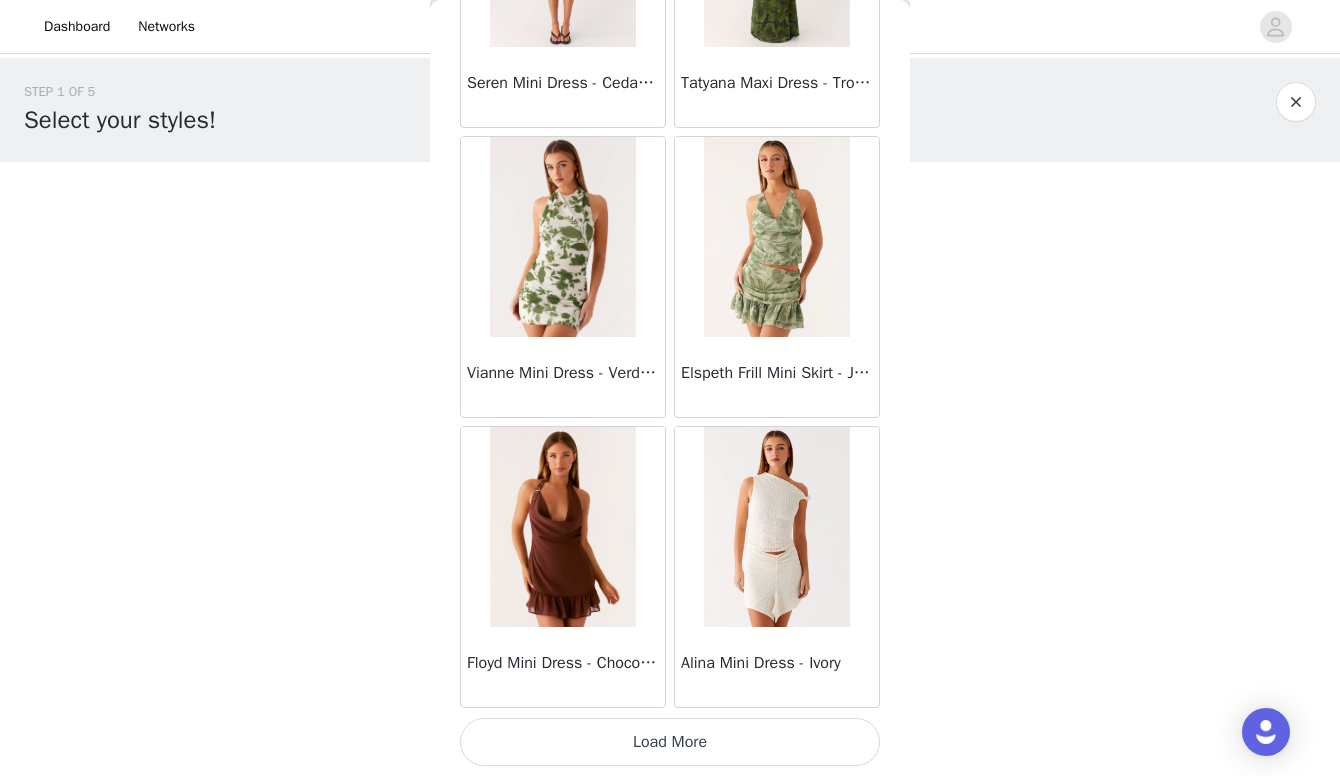 scroll, scrollTop: 66084, scrollLeft: 0, axis: vertical 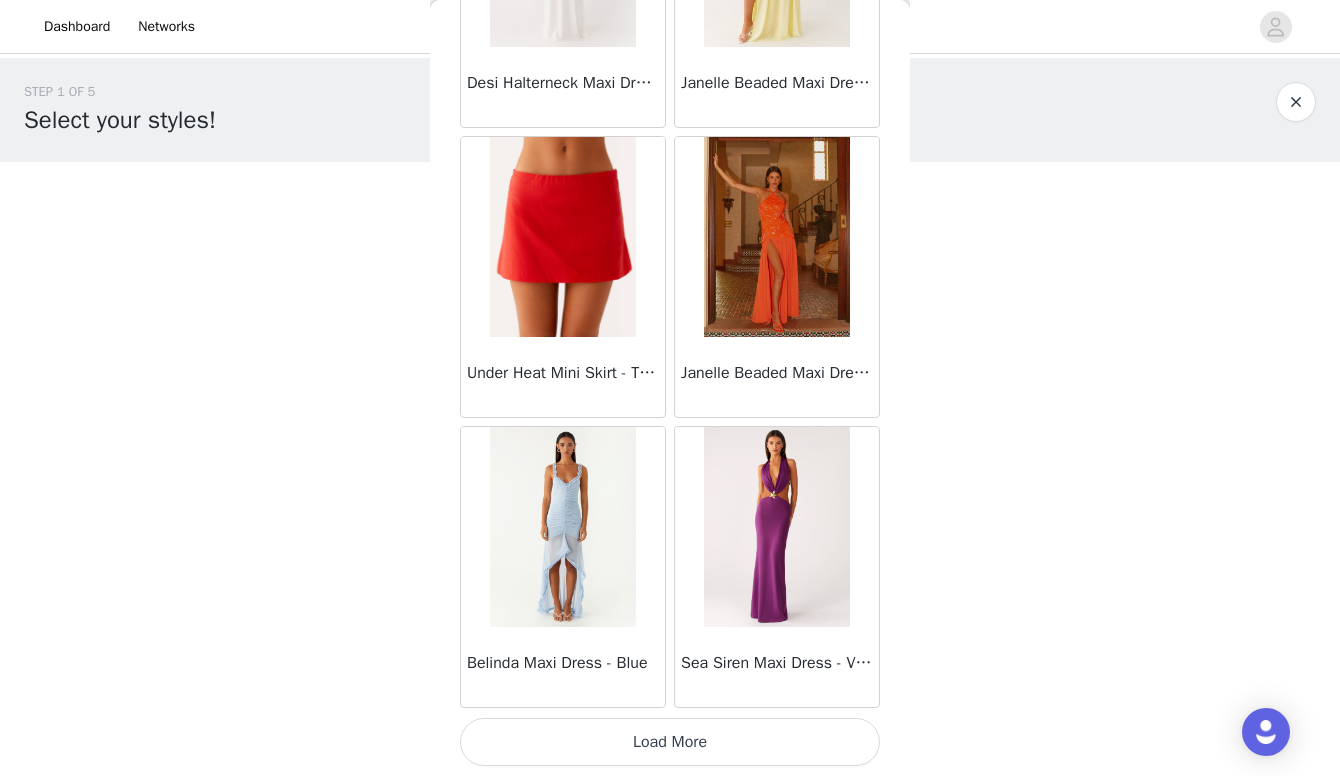 click on "Load More" at bounding box center (670, 742) 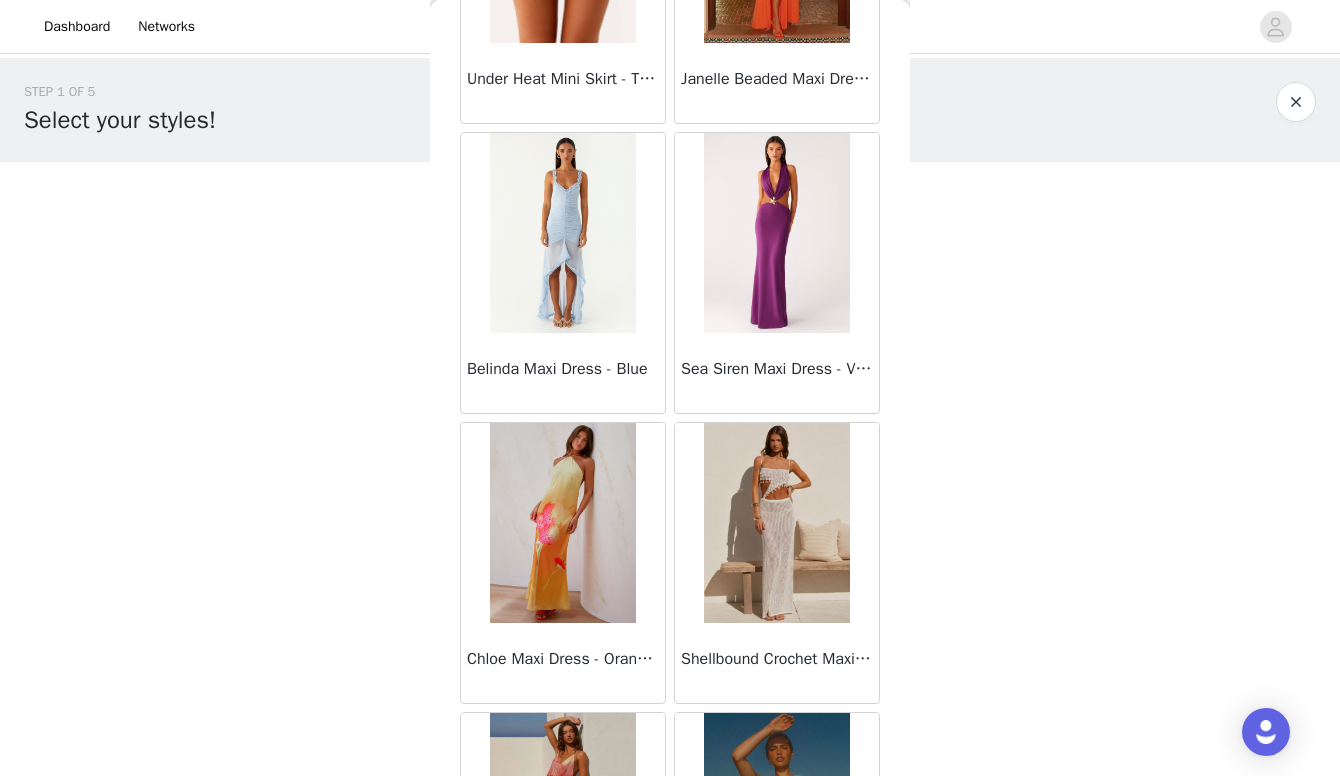 scroll, scrollTop: 69277, scrollLeft: 0, axis: vertical 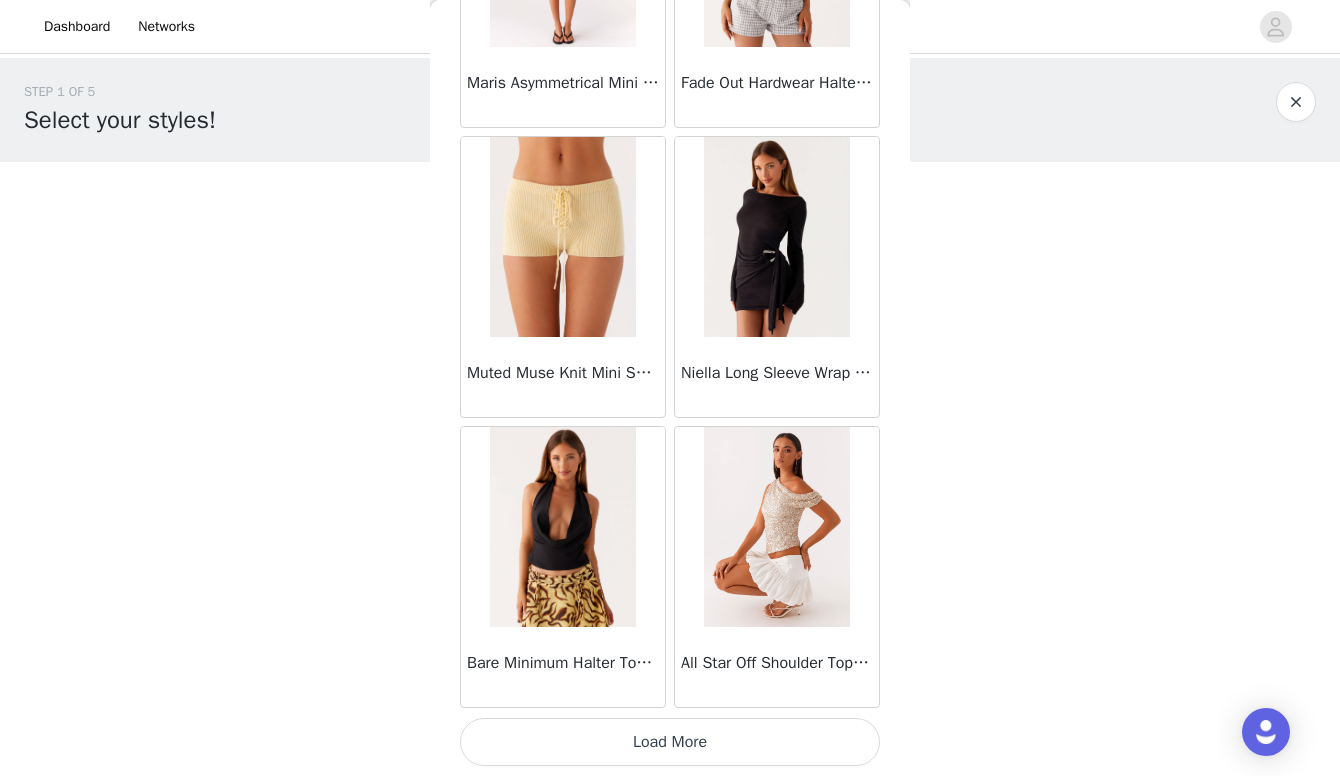 click on "Load More" at bounding box center [670, 742] 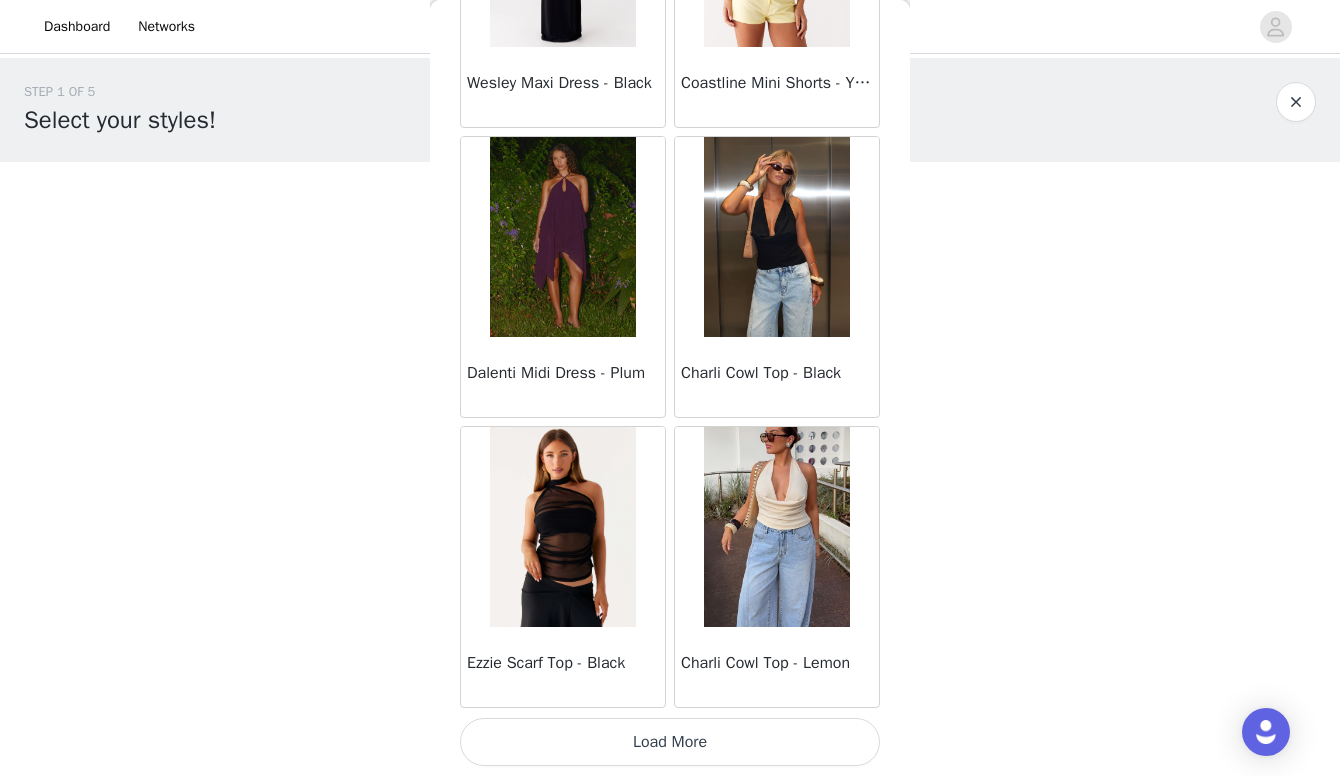 scroll, scrollTop: 74784, scrollLeft: 0, axis: vertical 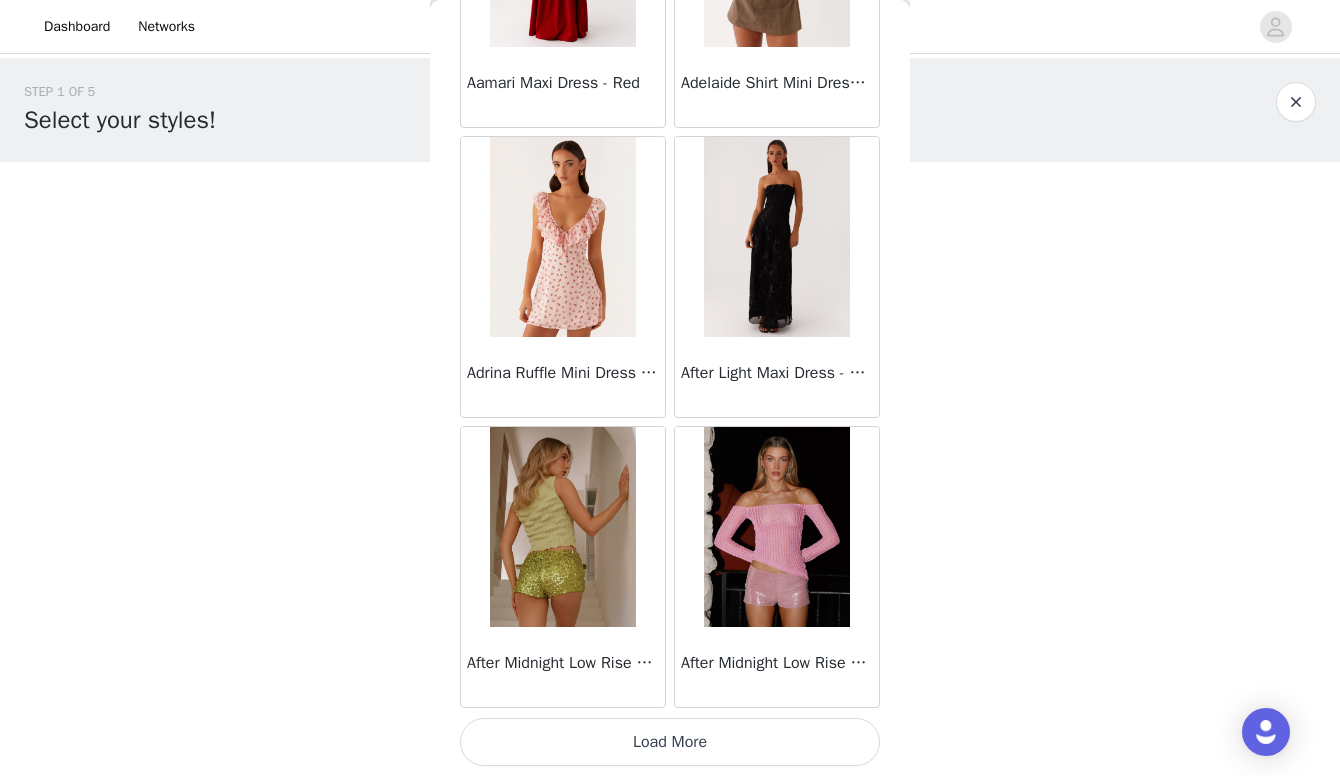click on "Load More" at bounding box center [670, 742] 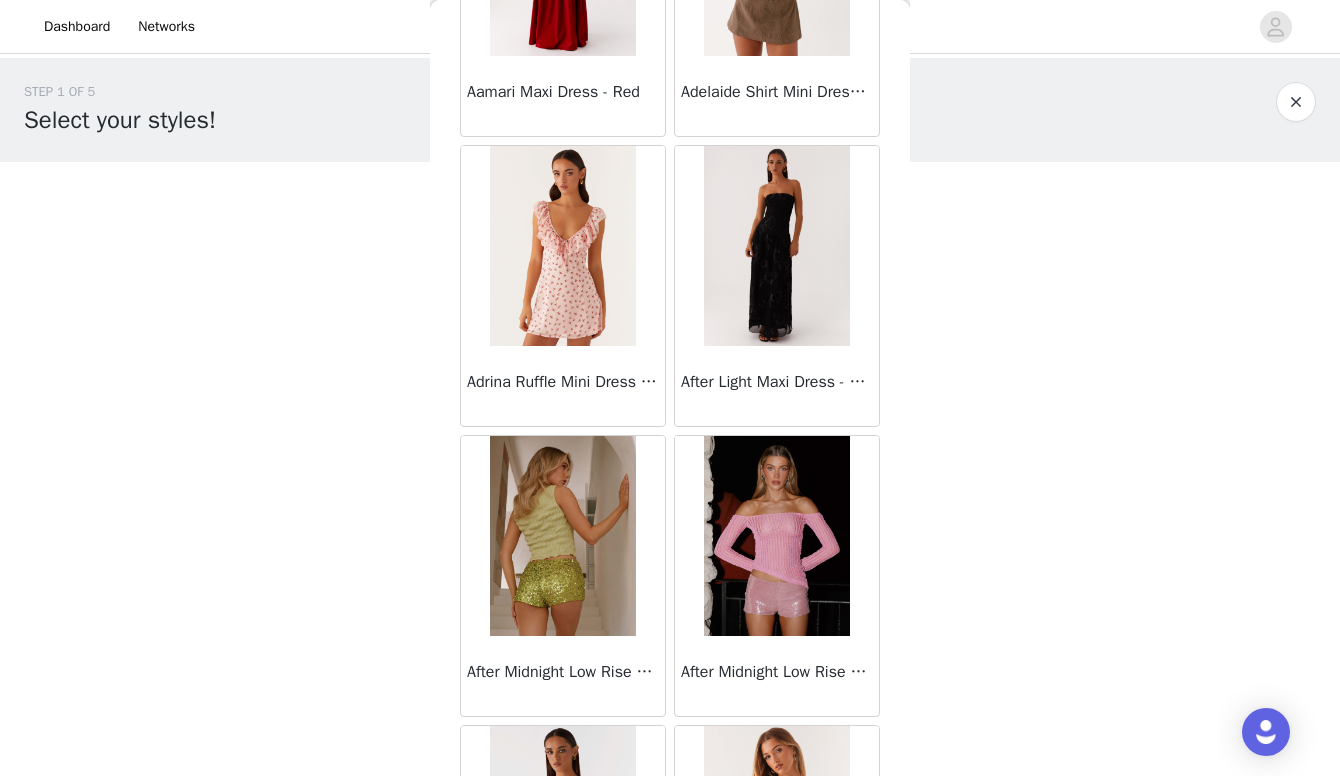 scroll, scrollTop: 0, scrollLeft: 0, axis: both 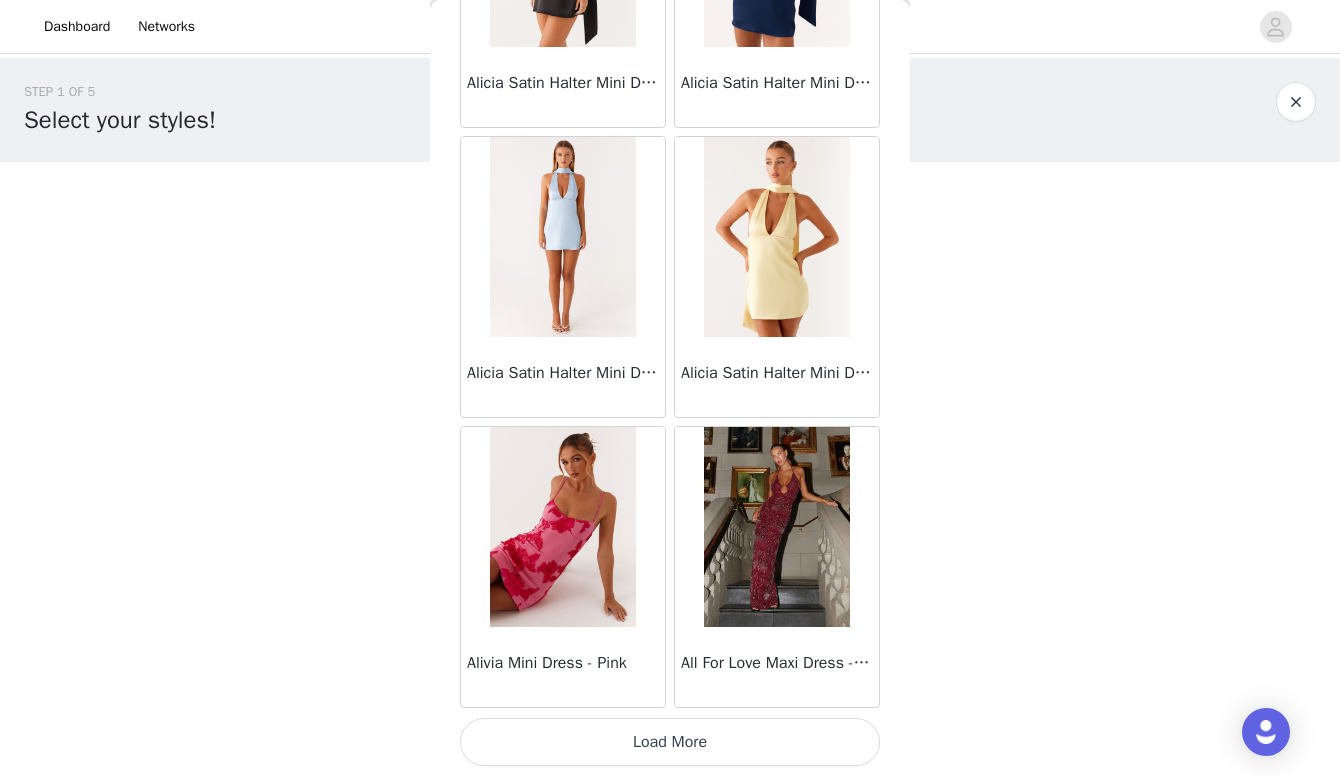 click on "Load More" at bounding box center (670, 742) 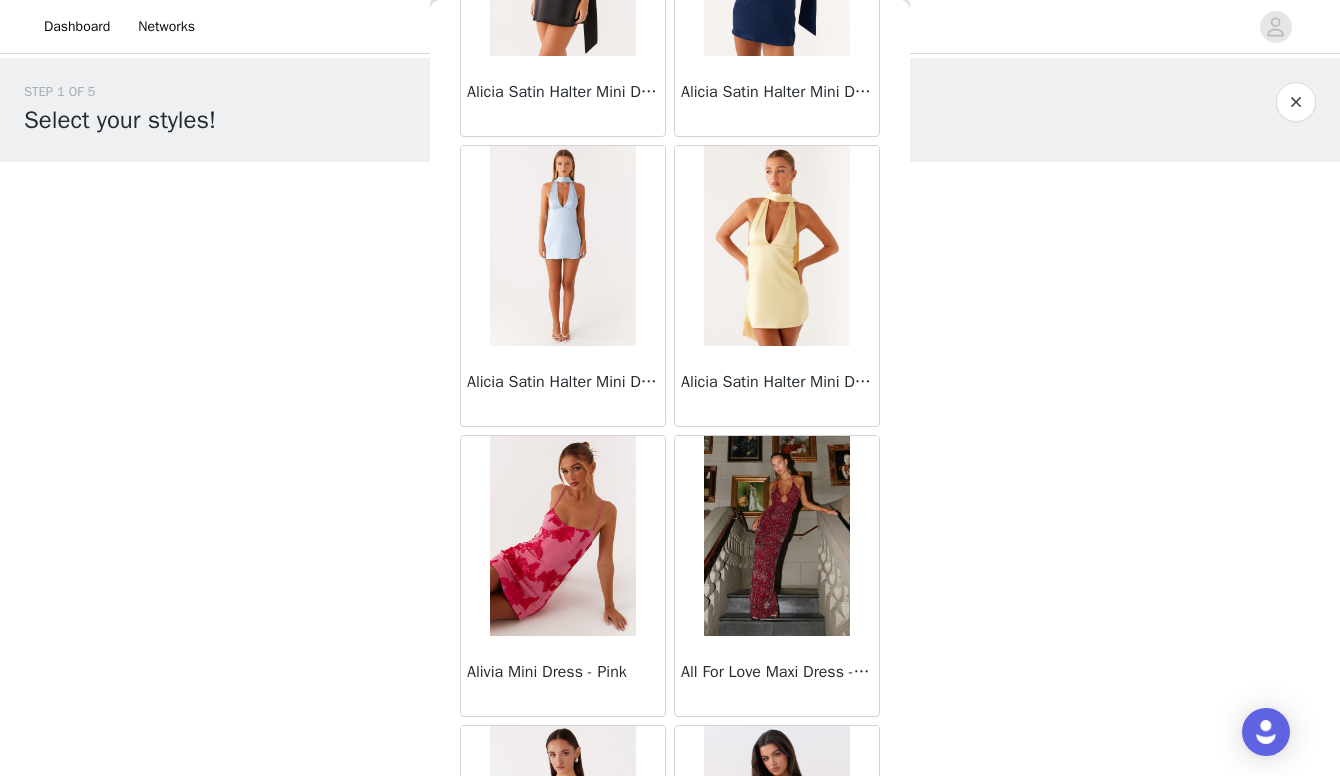 scroll, scrollTop: 0, scrollLeft: 0, axis: both 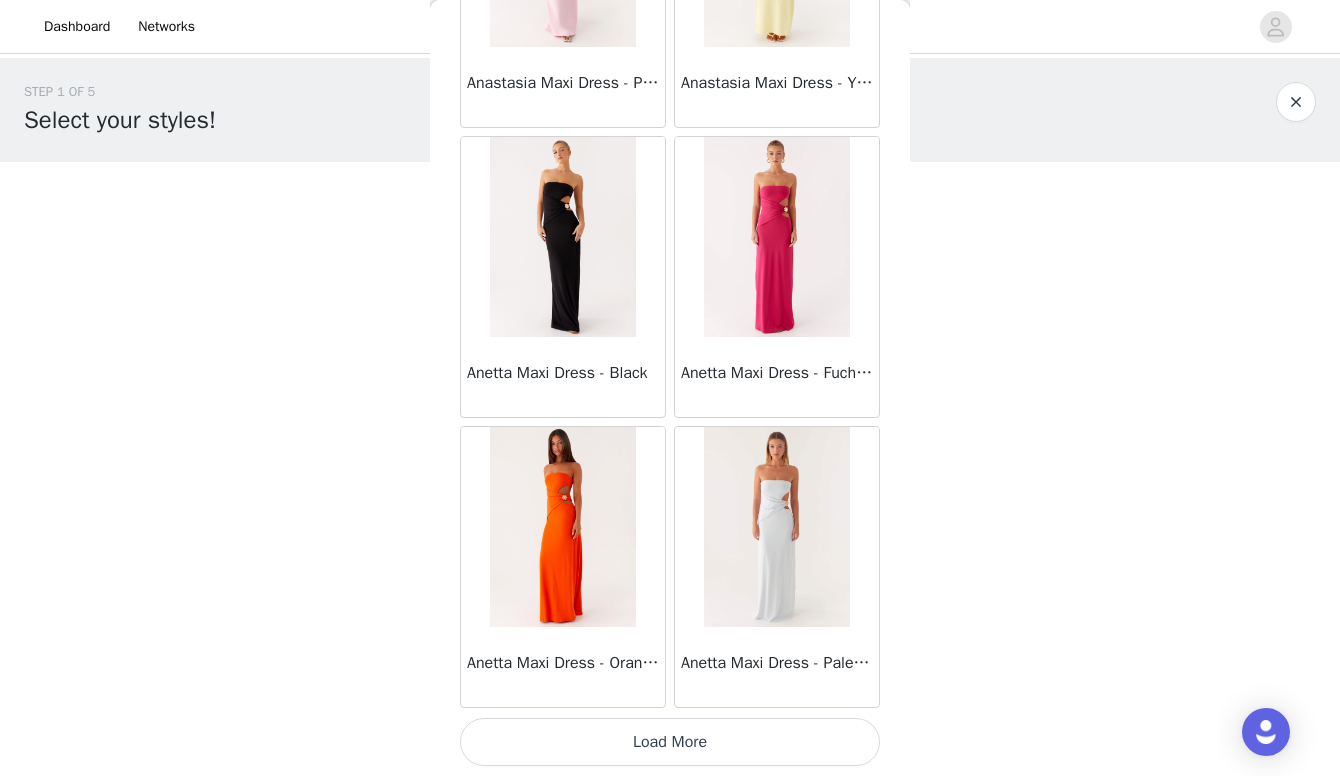 click on "Load More" at bounding box center [670, 742] 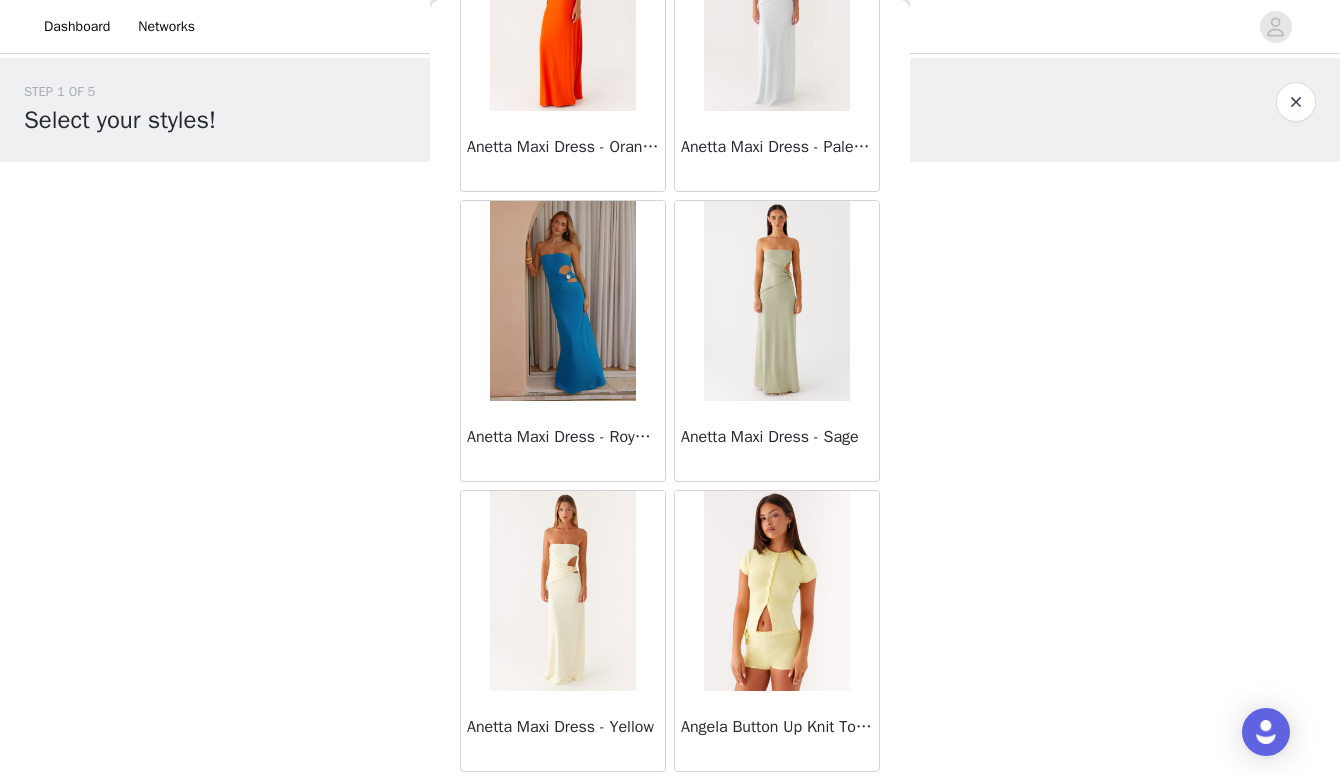 scroll, scrollTop: 84001, scrollLeft: 0, axis: vertical 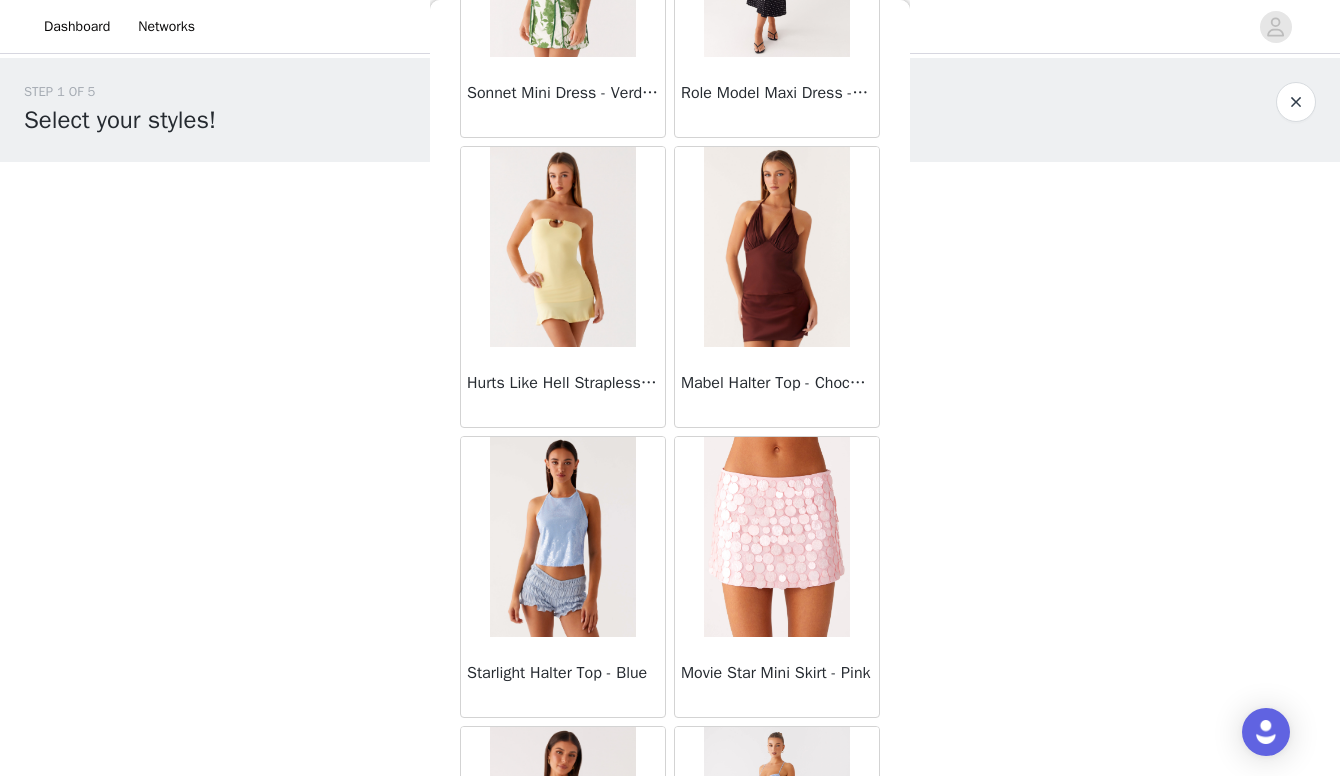 click at bounding box center [776, 537] 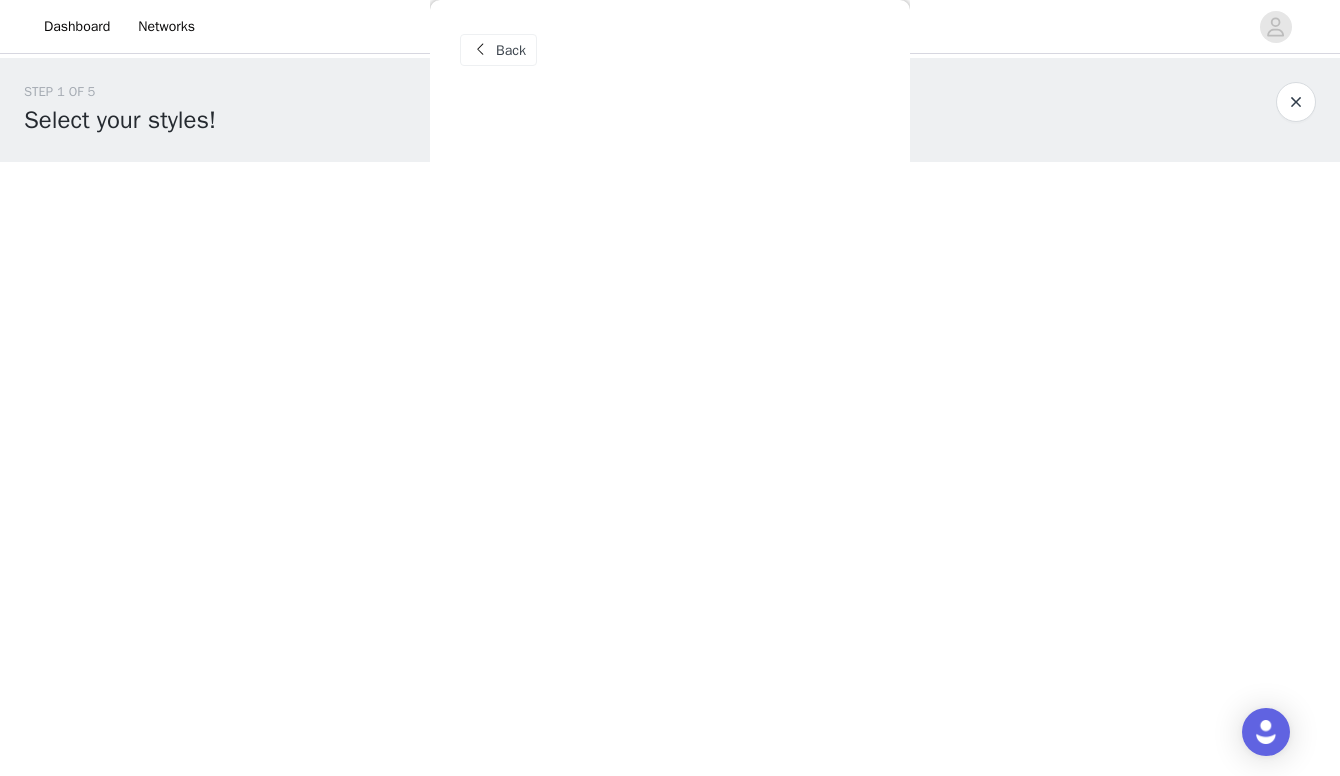 scroll, scrollTop: 0, scrollLeft: 0, axis: both 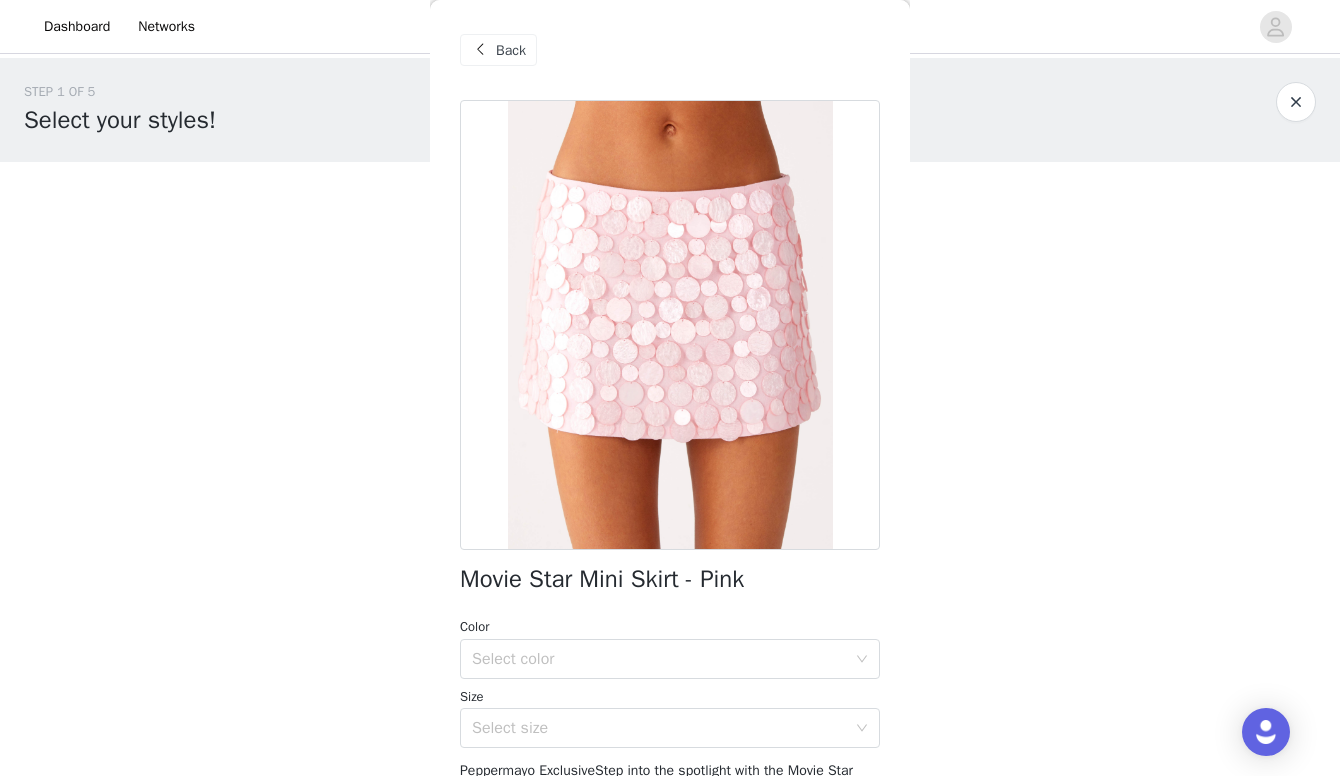 click on "Color" at bounding box center (670, 627) 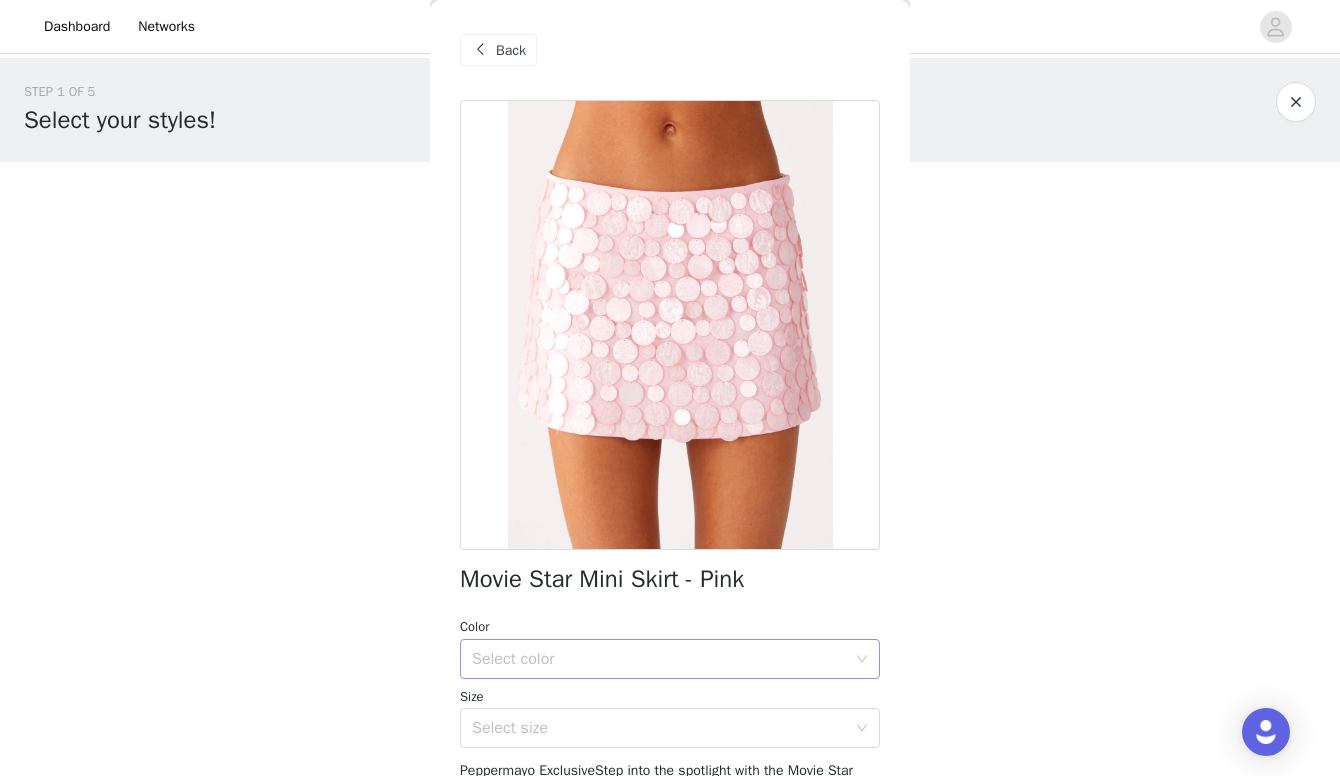 click on "Select color" at bounding box center (659, 659) 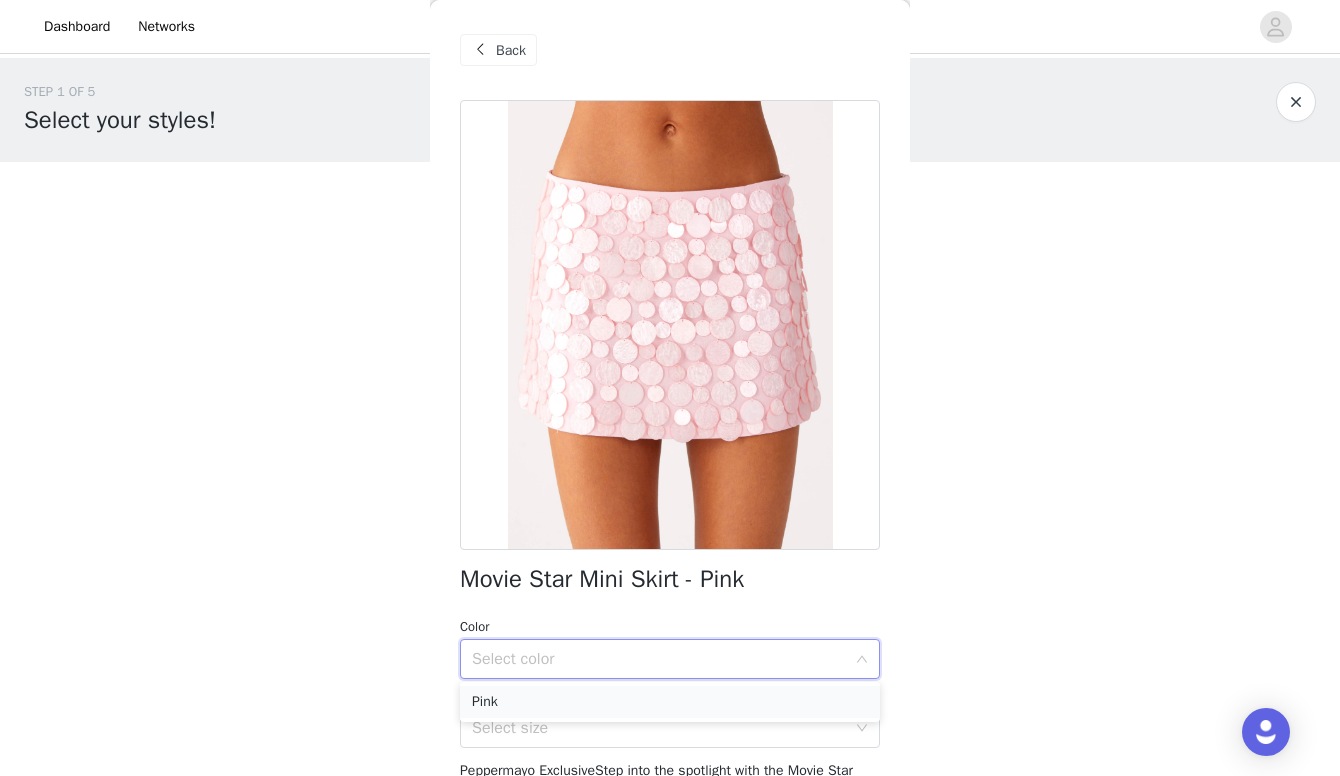 click on "Pink" at bounding box center [670, 702] 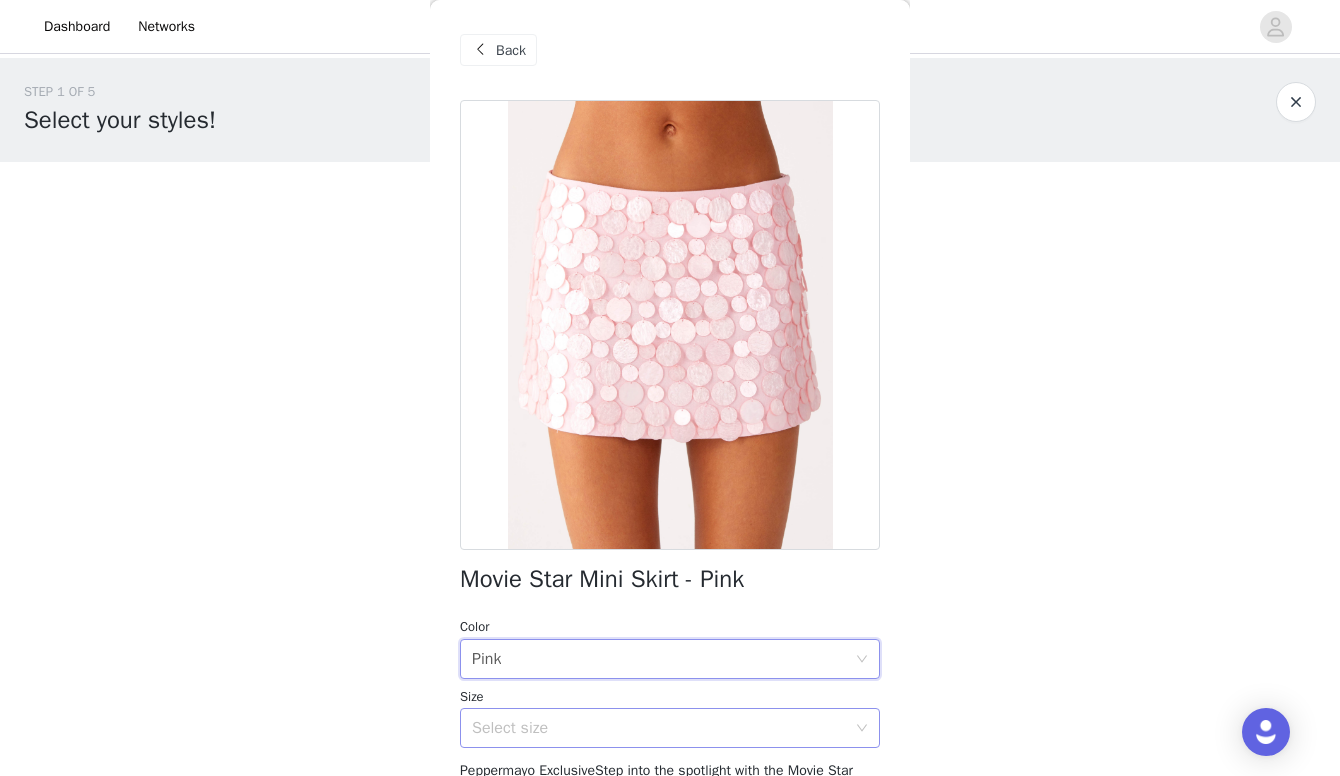 click on "Select size" at bounding box center (659, 728) 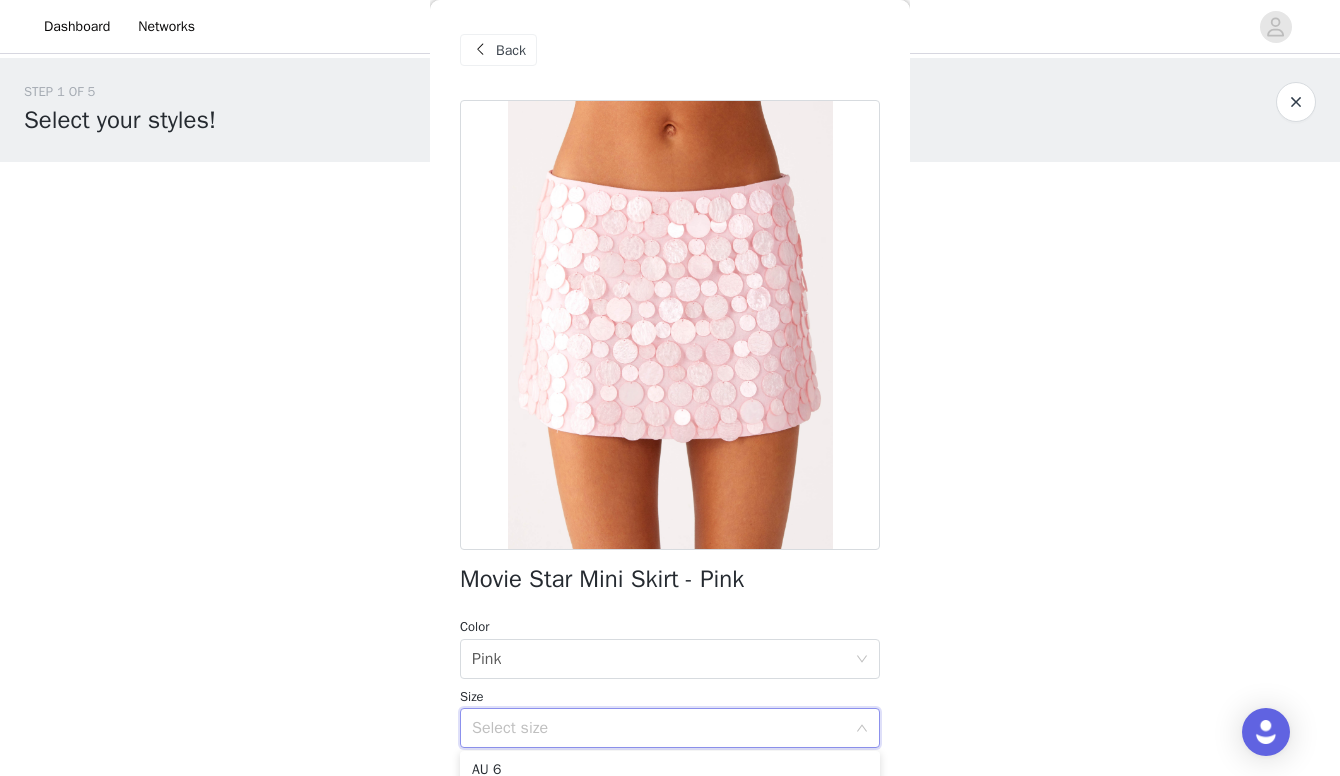 scroll, scrollTop: 31, scrollLeft: 0, axis: vertical 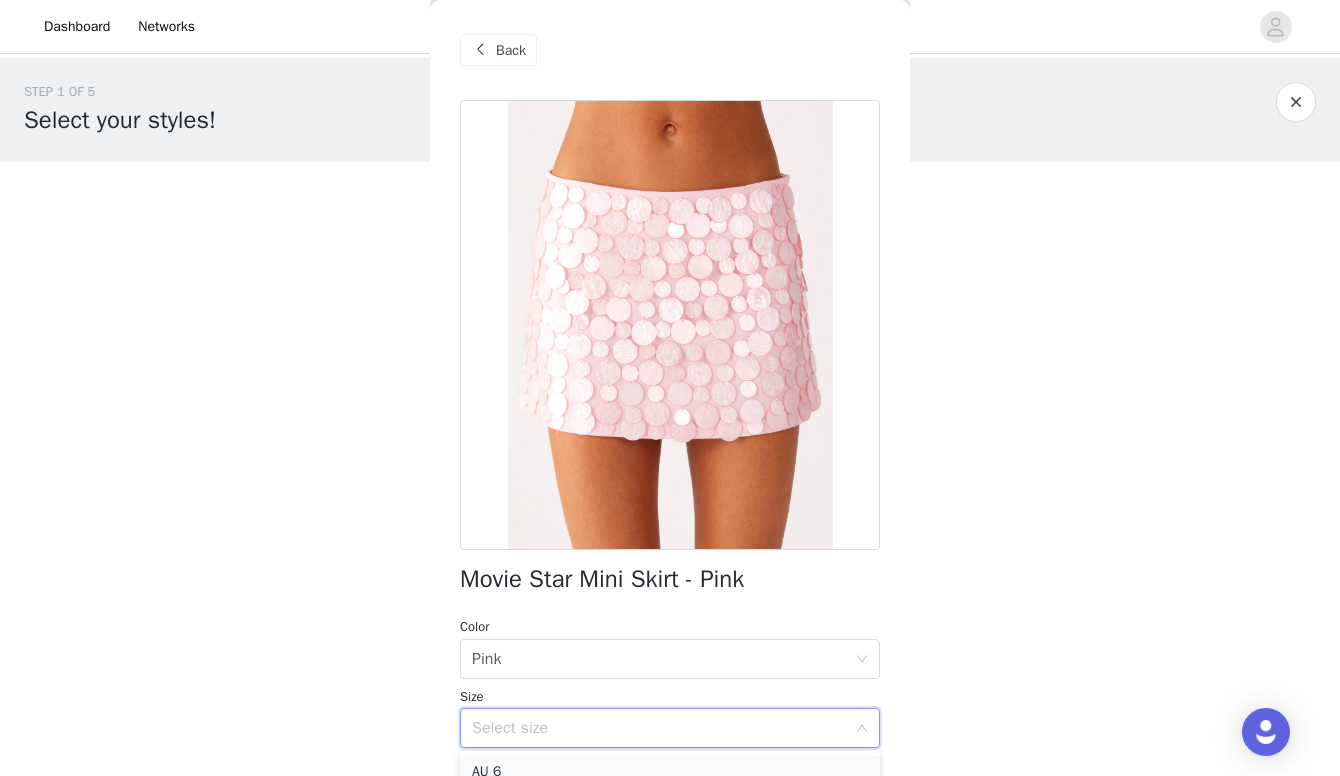 click on "AU 6" at bounding box center (670, 772) 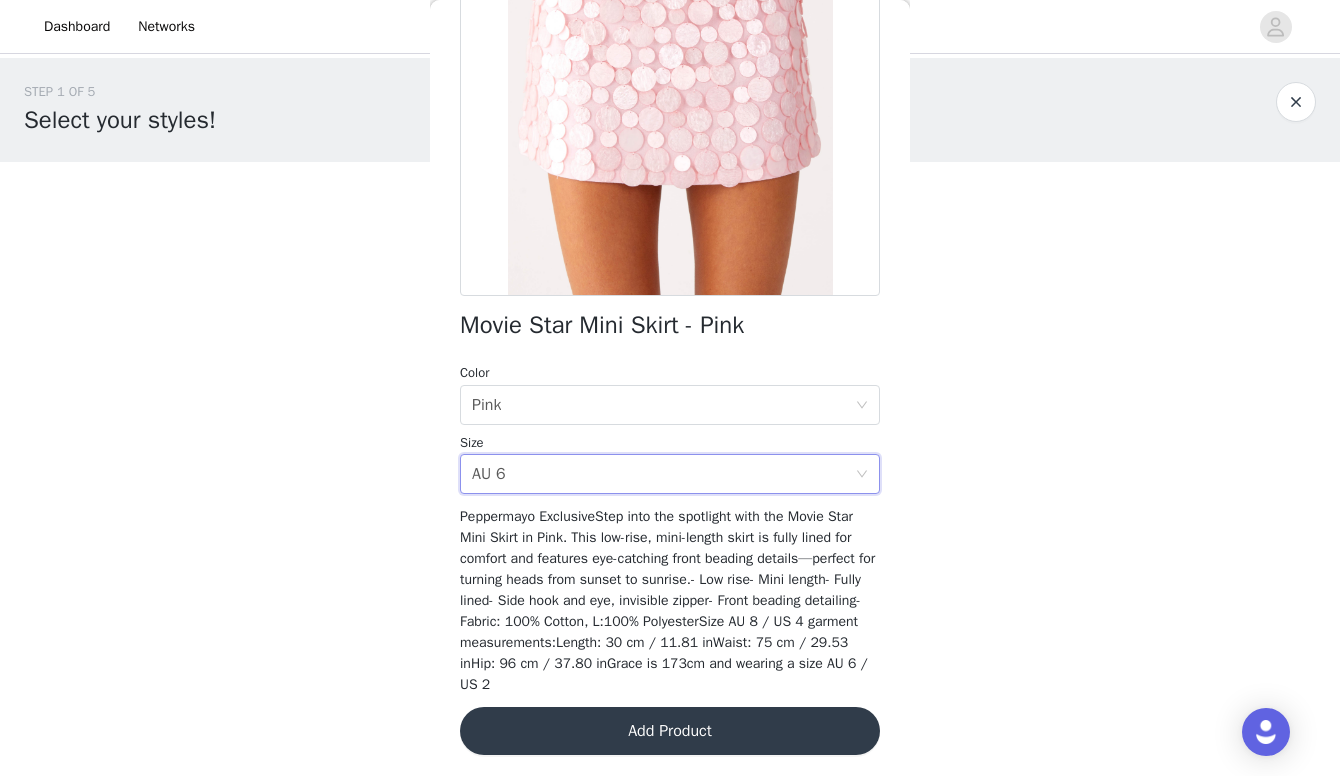 scroll, scrollTop: 248, scrollLeft: 0, axis: vertical 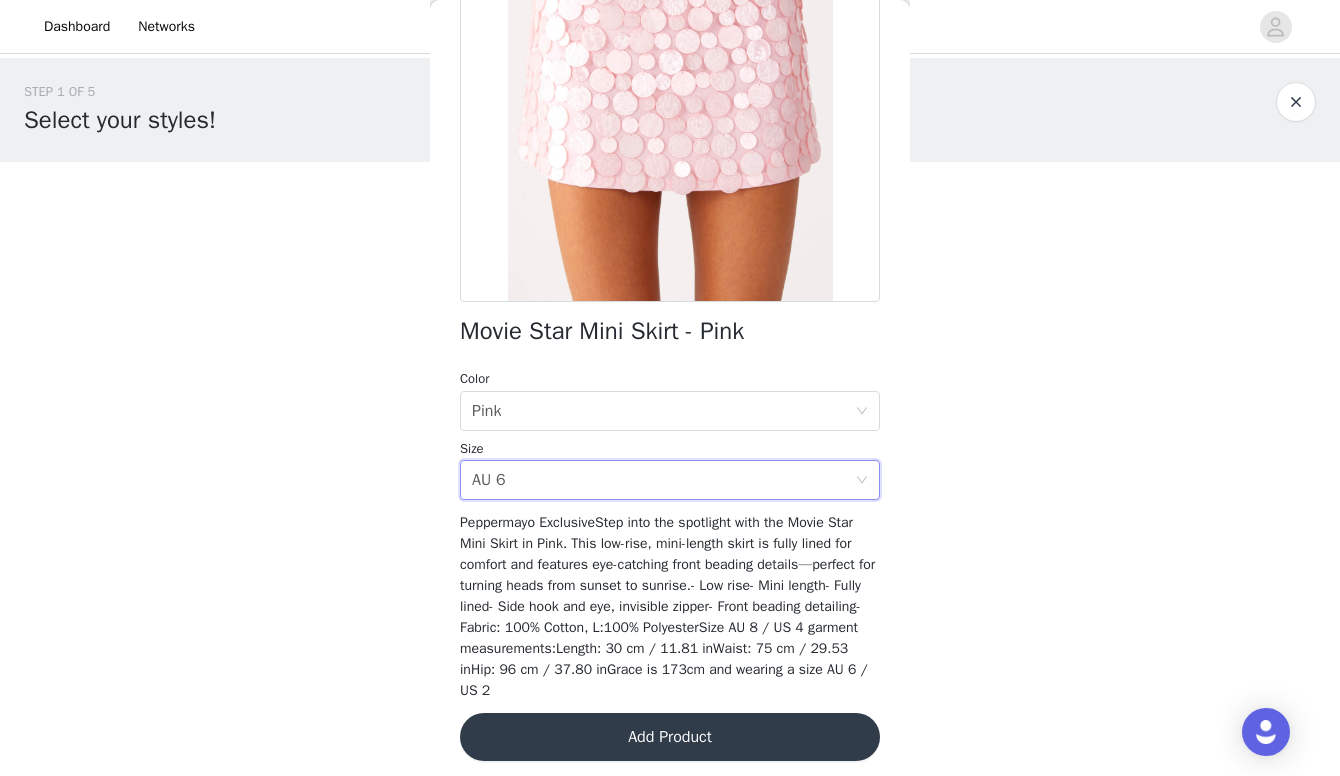 click on "Add Product" at bounding box center [670, 737] 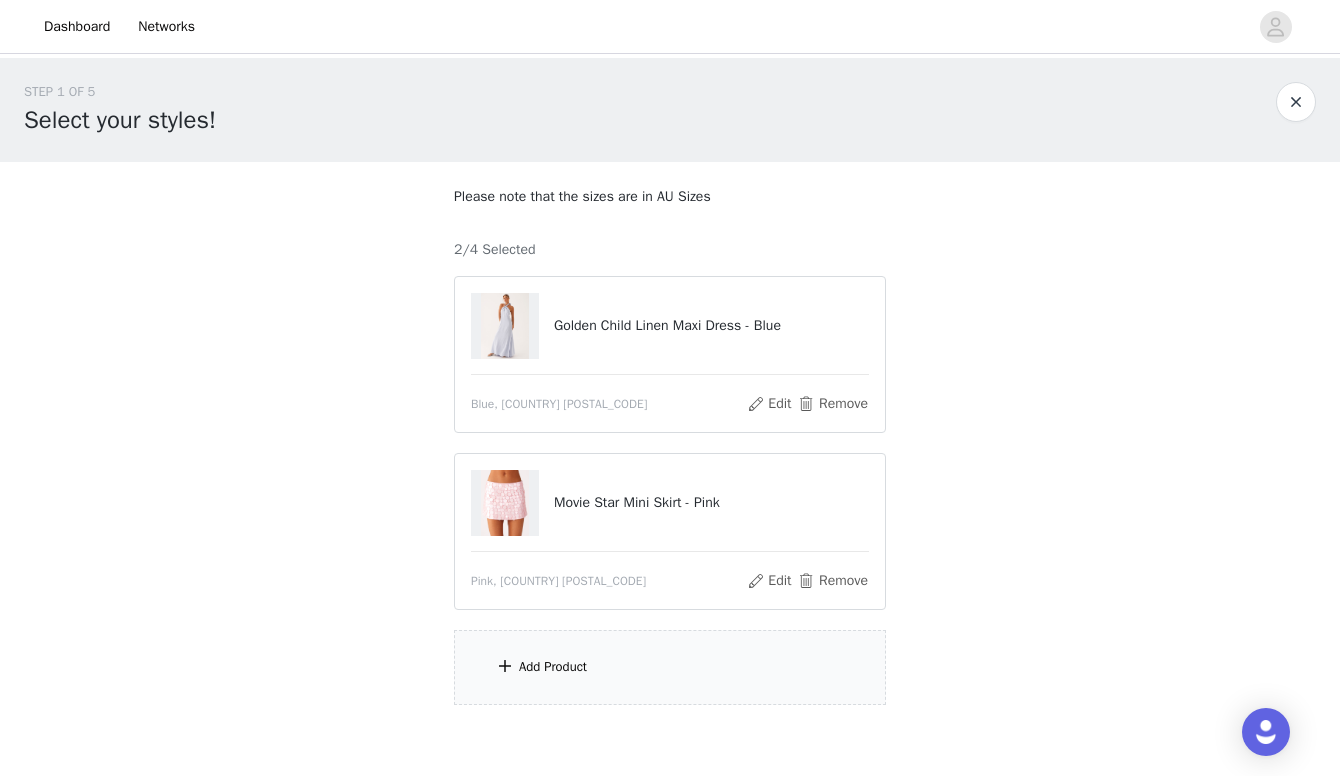 click on "Movie Star Mini Skirt - Pink" at bounding box center [711, 502] 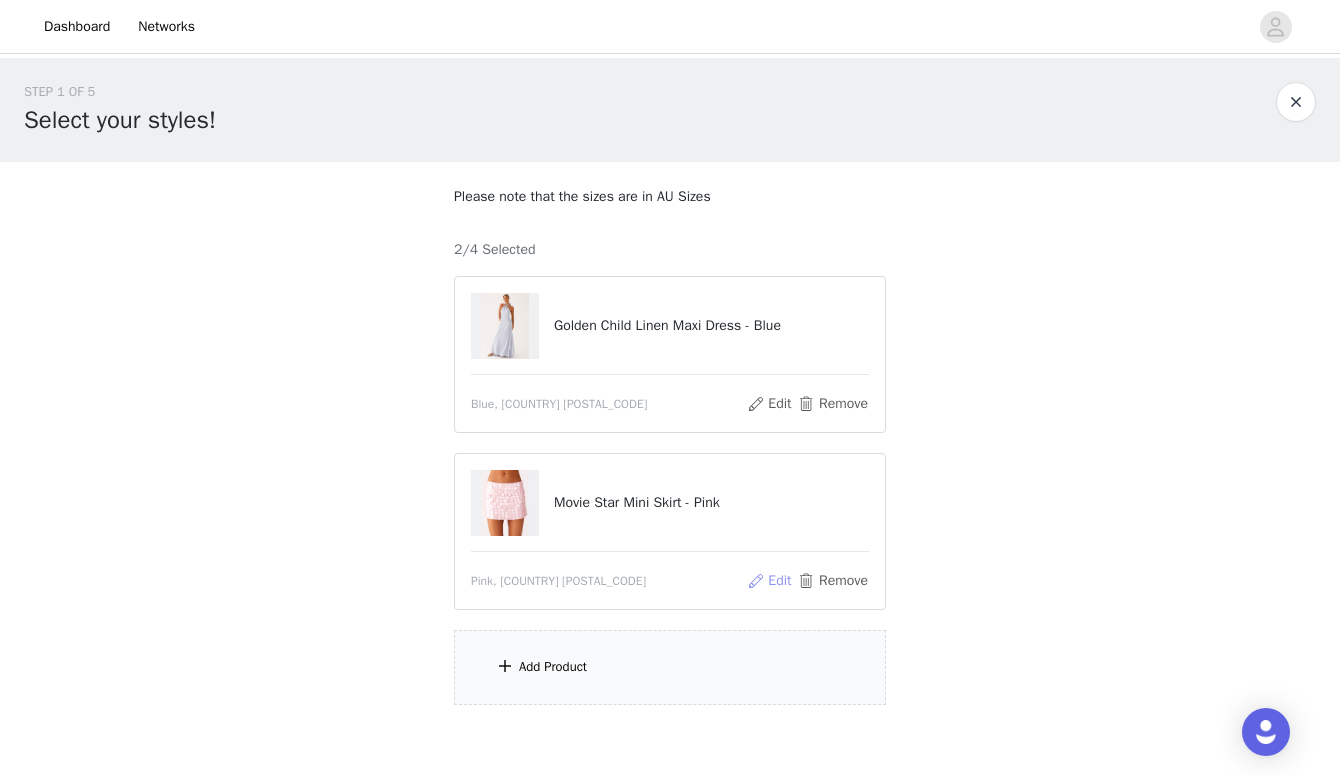 click on "Edit" at bounding box center (769, 581) 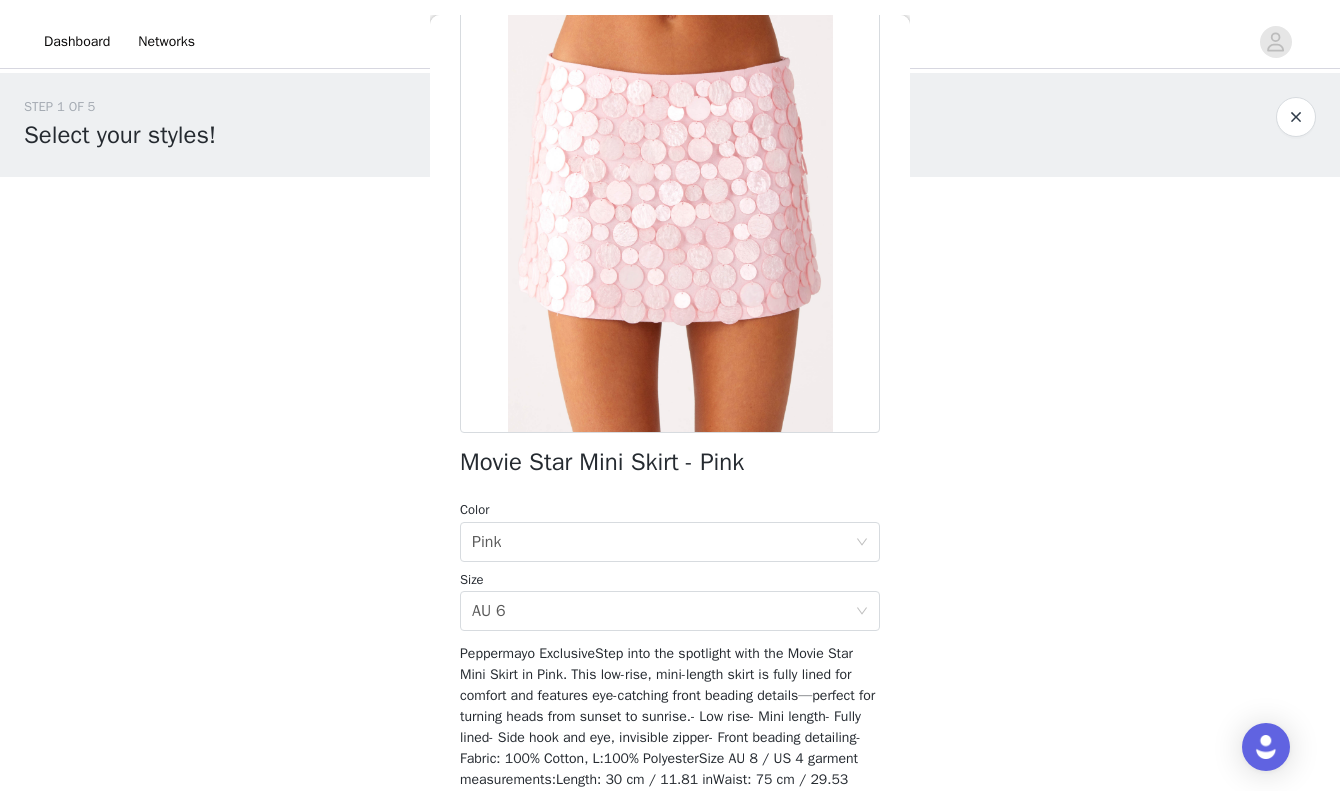scroll, scrollTop: 133, scrollLeft: 0, axis: vertical 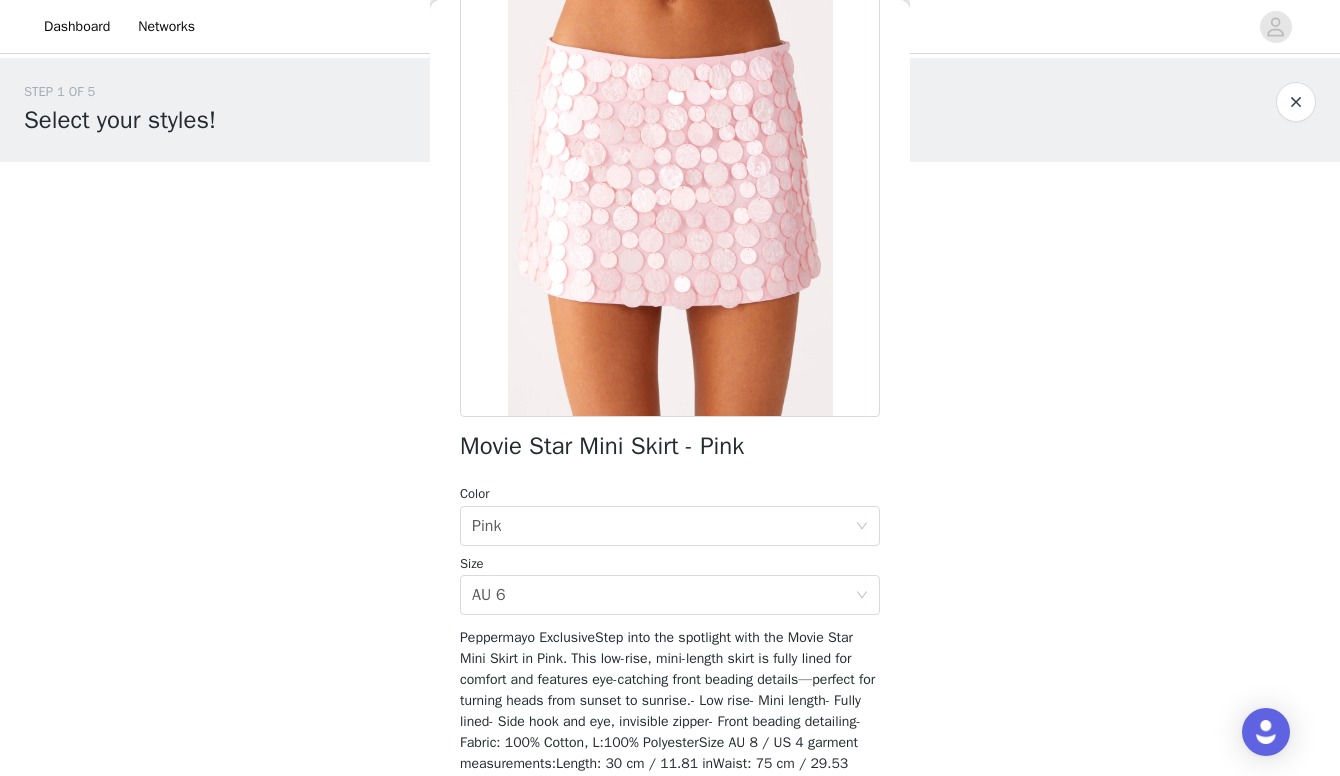 click at bounding box center (1296, 102) 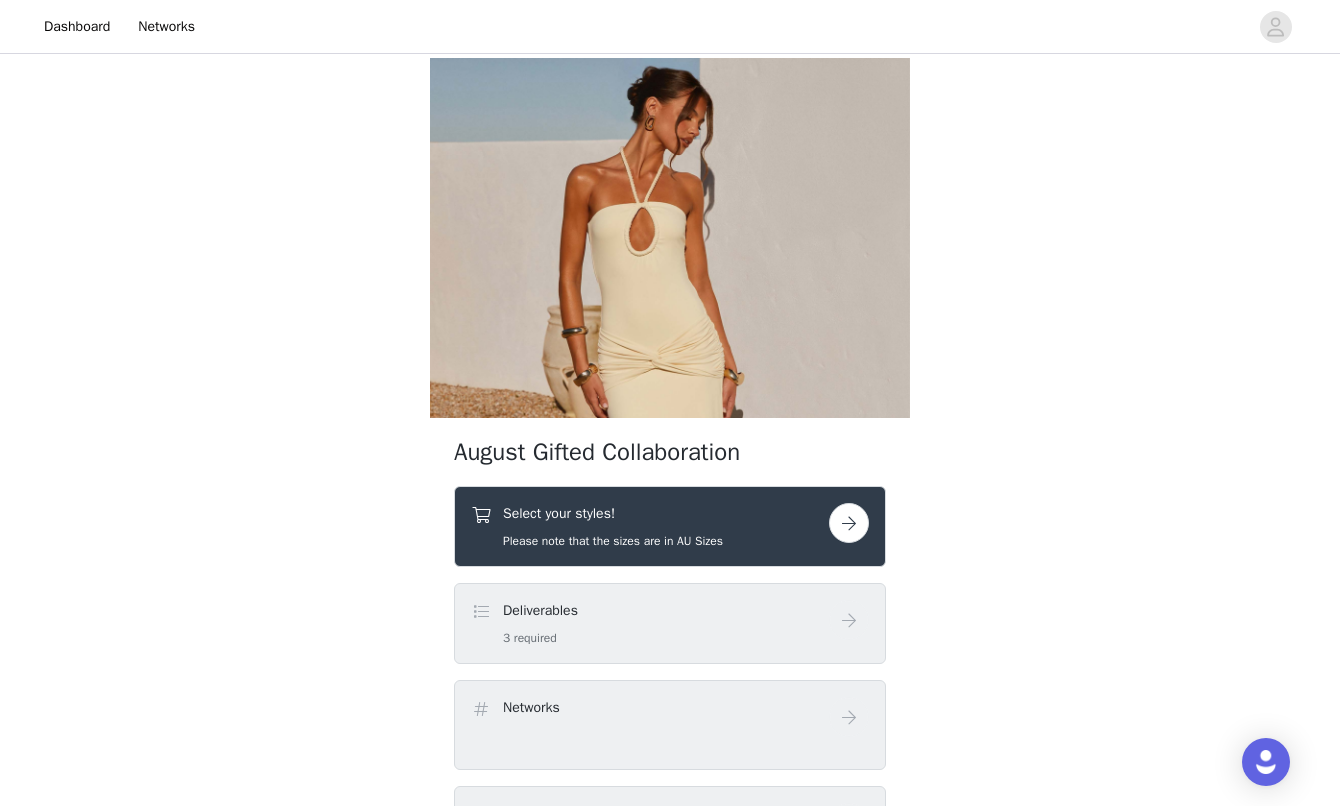 click on "Select your styles!   Please note that the sizes are in AU Sizes" at bounding box center (650, 526) 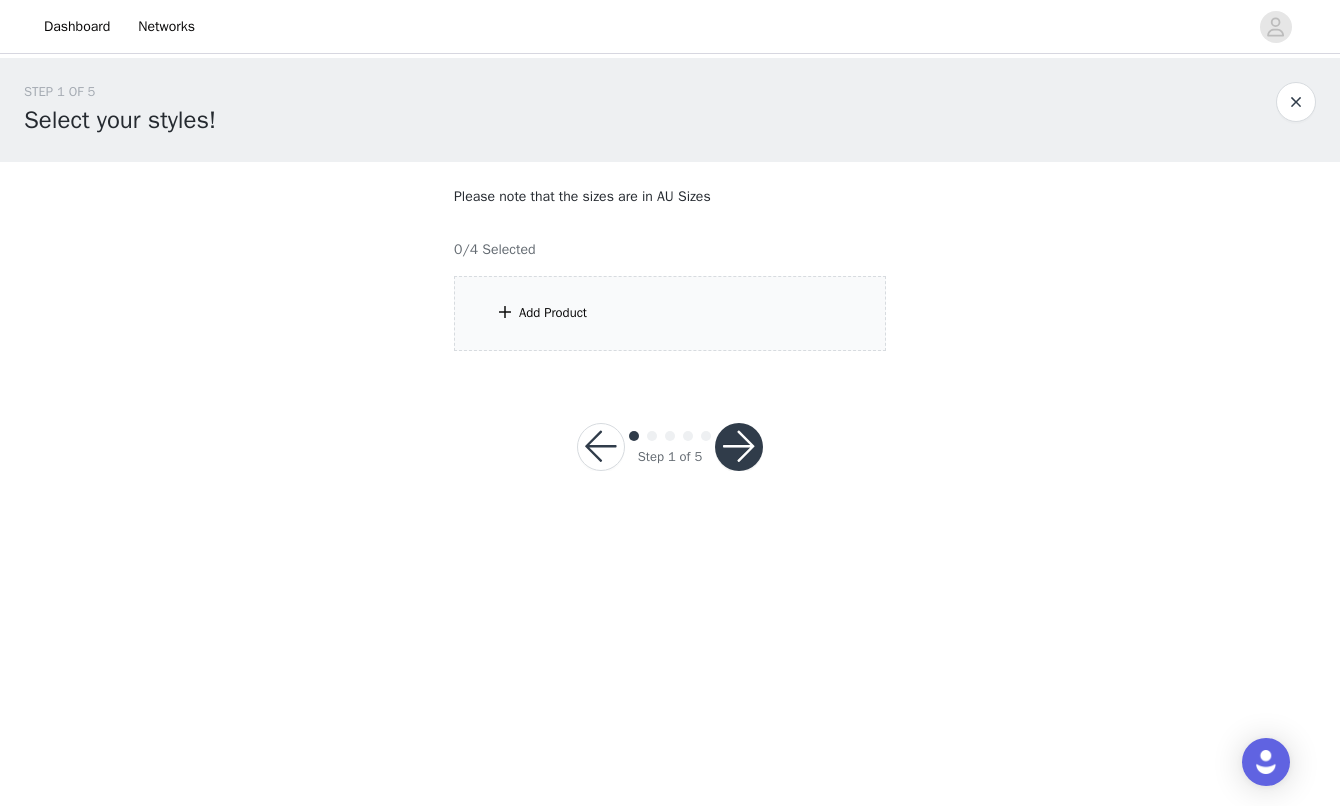 scroll, scrollTop: 0, scrollLeft: 0, axis: both 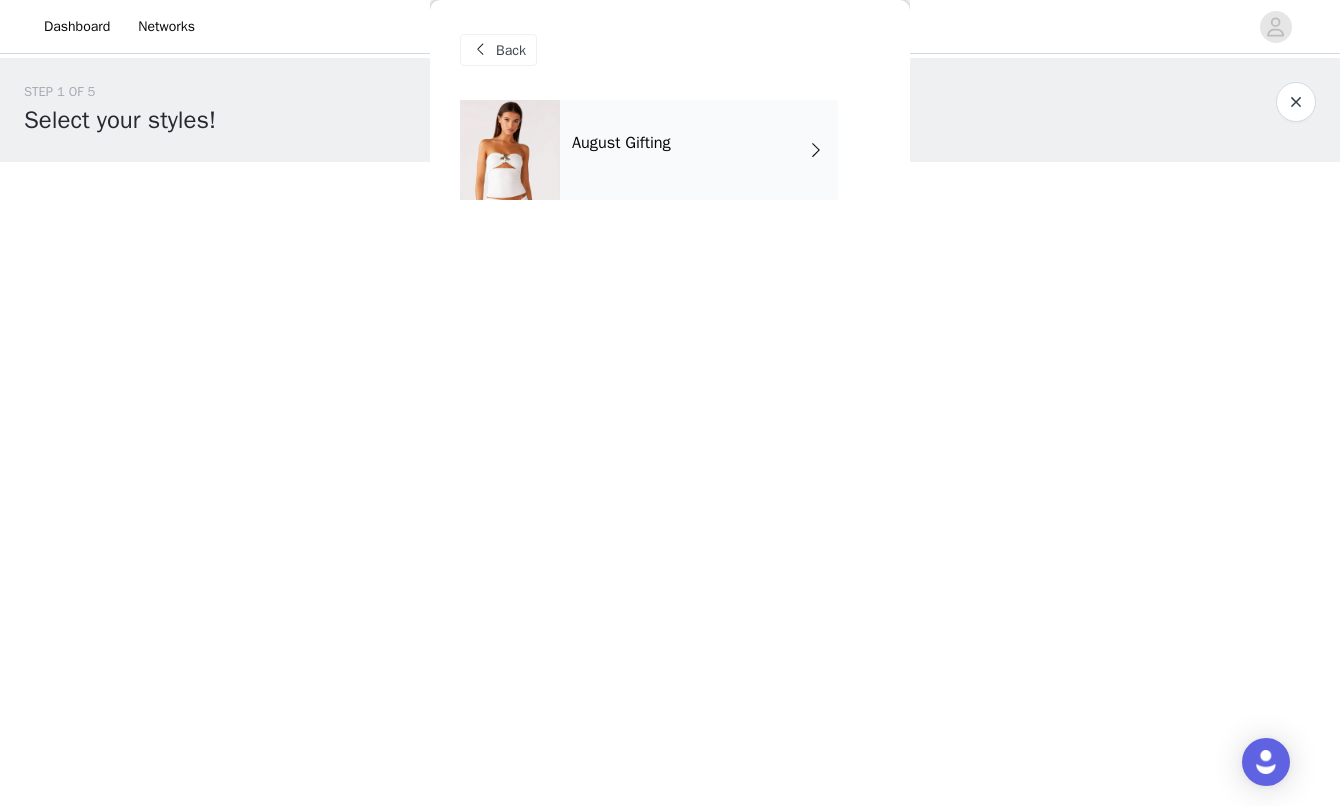 click at bounding box center [510, 150] 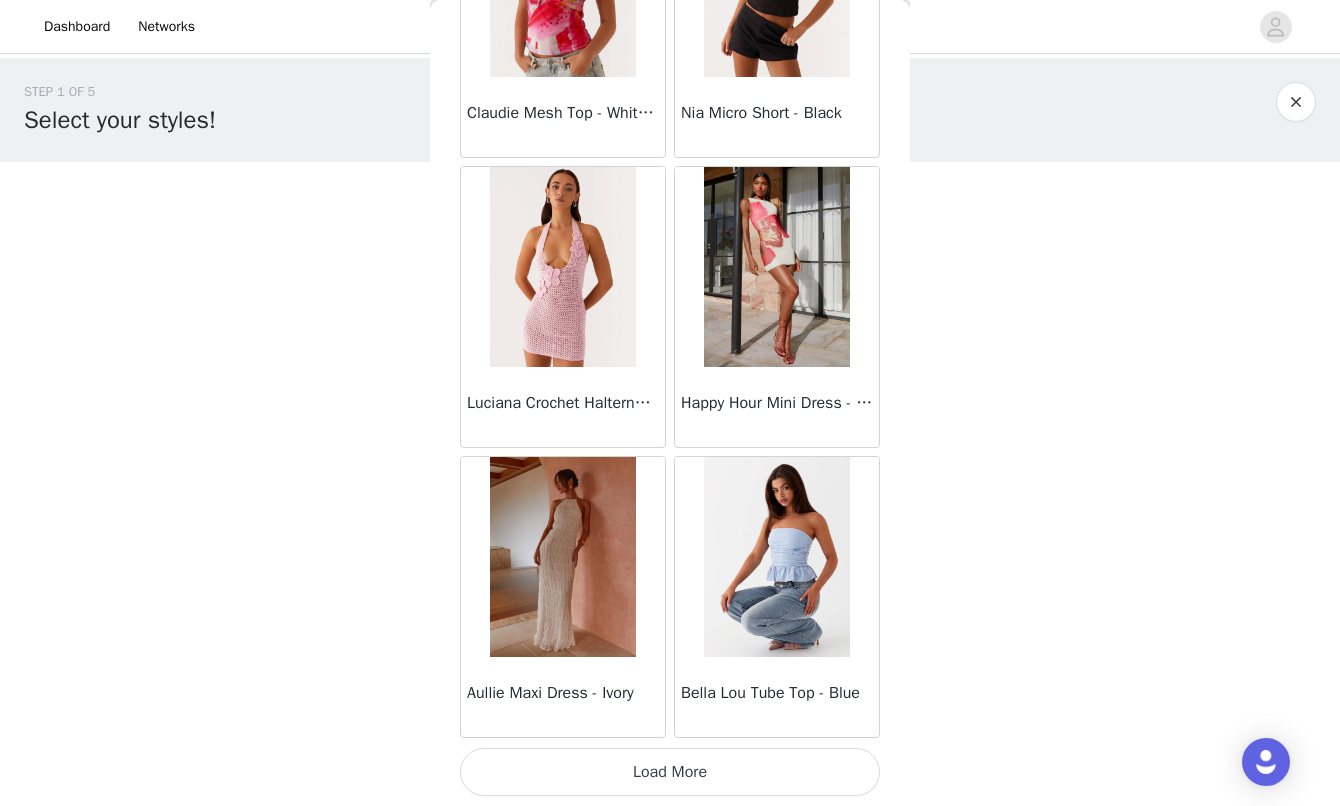 click on "Load More" at bounding box center [670, 772] 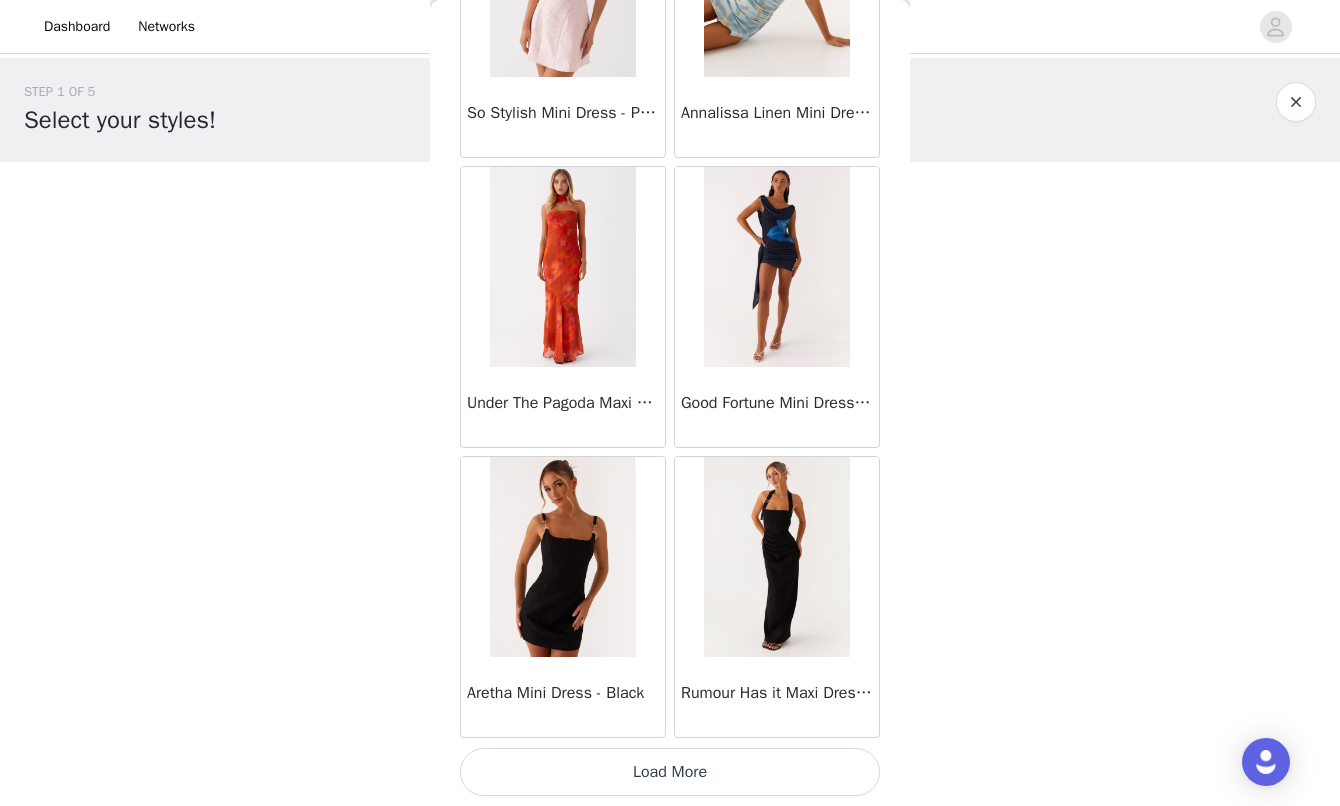 scroll, scrollTop: 5154, scrollLeft: 0, axis: vertical 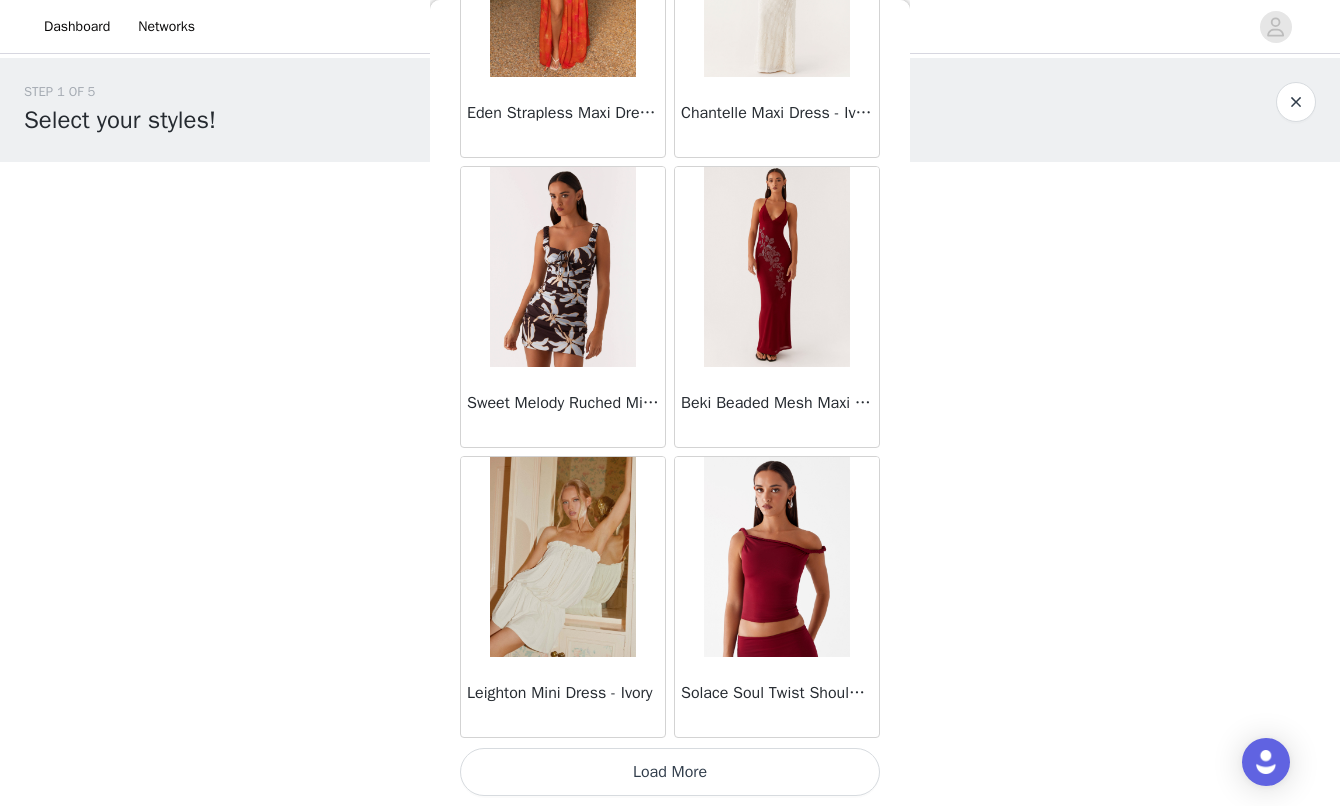 click on "Load More" at bounding box center (670, 772) 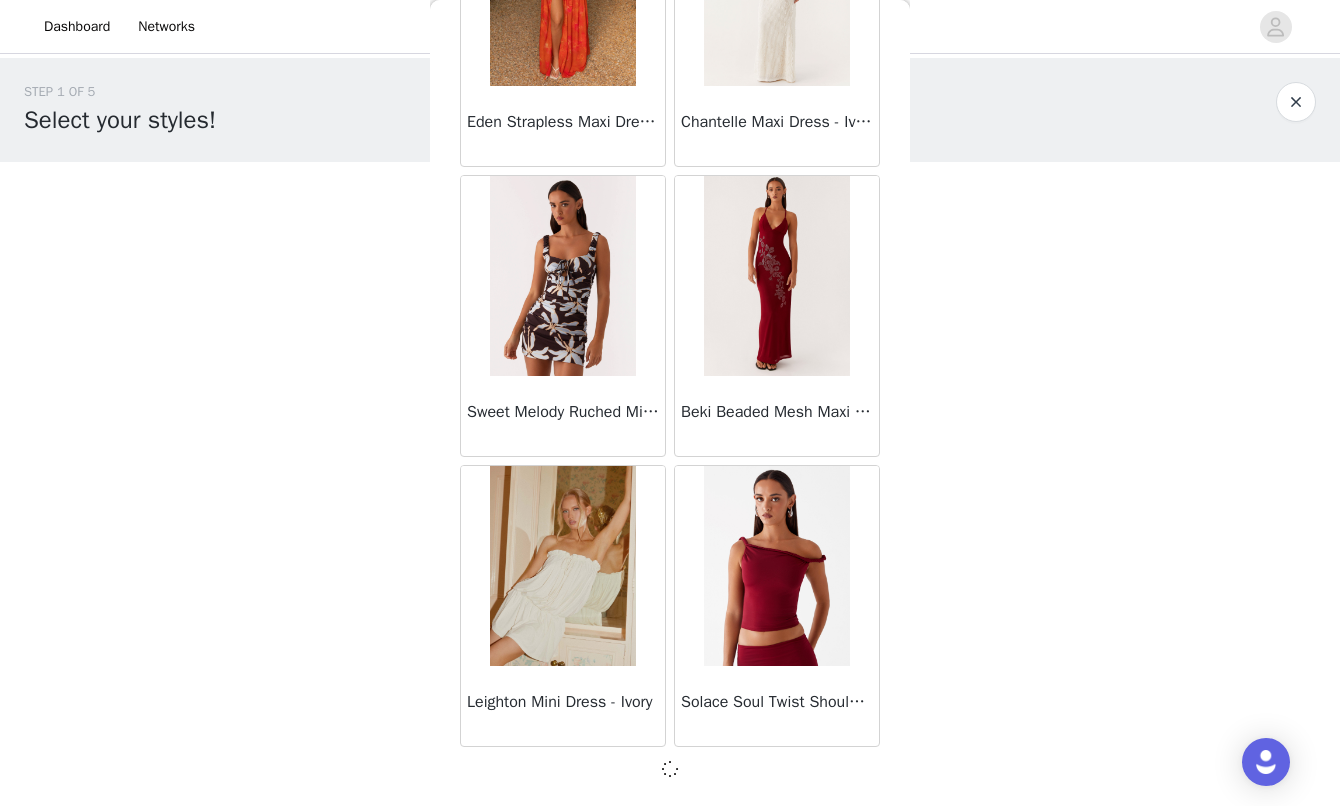 scroll, scrollTop: 8045, scrollLeft: 0, axis: vertical 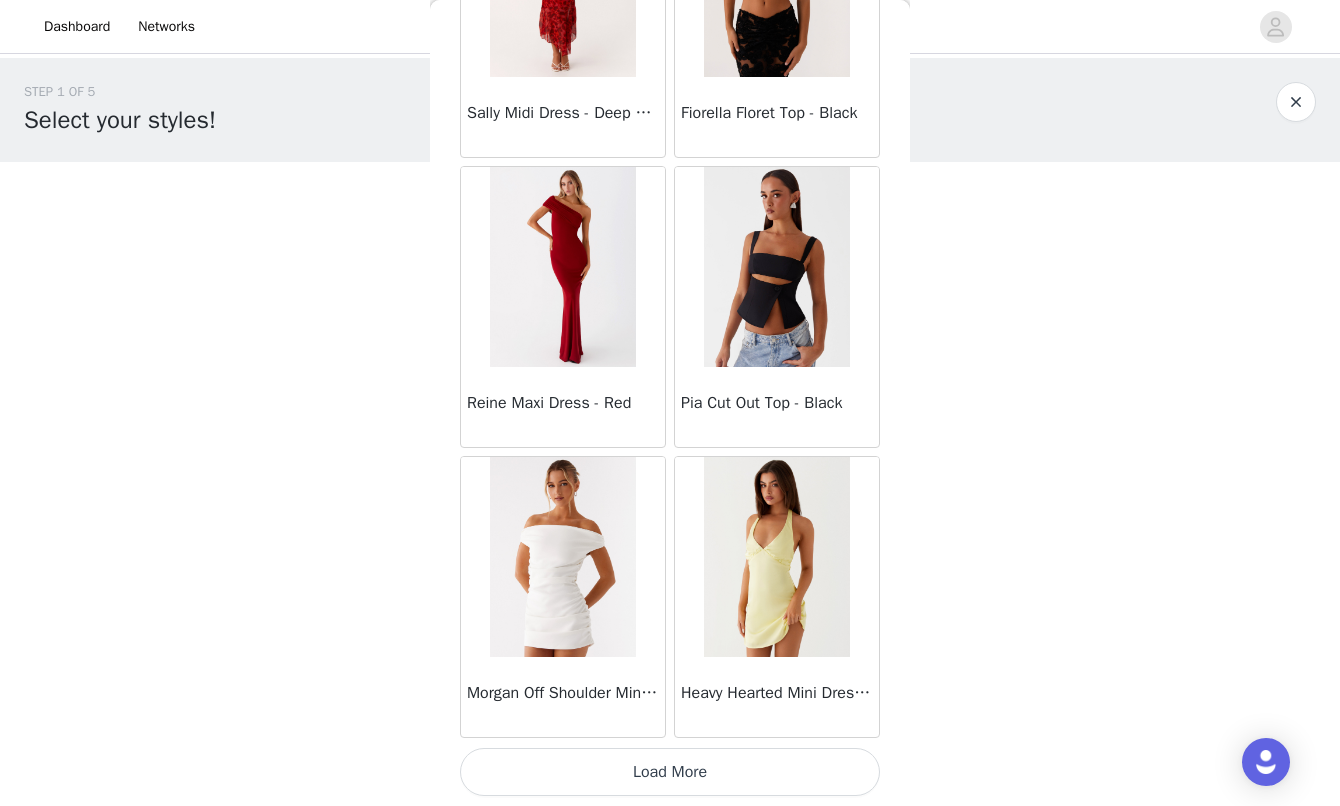 click on "Load More" at bounding box center [670, 772] 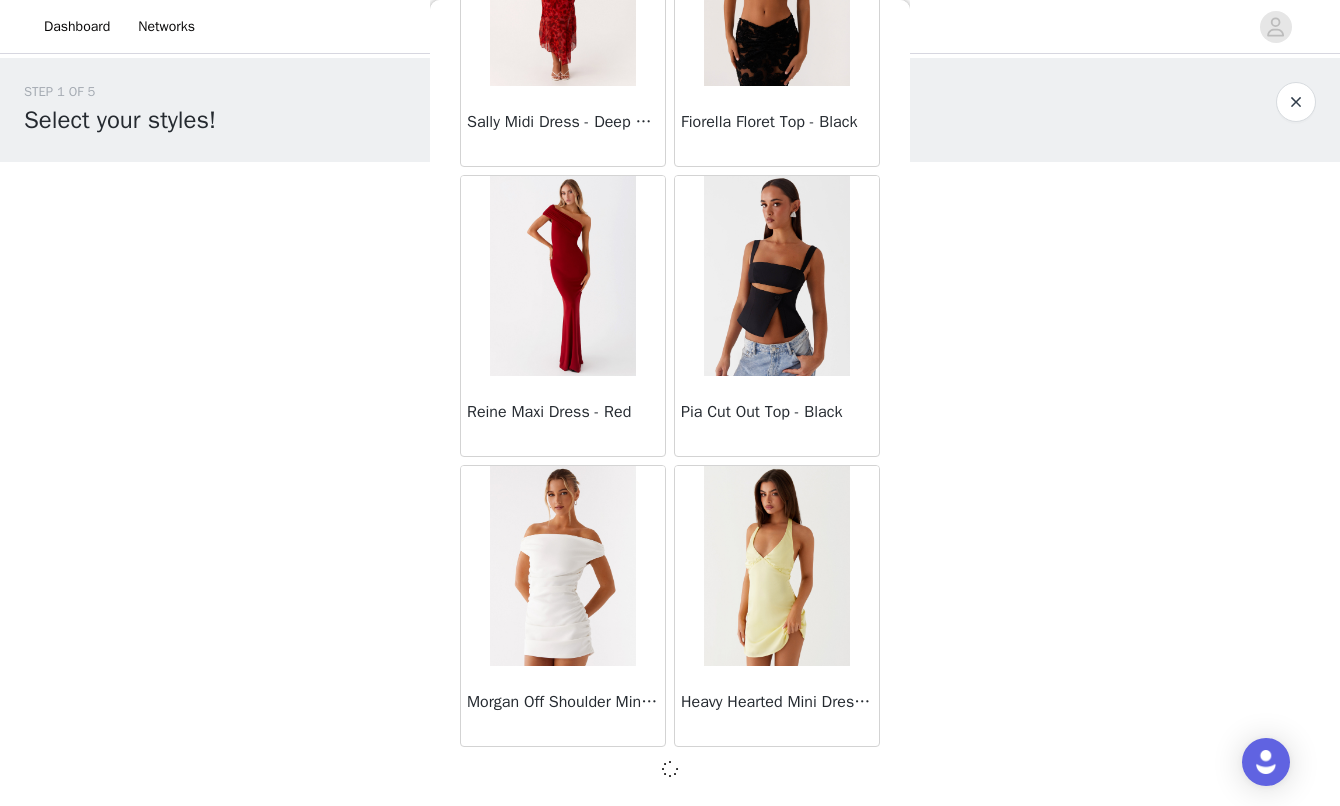 scroll, scrollTop: 10945, scrollLeft: 0, axis: vertical 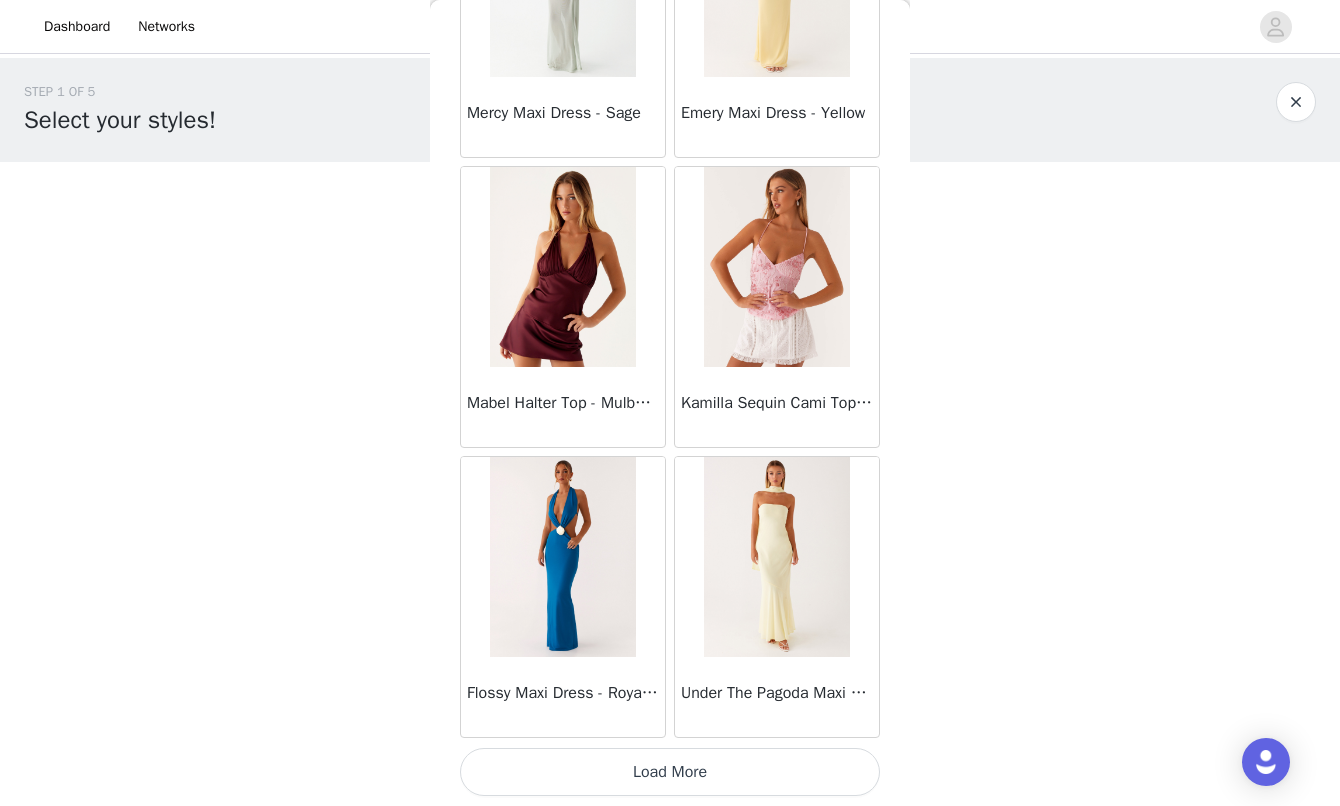 click on "Load More" at bounding box center [670, 772] 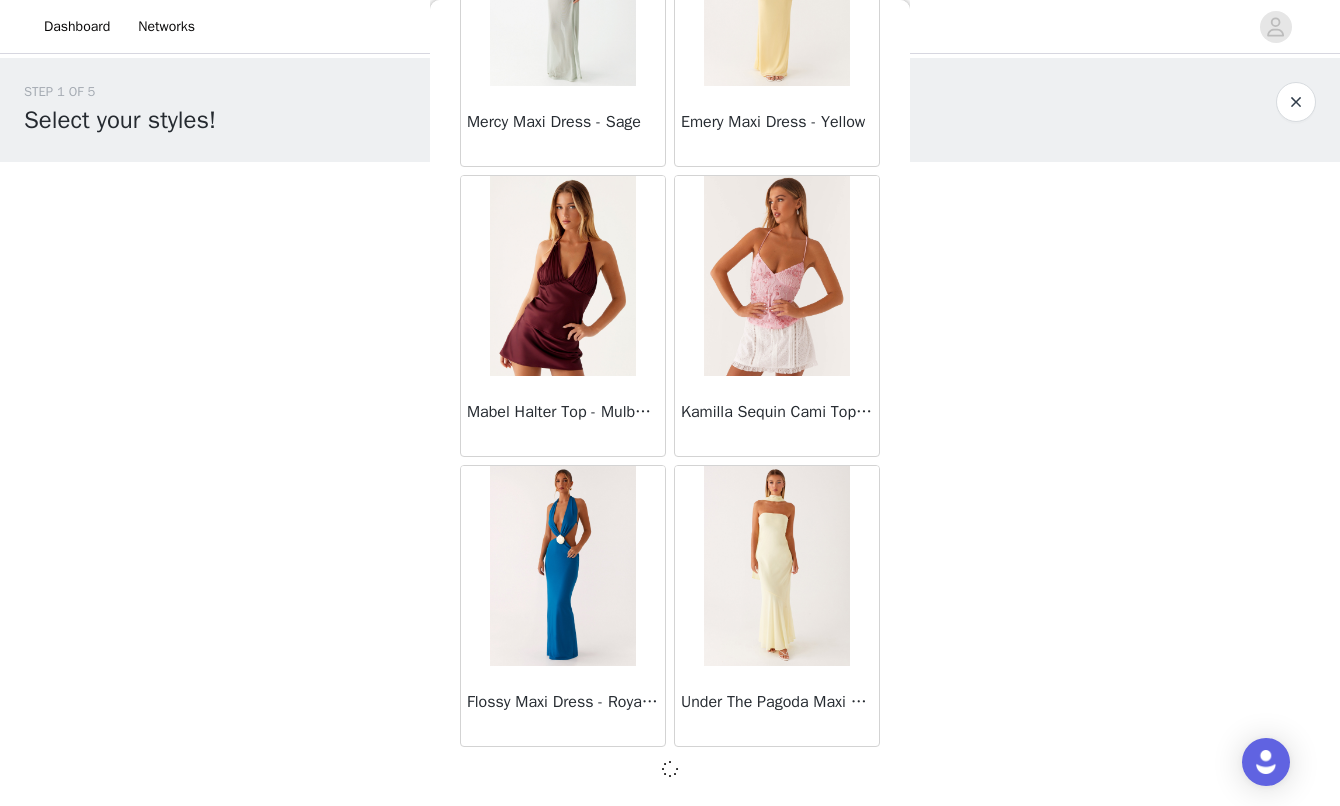 scroll, scrollTop: 13845, scrollLeft: 0, axis: vertical 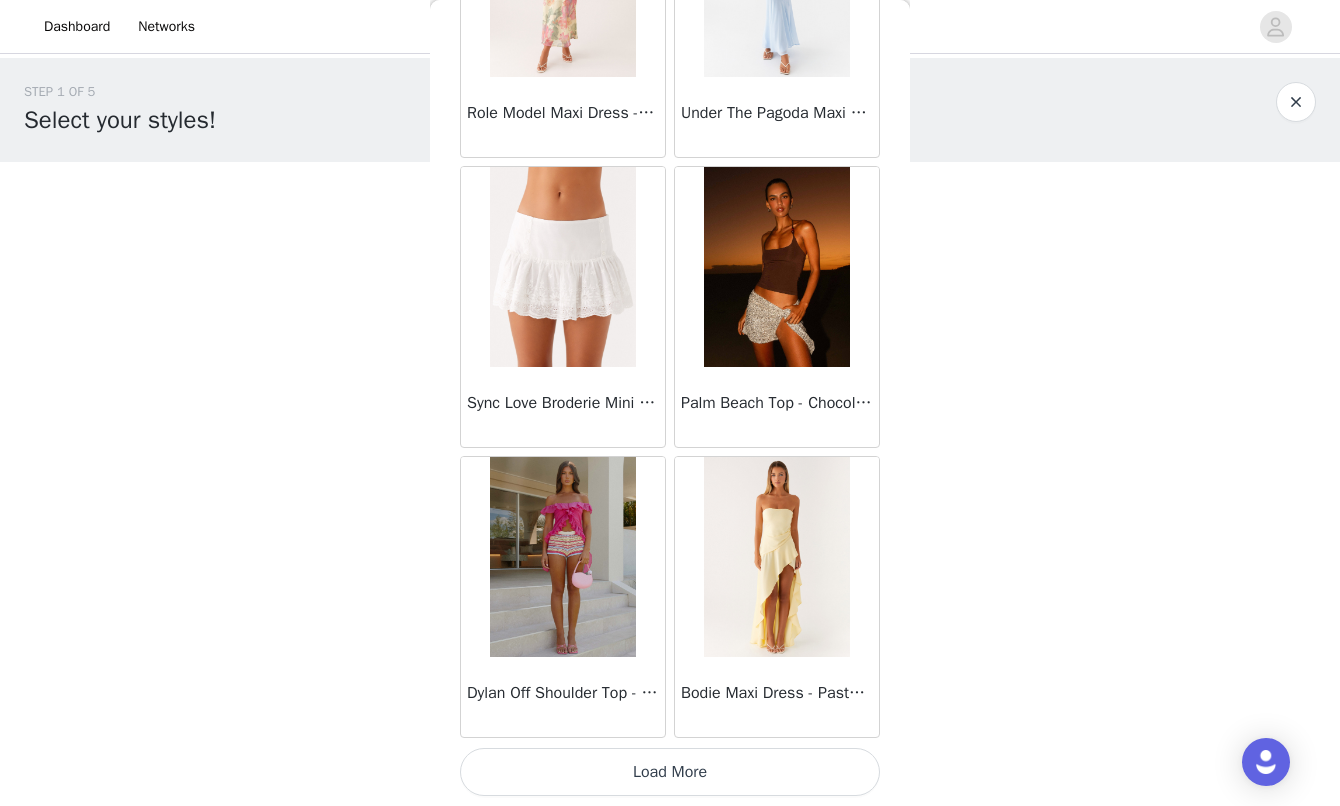 click on "Load More" at bounding box center (670, 772) 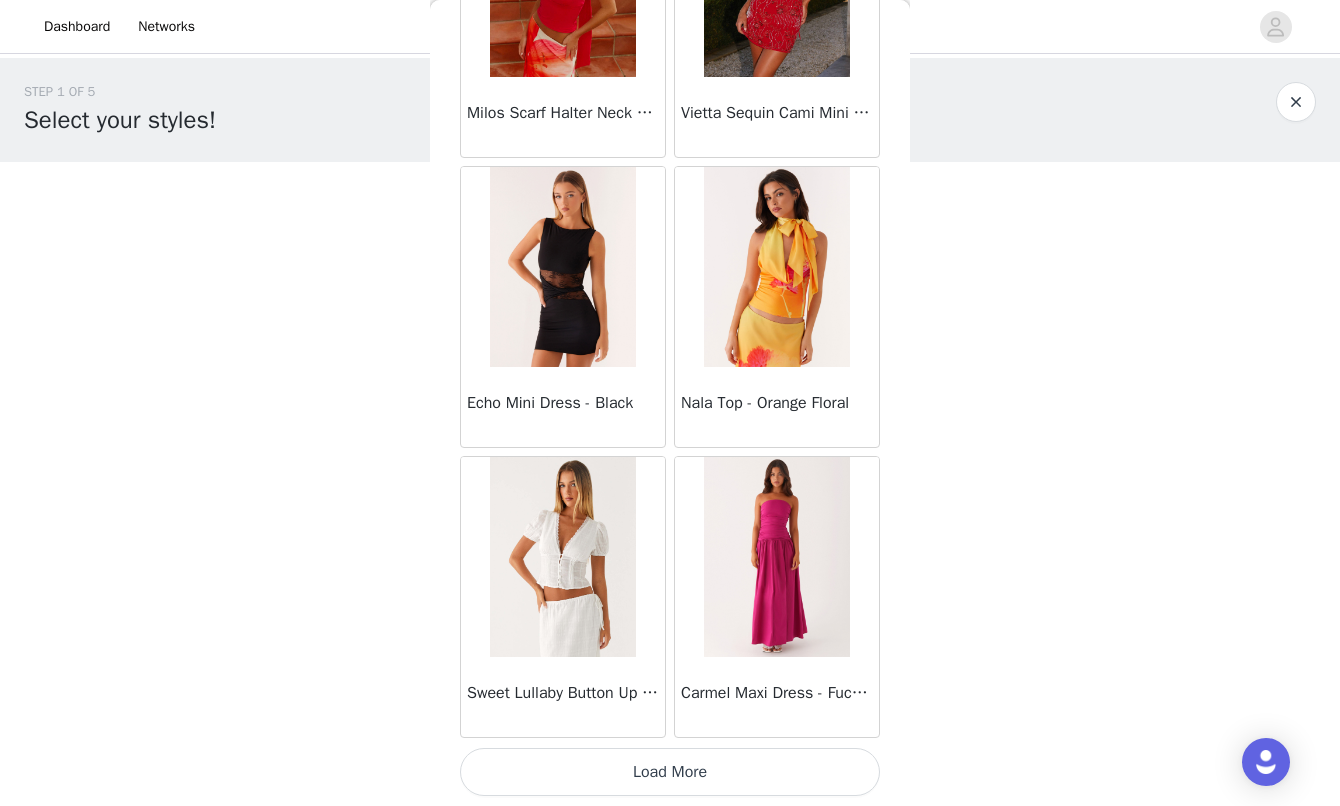 scroll, scrollTop: 19655, scrollLeft: 0, axis: vertical 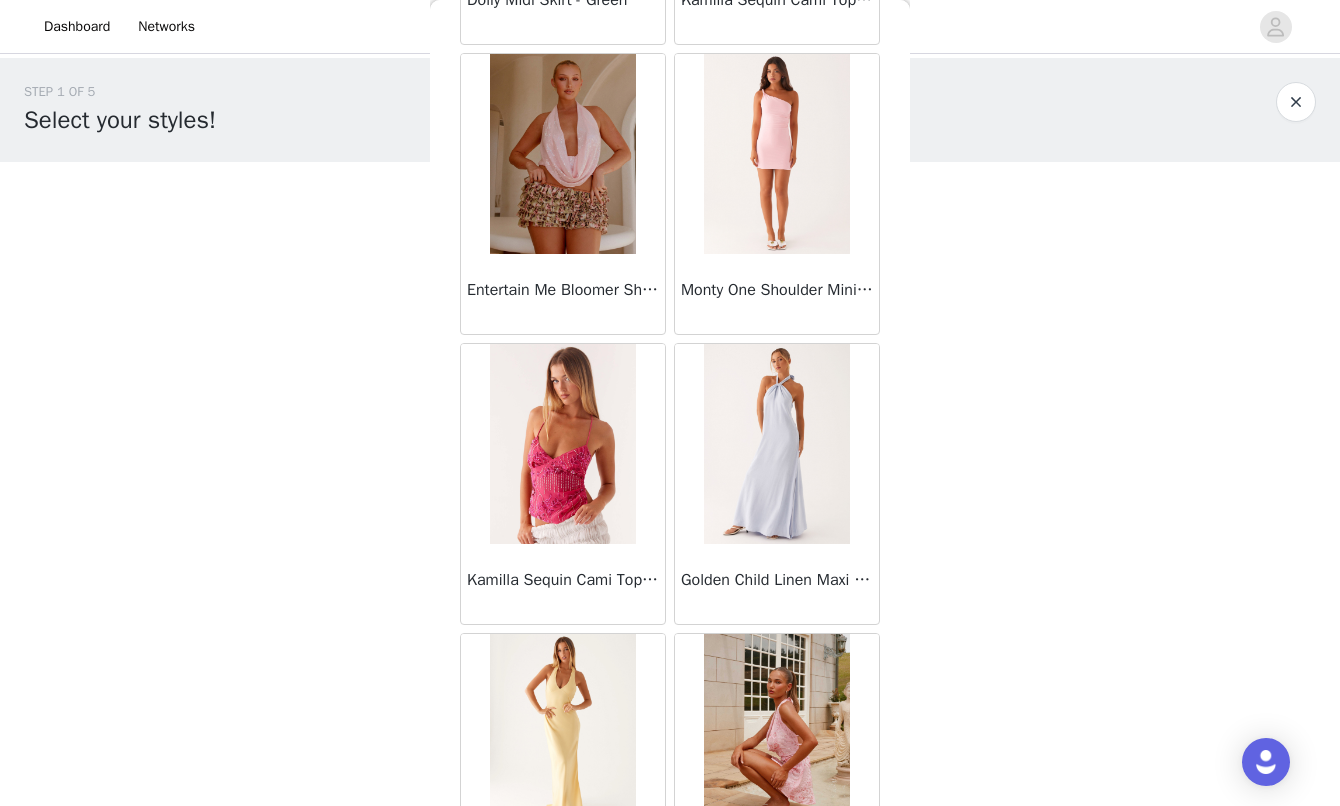 click on "Golden Child Linen Maxi Dress - Blue" at bounding box center (777, 584) 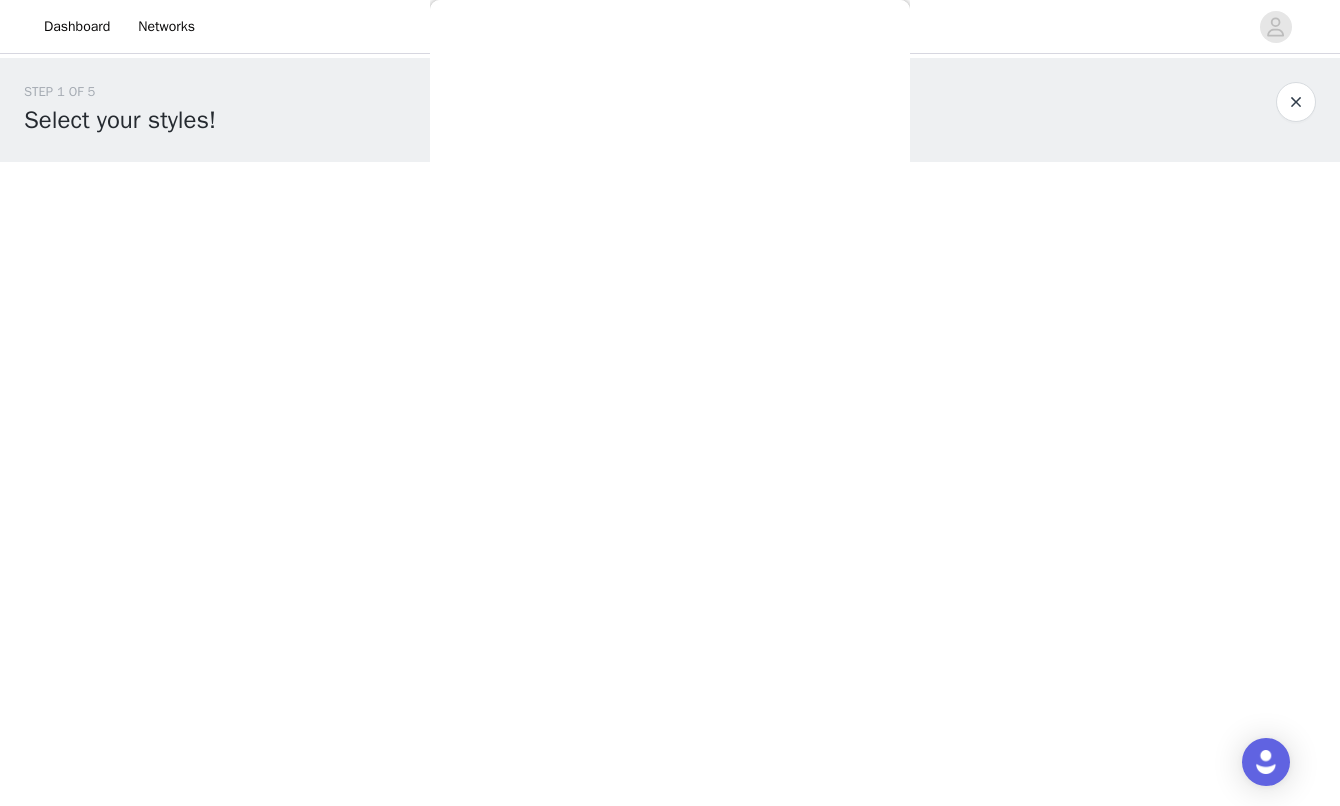 scroll, scrollTop: 268, scrollLeft: 0, axis: vertical 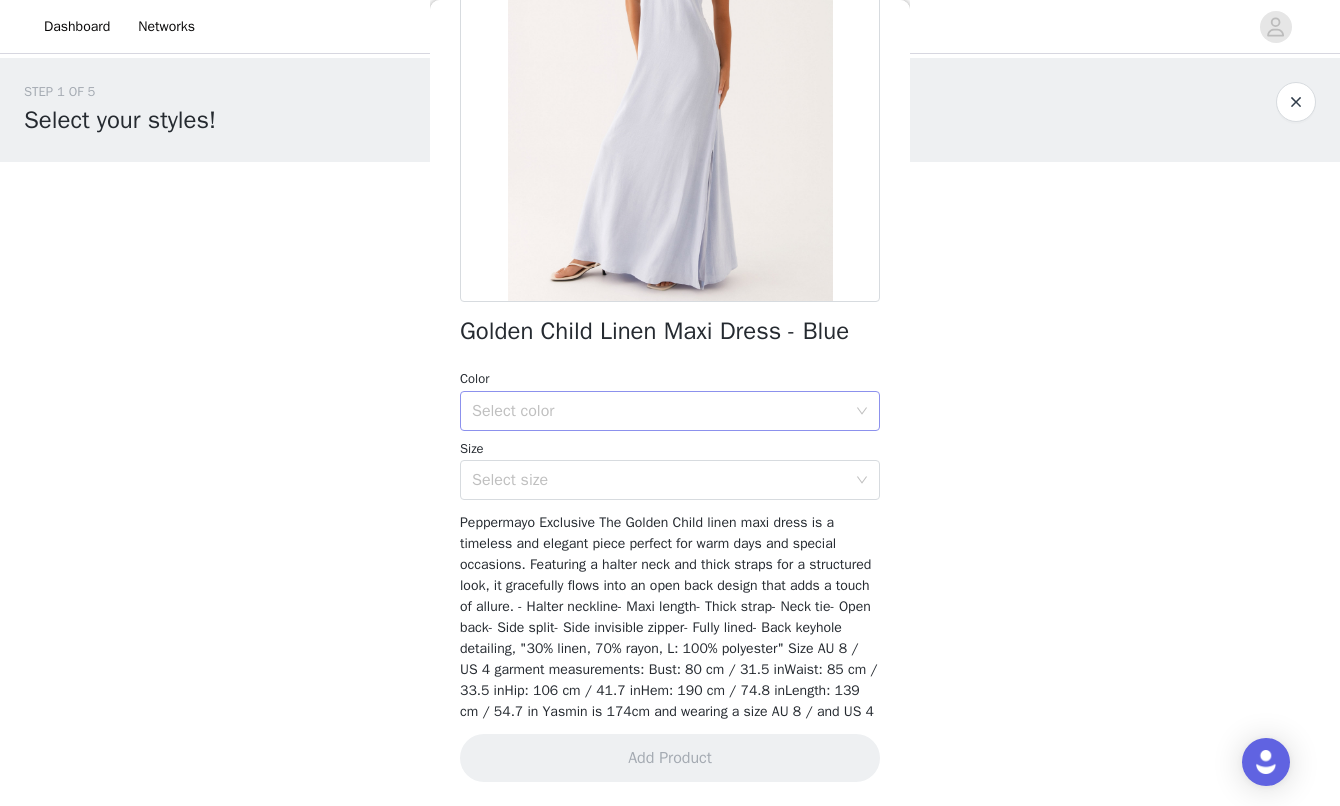 click on "Select color" at bounding box center [659, 411] 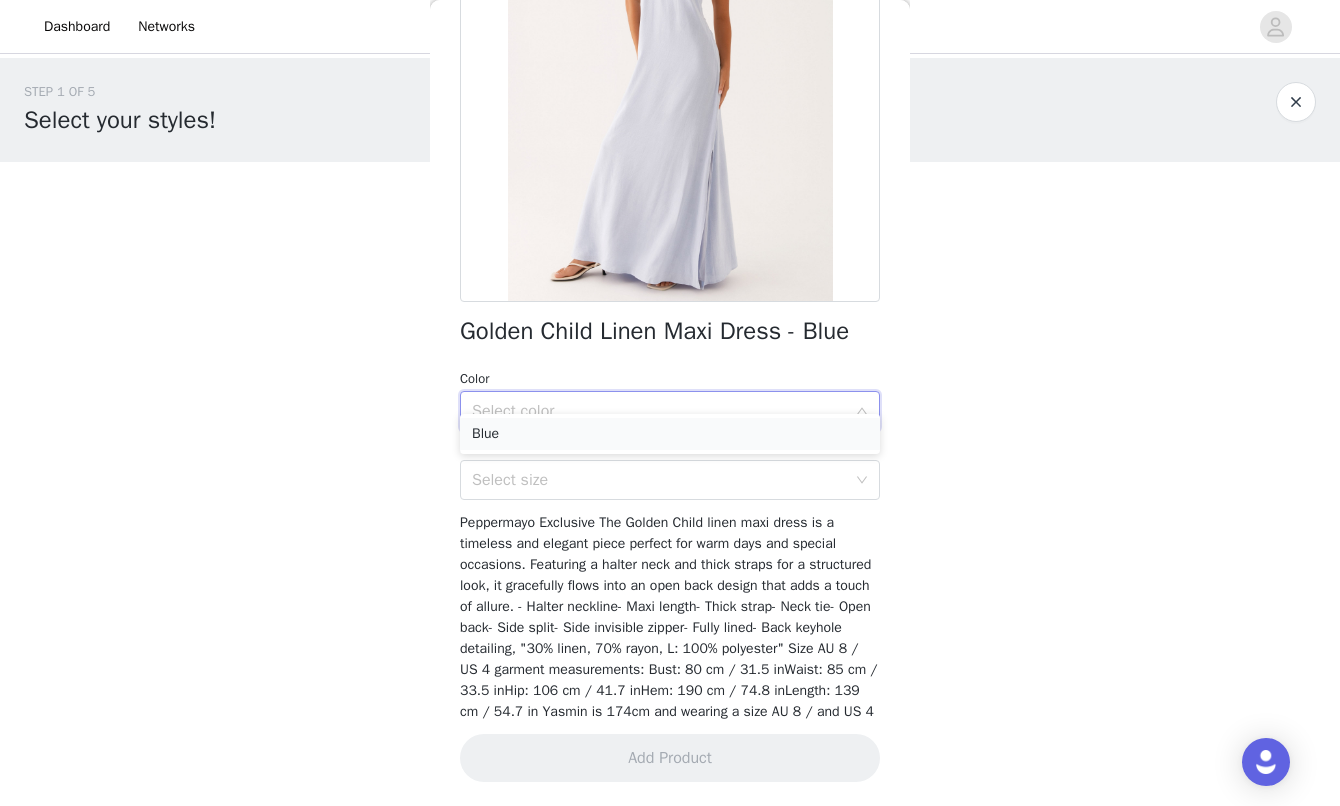 click on "Blue" at bounding box center (670, 434) 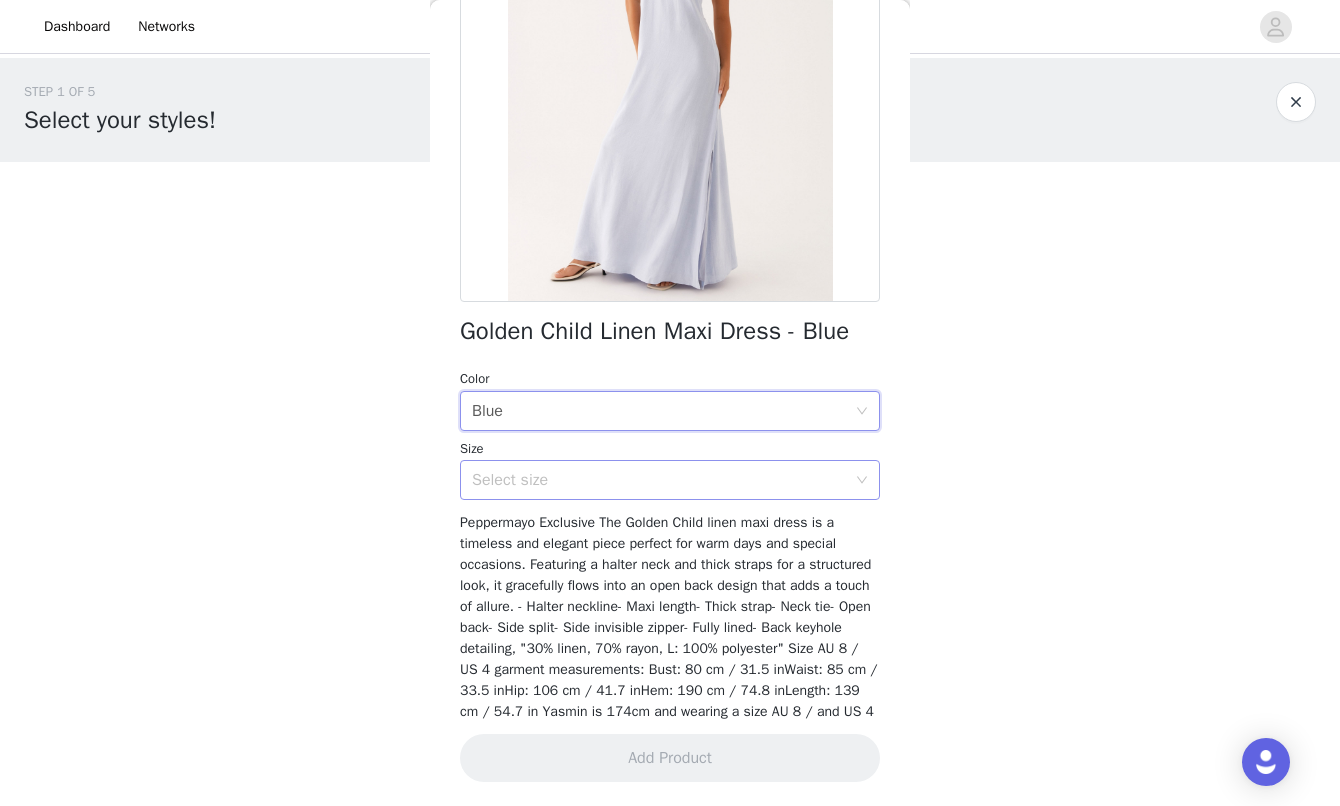 click on "Select size" at bounding box center [659, 480] 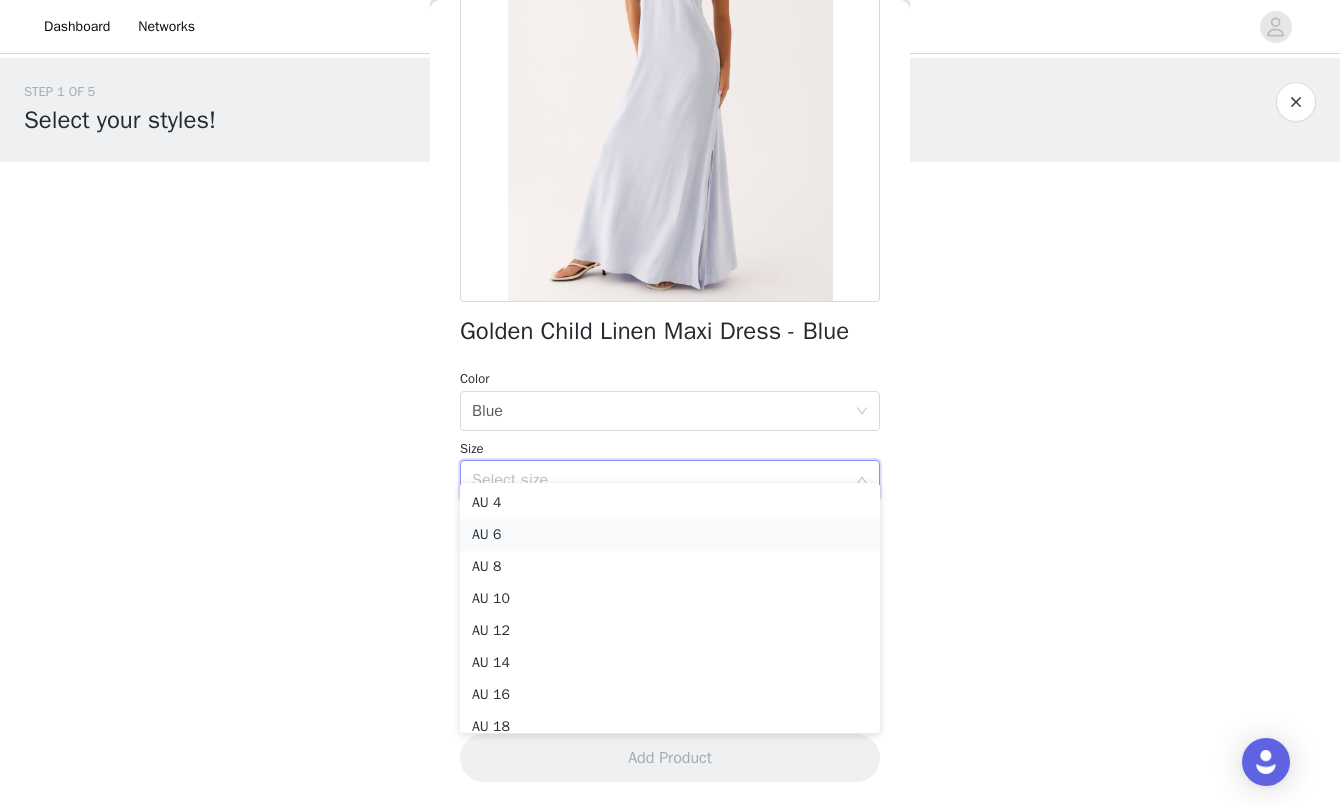 click on "AU 6" at bounding box center (670, 535) 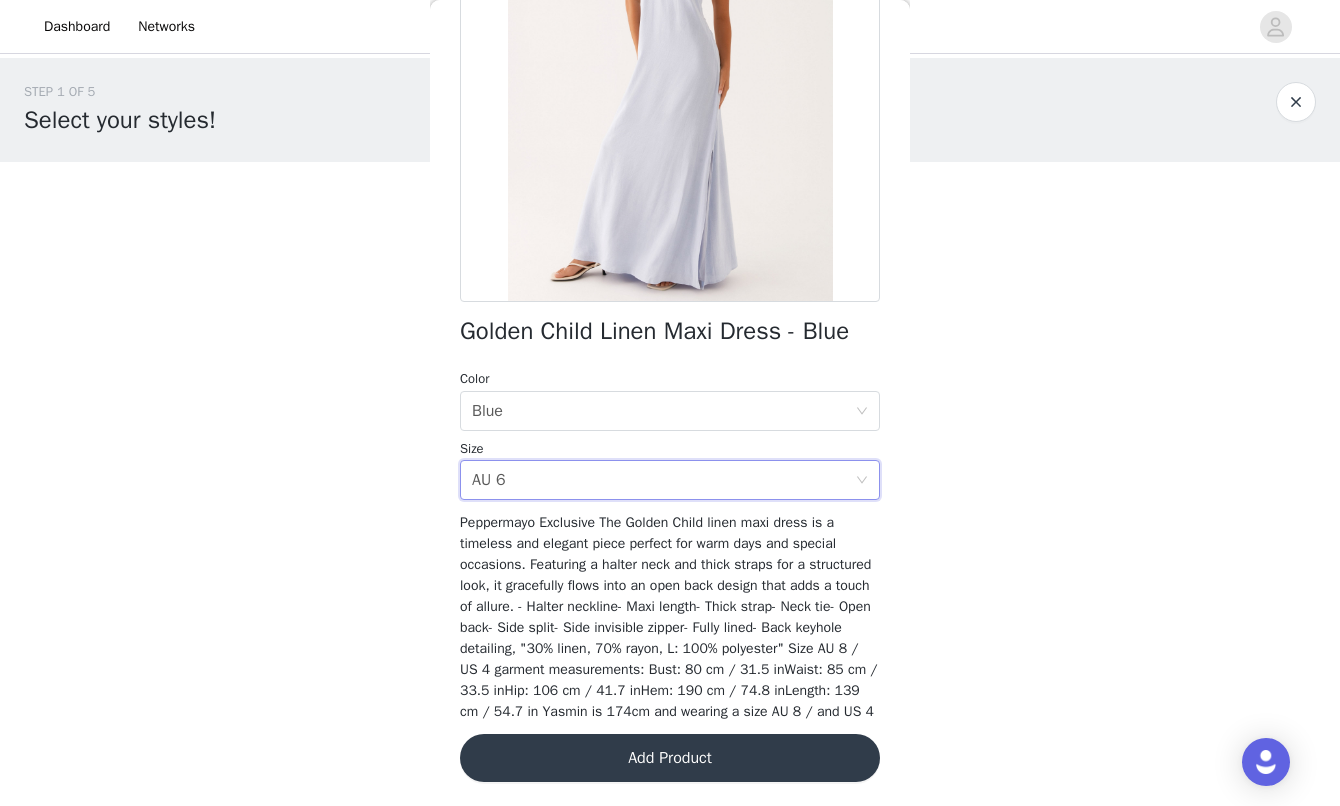 scroll, scrollTop: 260, scrollLeft: 0, axis: vertical 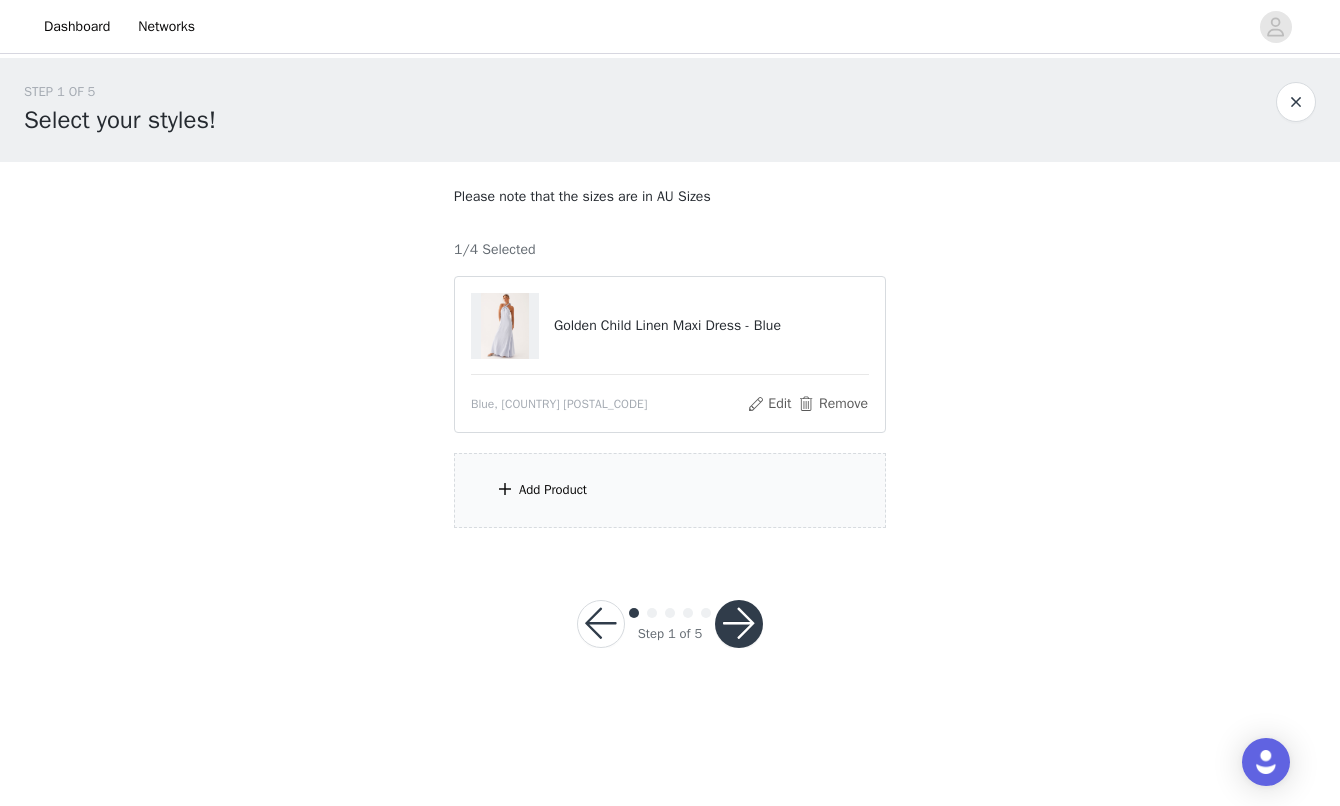 click on "Add Product" at bounding box center [670, 490] 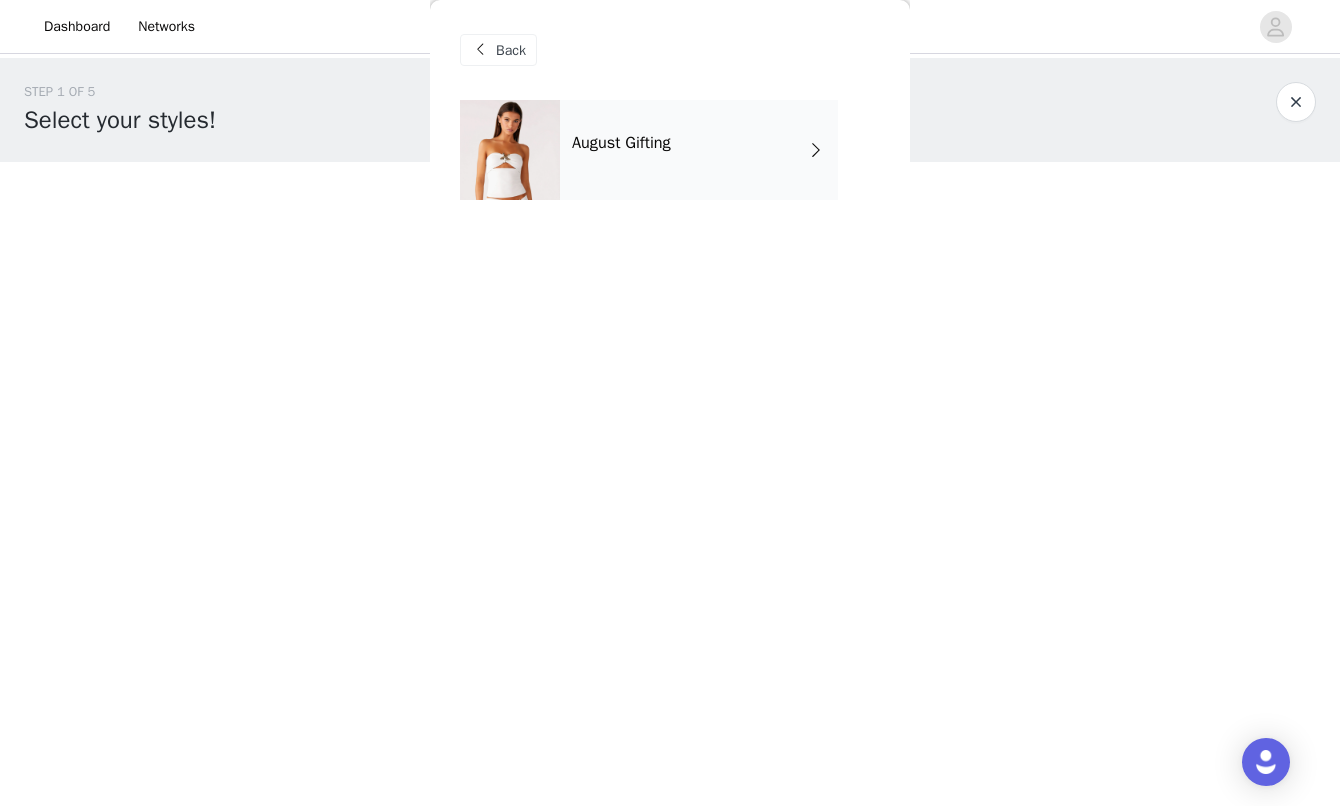 click on "August Gifting" at bounding box center (621, 143) 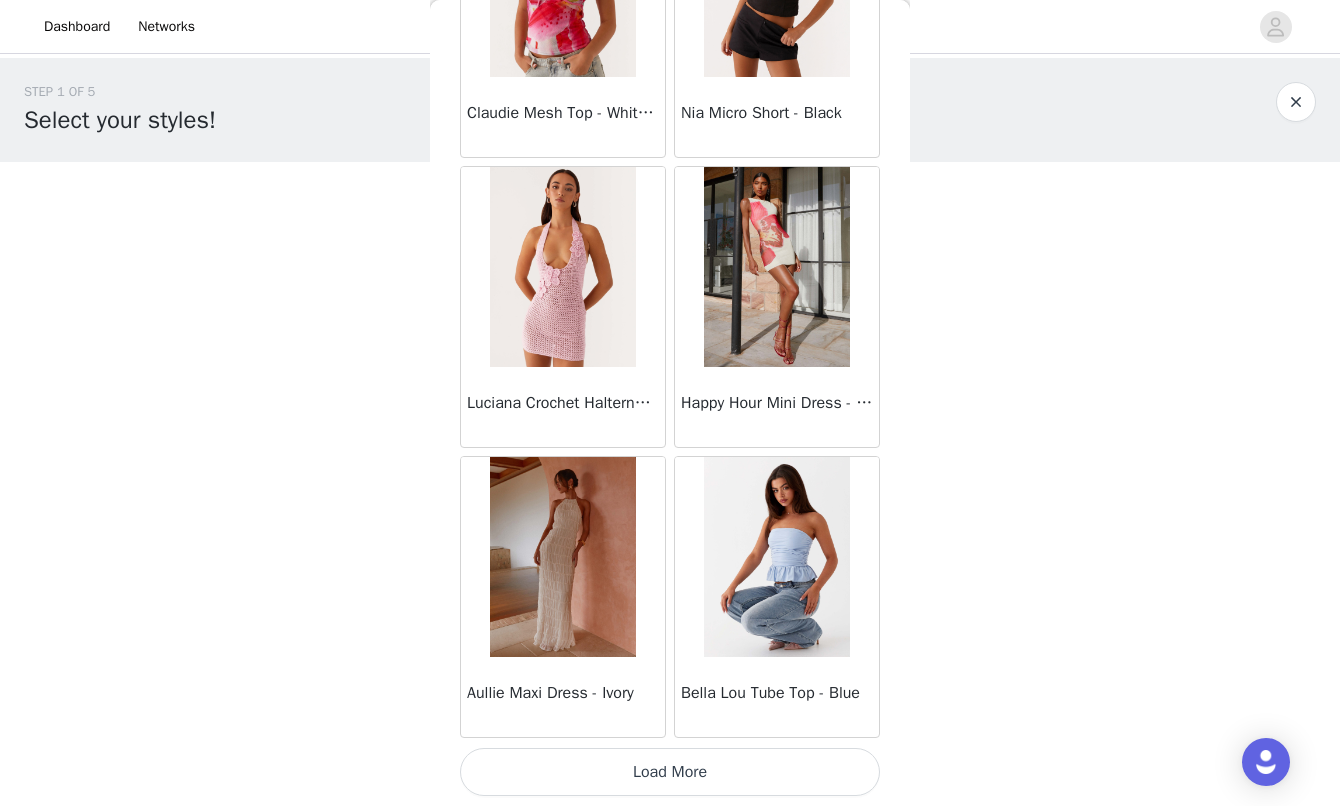 scroll, scrollTop: 2259, scrollLeft: 0, axis: vertical 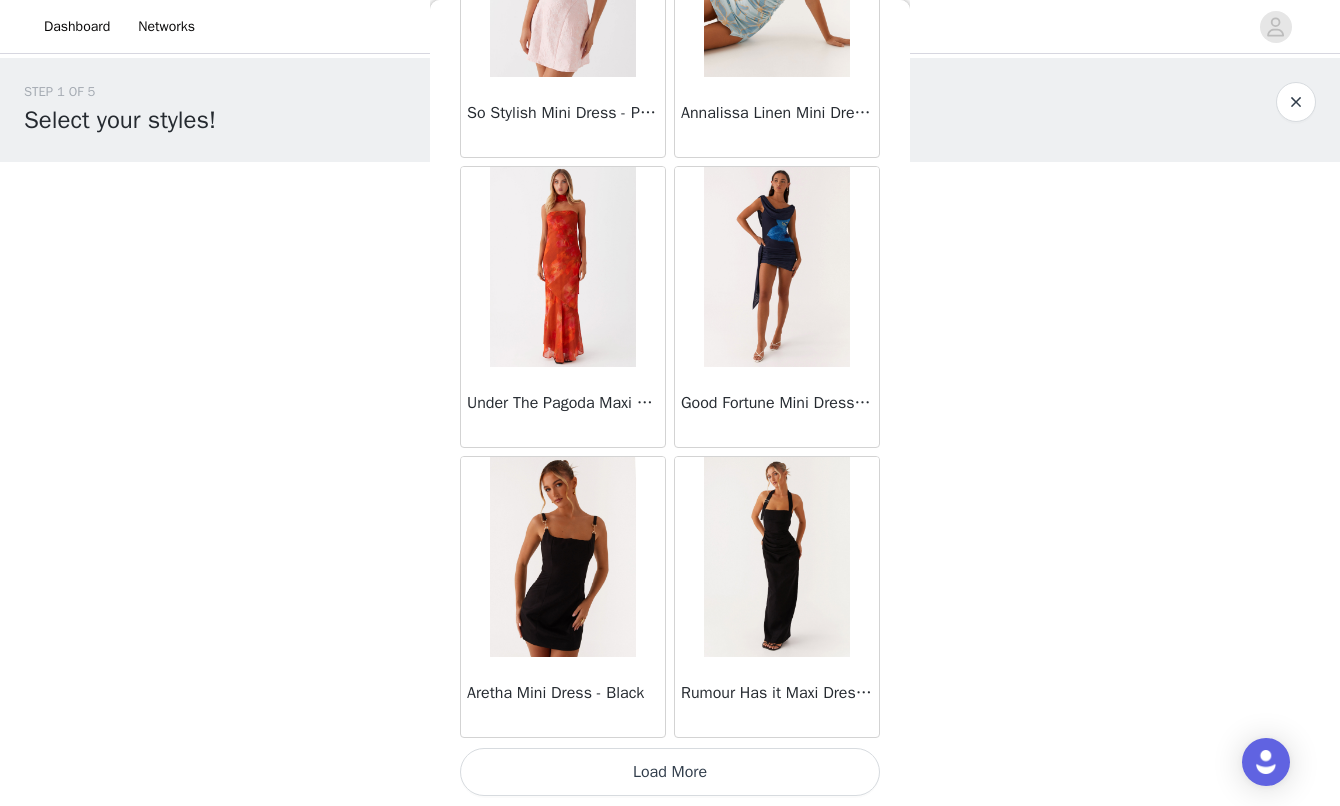 click on "Load More" at bounding box center [670, 772] 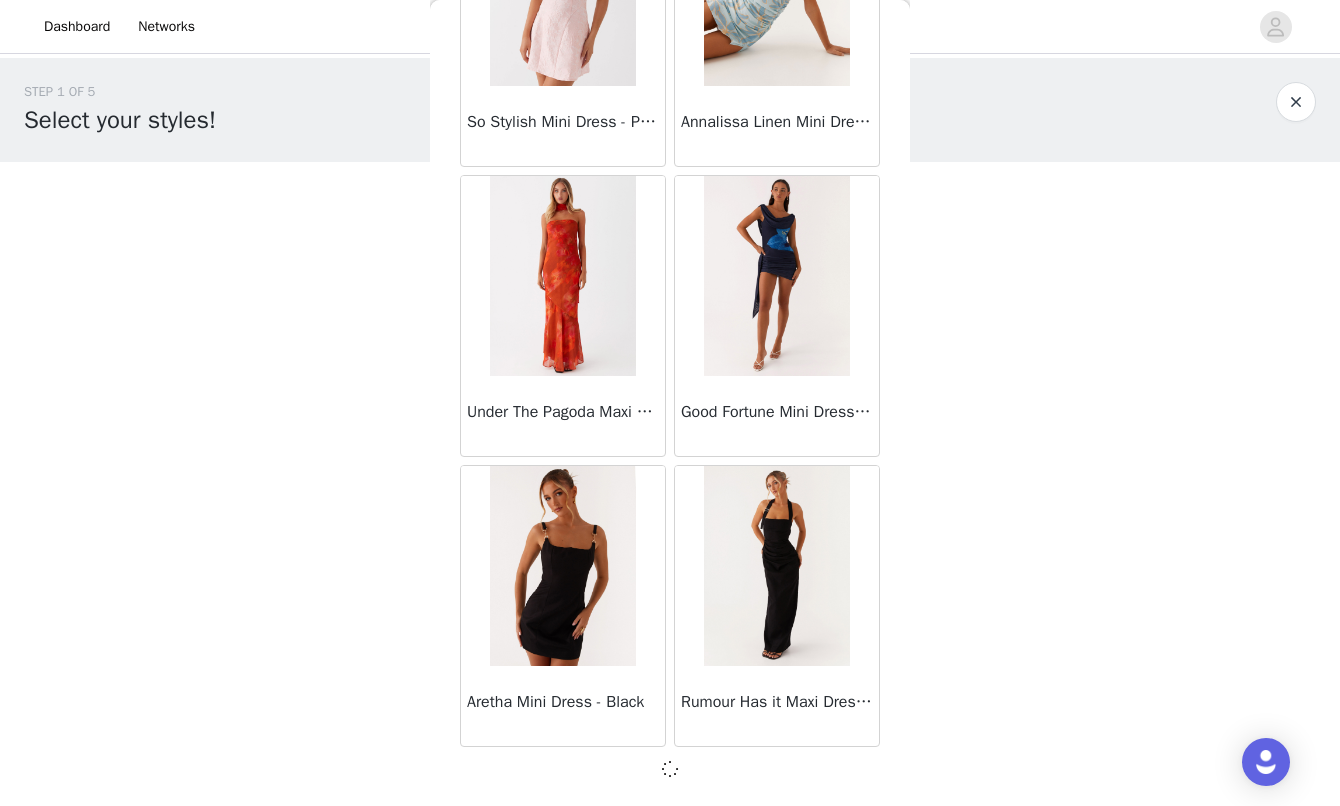 scroll, scrollTop: 5145, scrollLeft: 0, axis: vertical 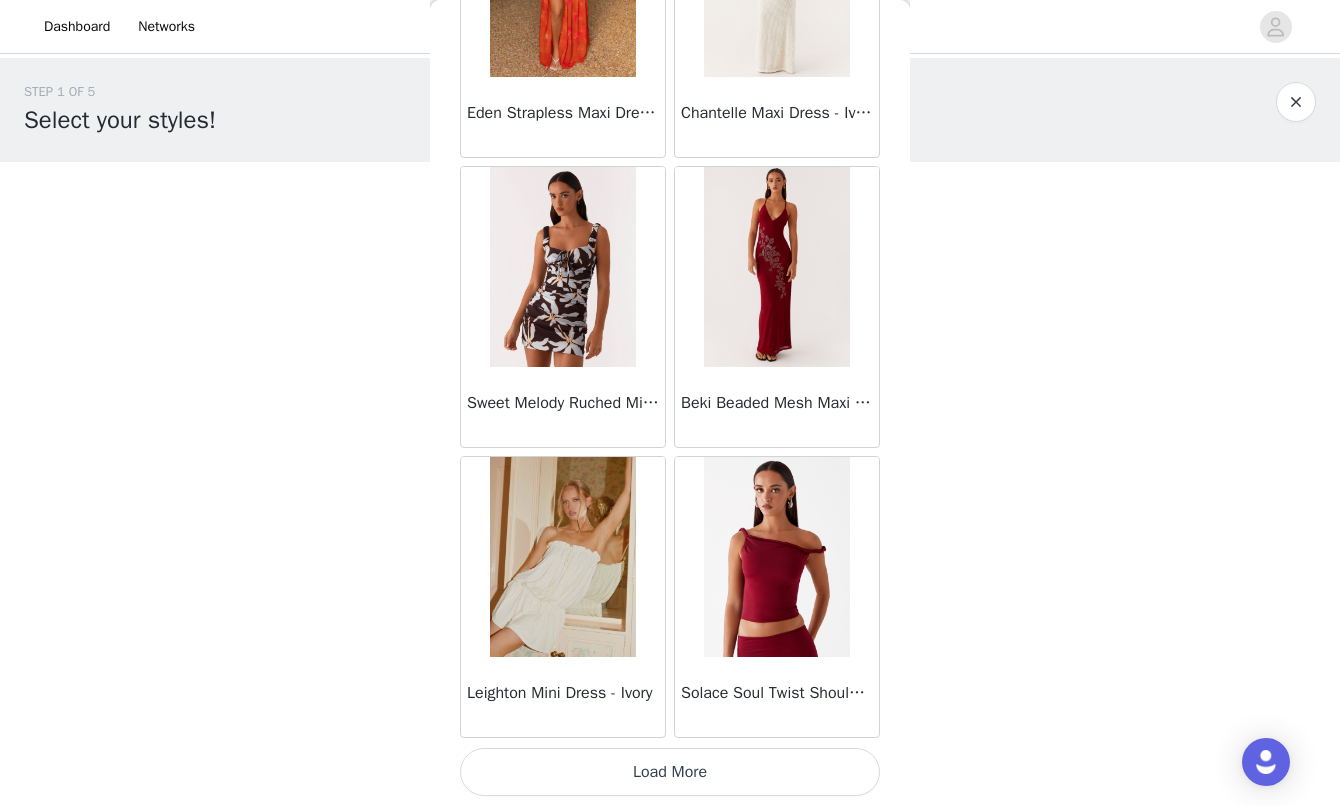 click on "Load More" at bounding box center (670, 772) 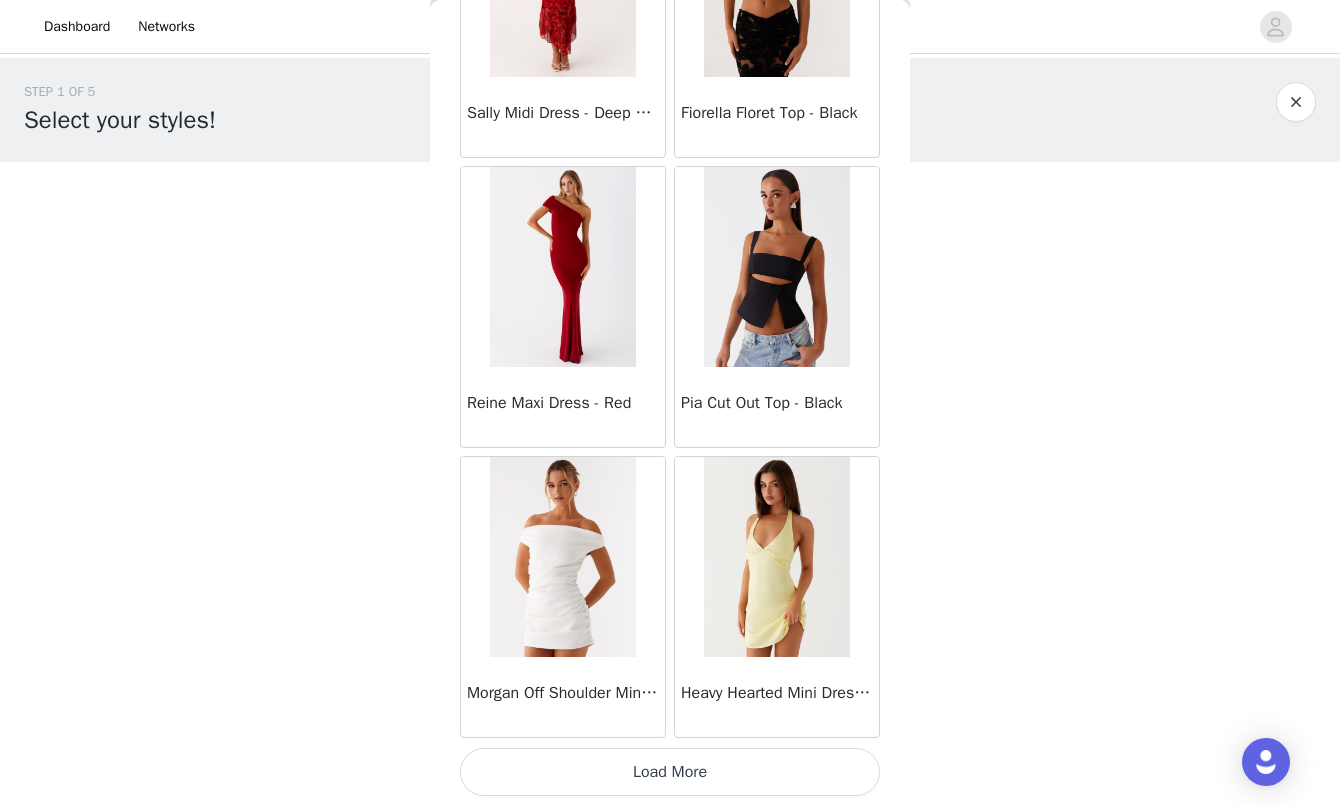 click on "Load More" at bounding box center (670, 772) 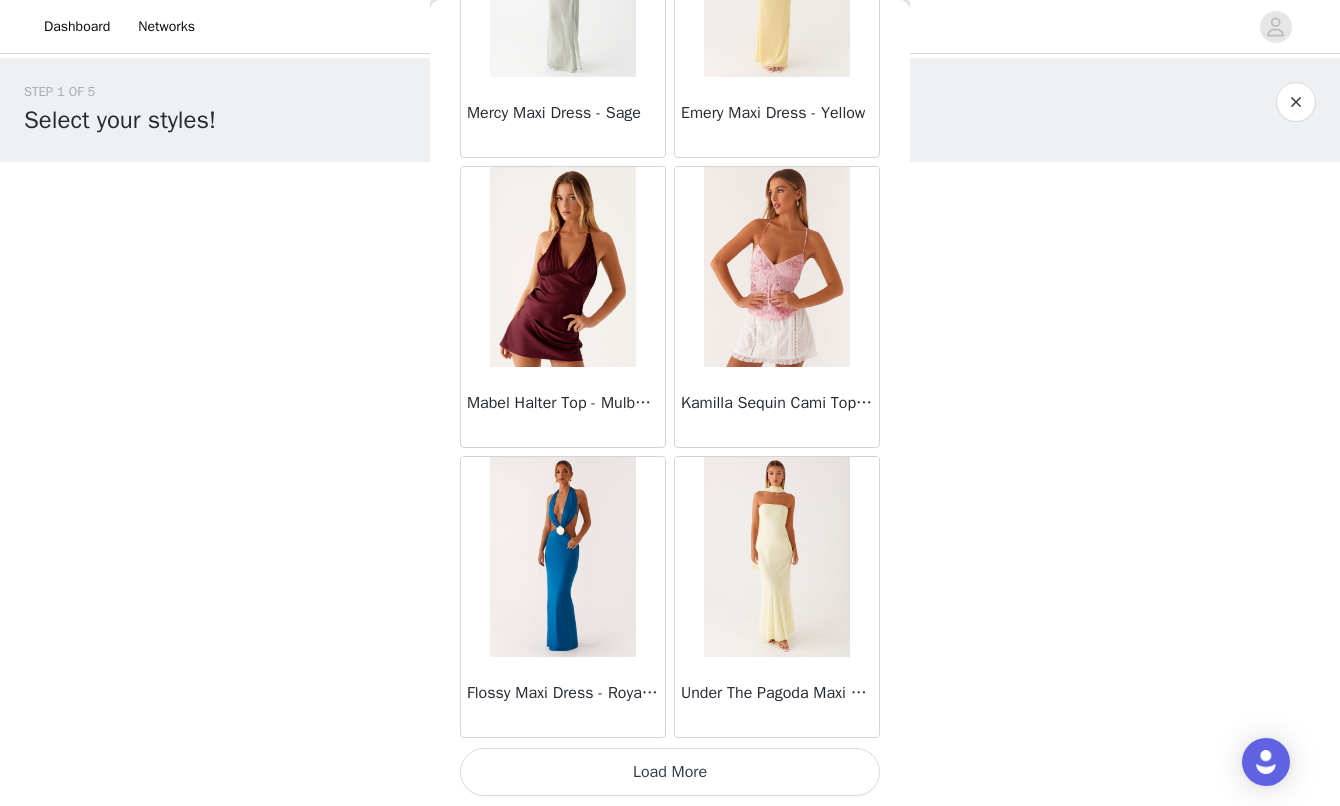 click on "Load More" at bounding box center [670, 772] 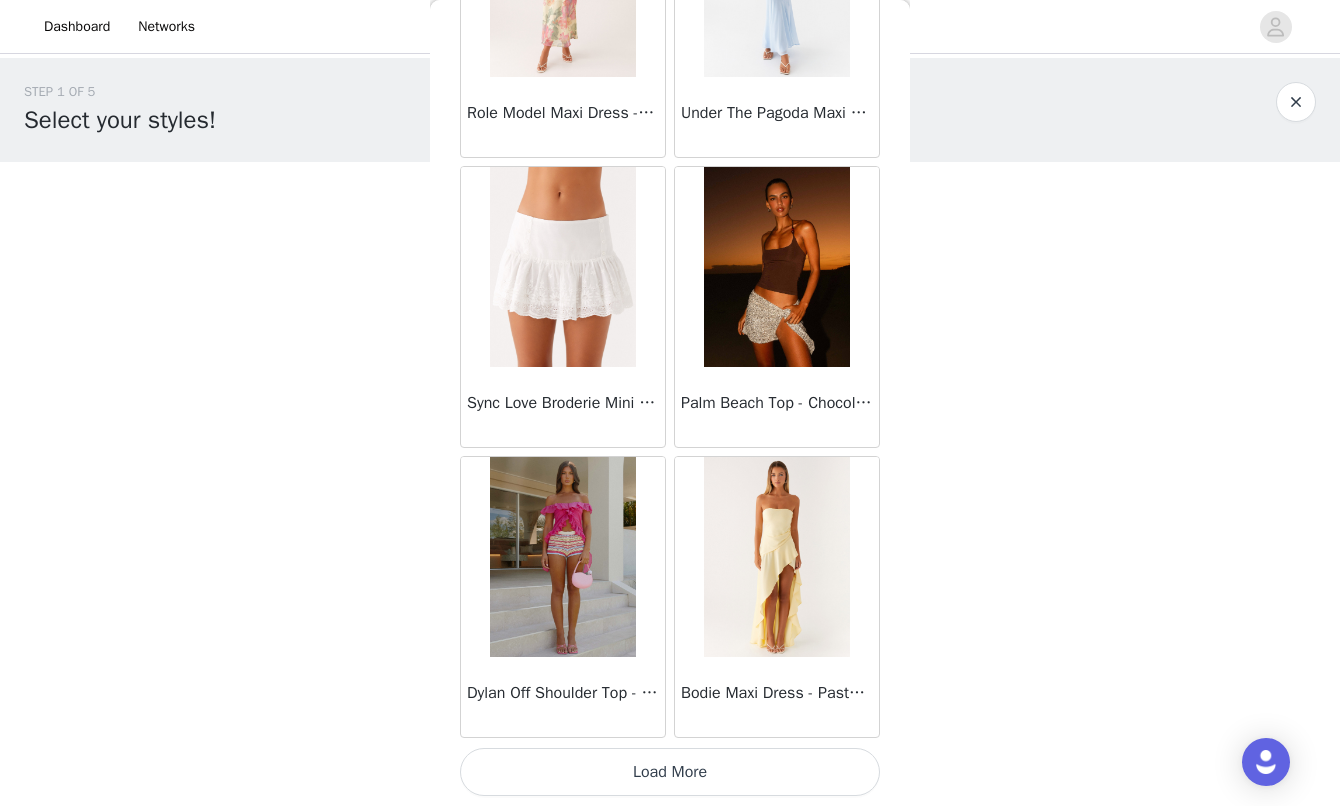 click on "Load More" at bounding box center (670, 772) 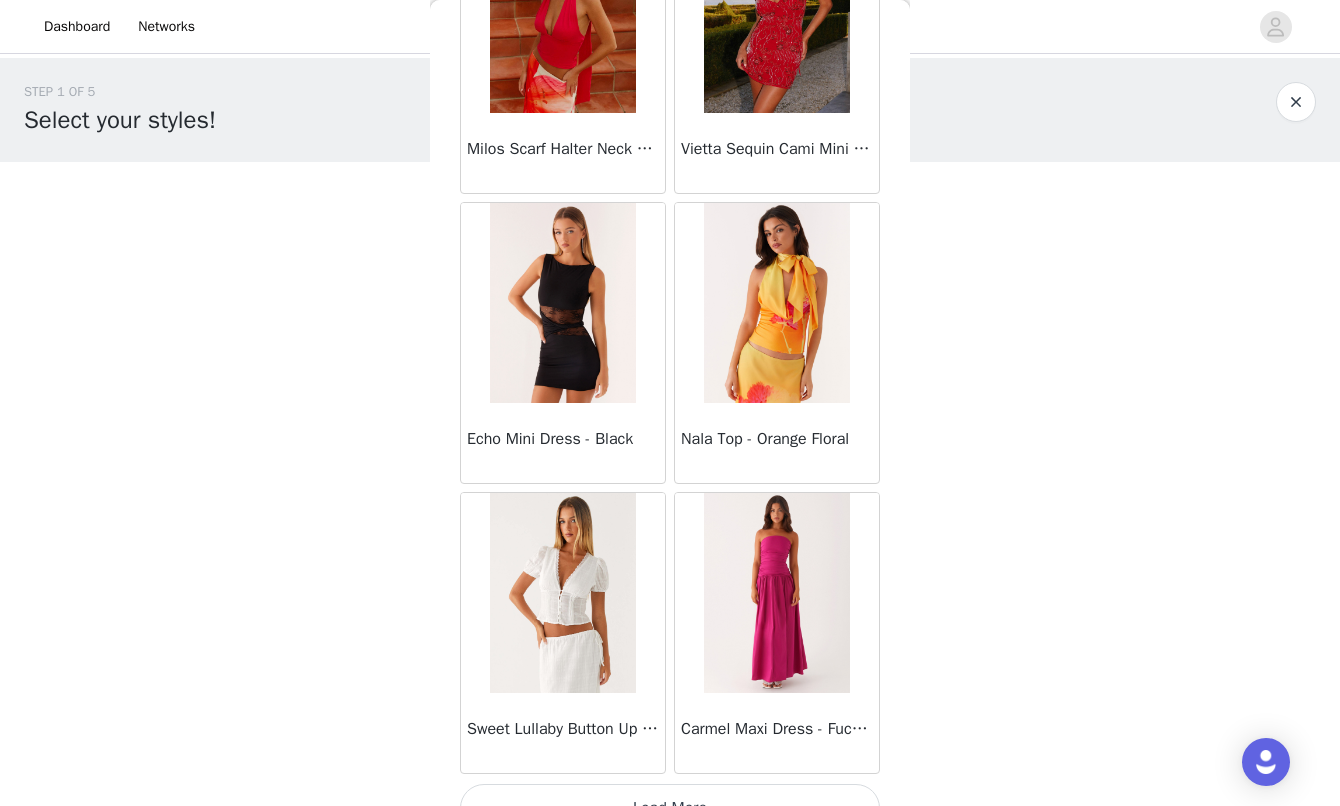 click on "Load More" at bounding box center (670, 808) 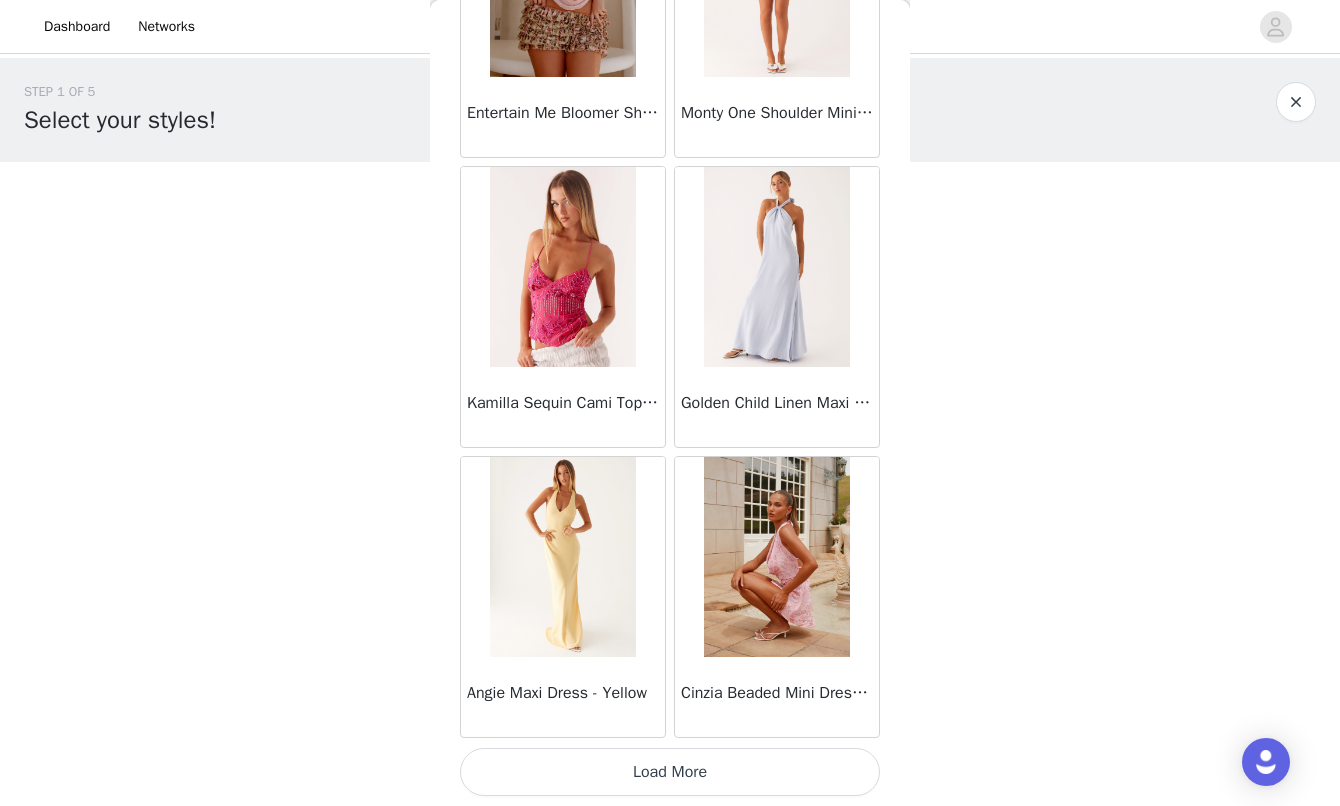 click on "Load More" at bounding box center (670, 772) 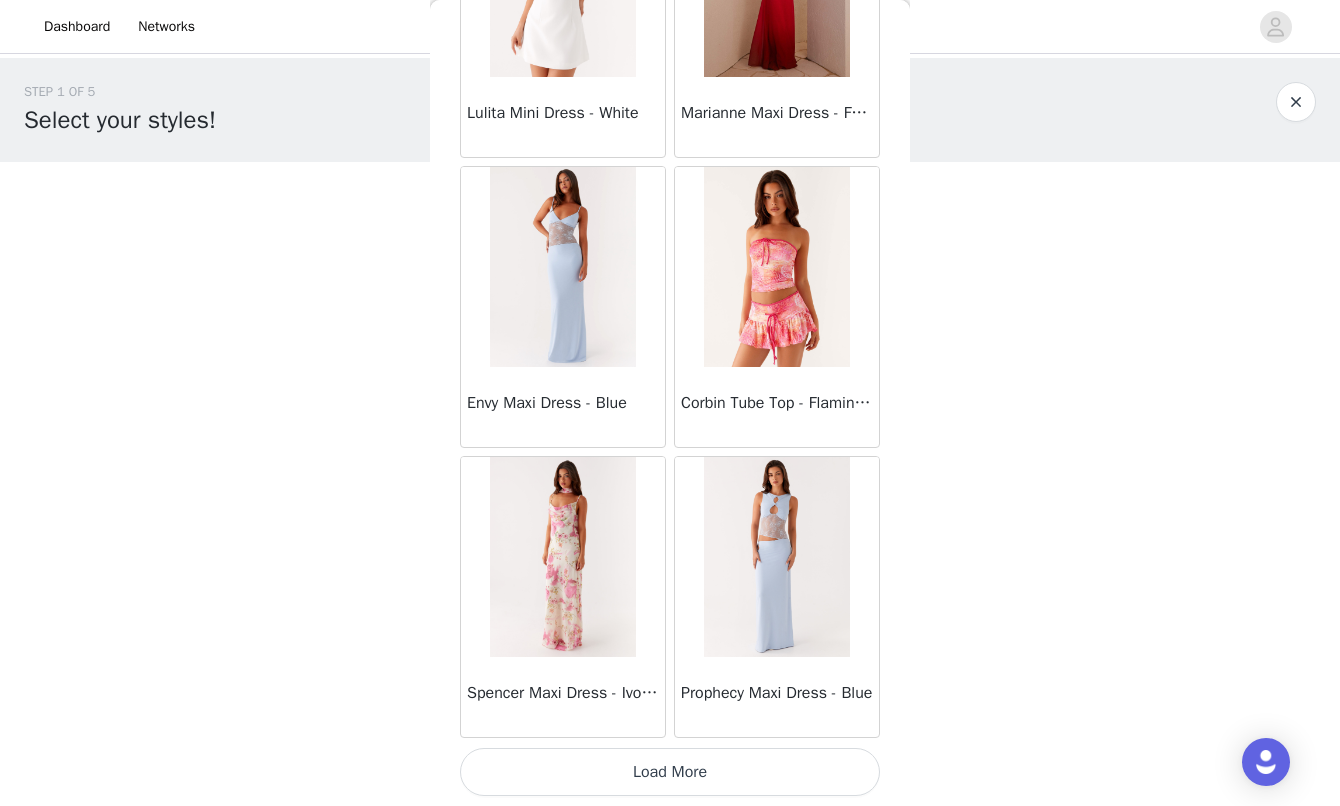 click on "Load More" at bounding box center [670, 772] 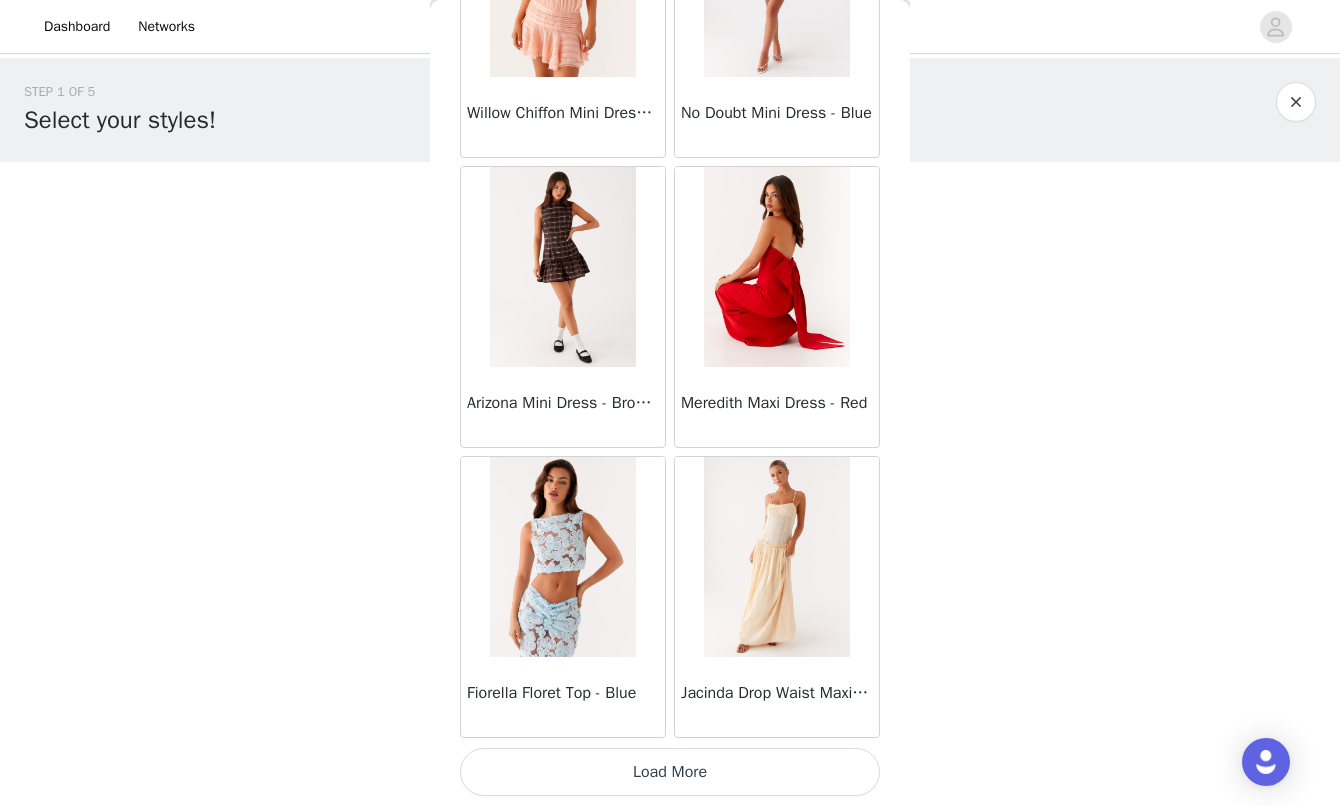 click on "Load More" at bounding box center [670, 772] 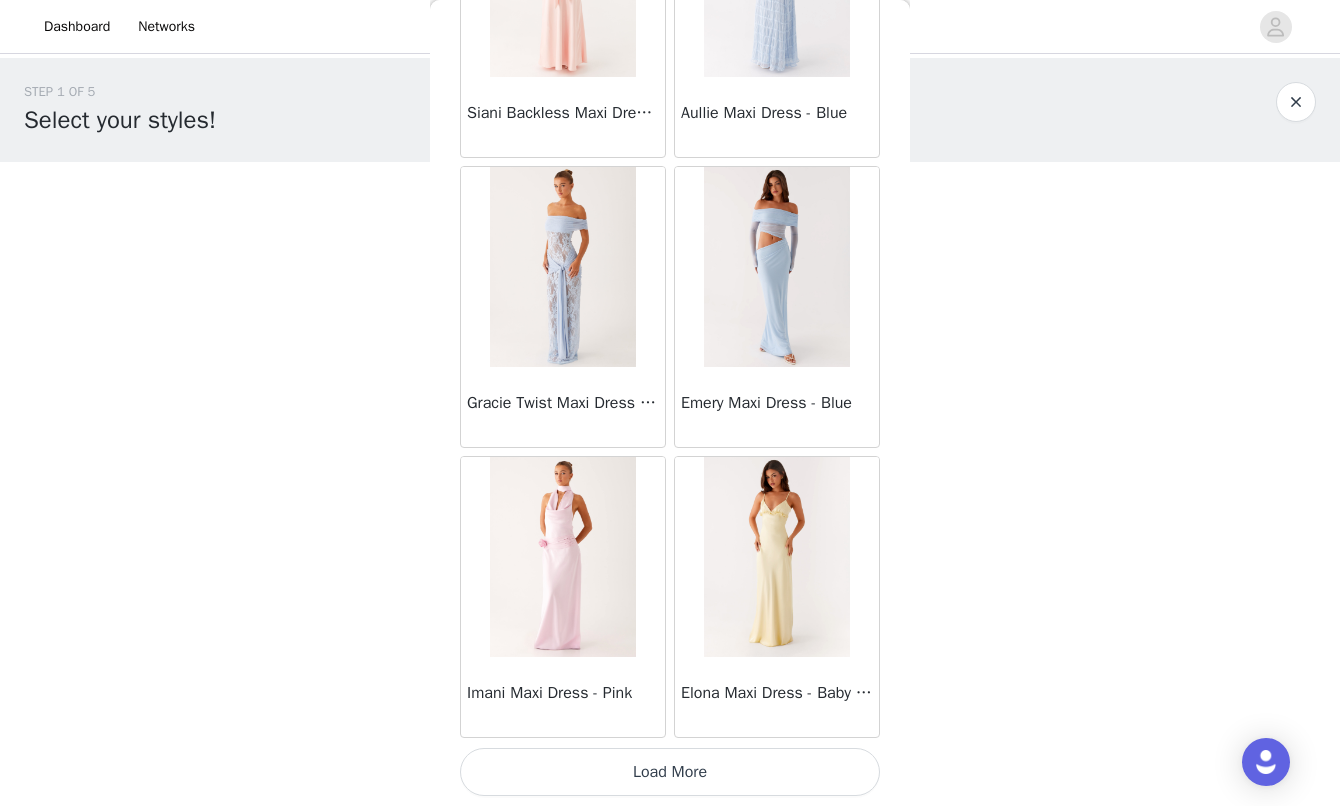 click on "Load More" at bounding box center [670, 772] 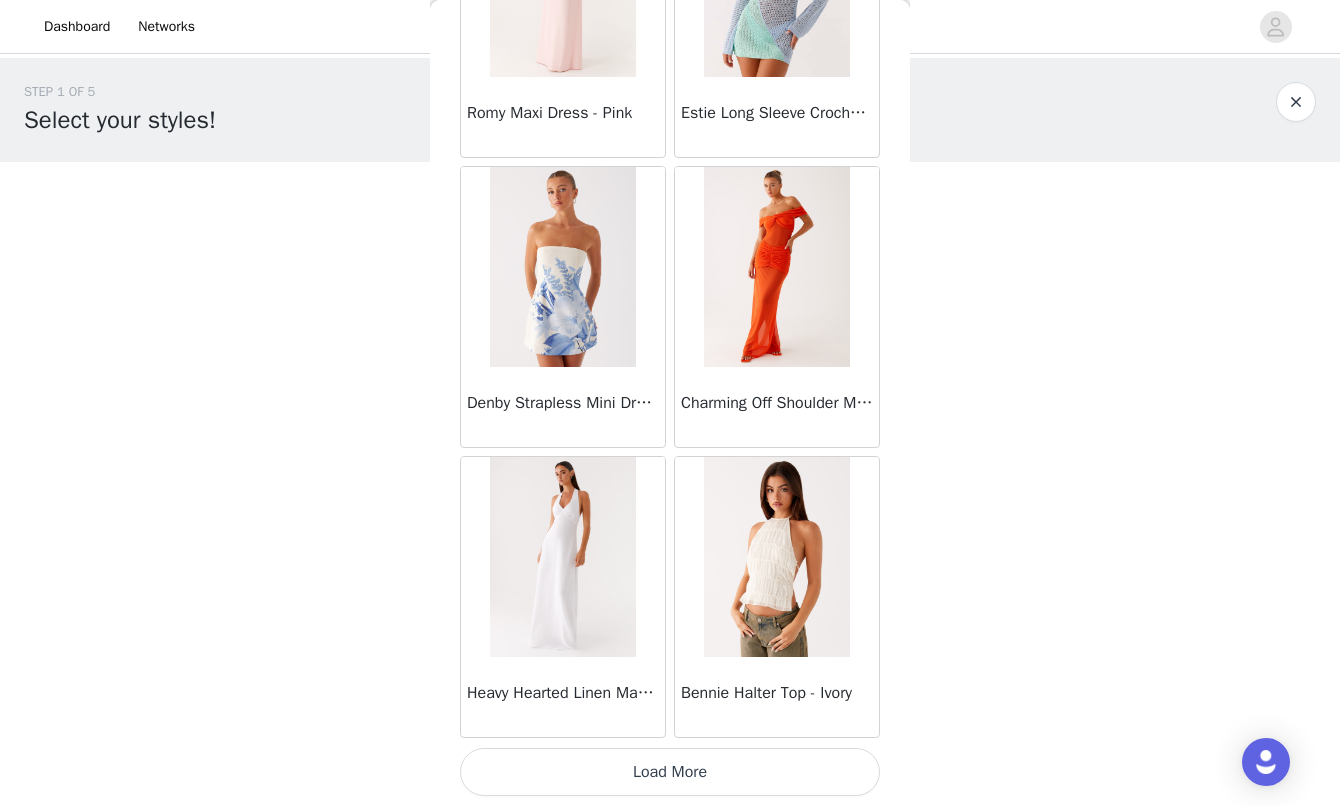 click on "Load More" at bounding box center [670, 772] 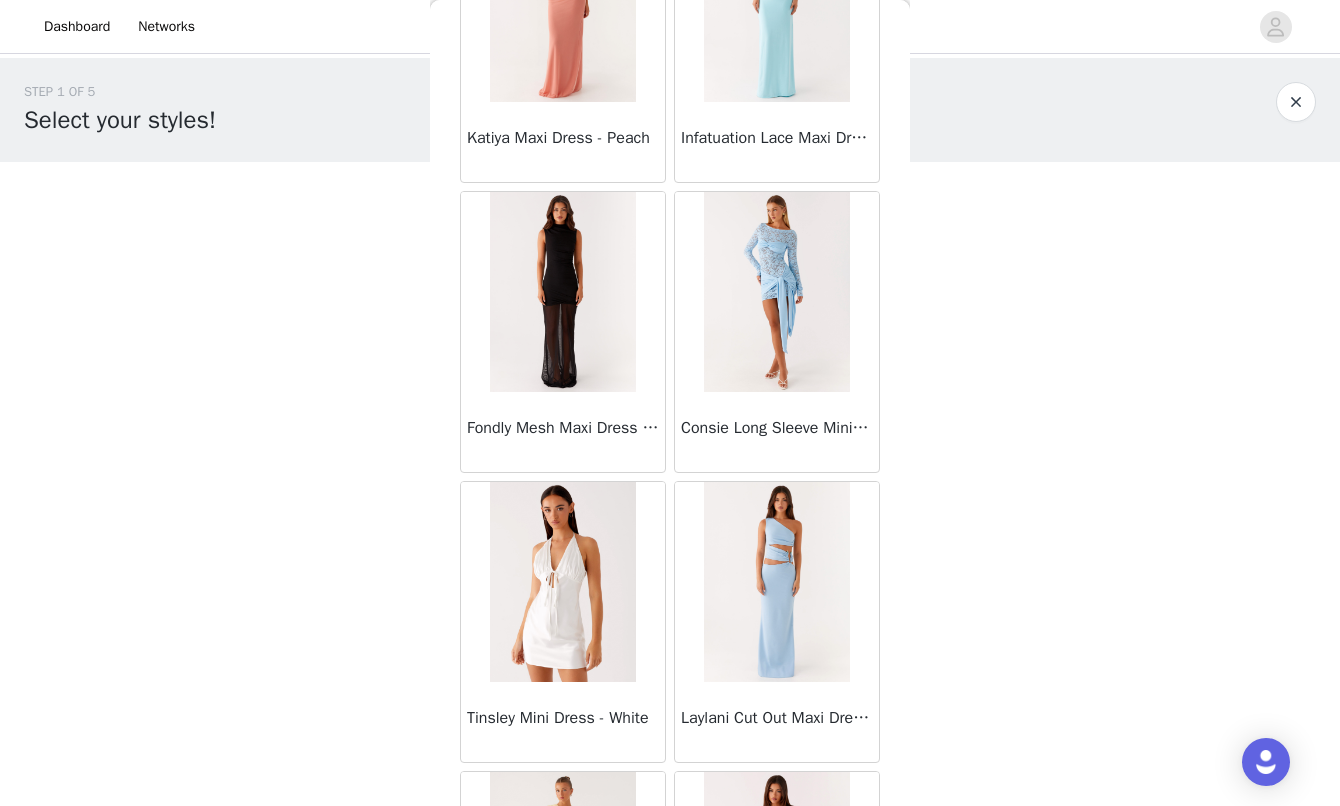 scroll, scrollTop: 35018, scrollLeft: 0, axis: vertical 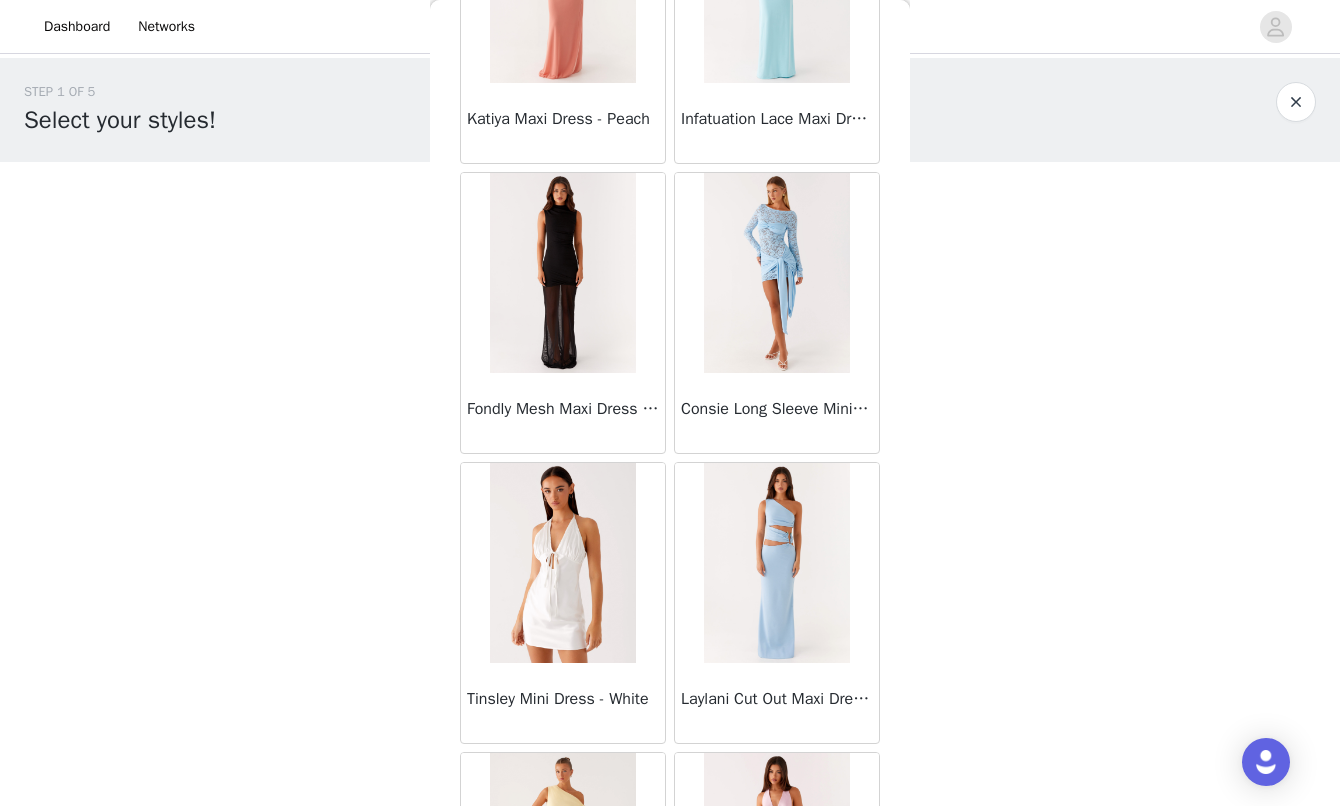 click at bounding box center [776, 273] 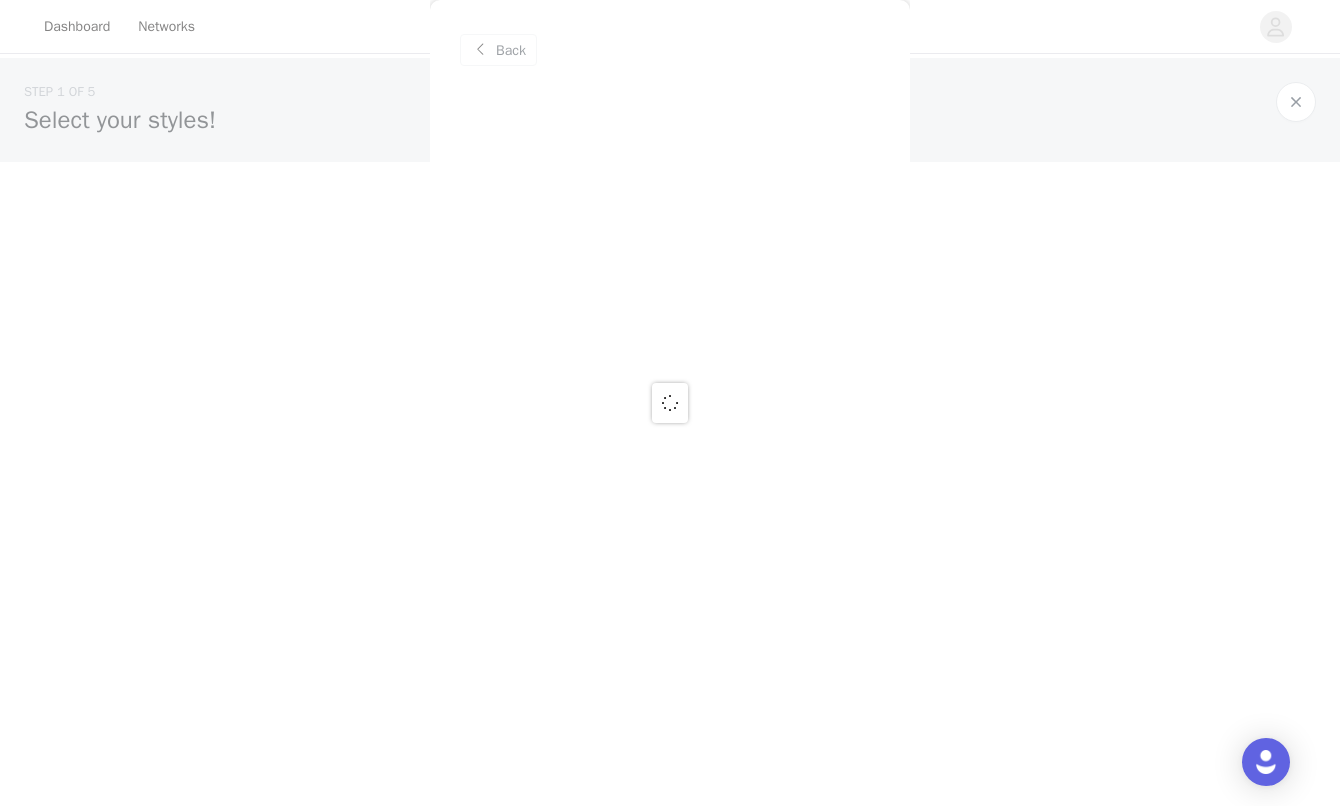 scroll, scrollTop: 0, scrollLeft: 0, axis: both 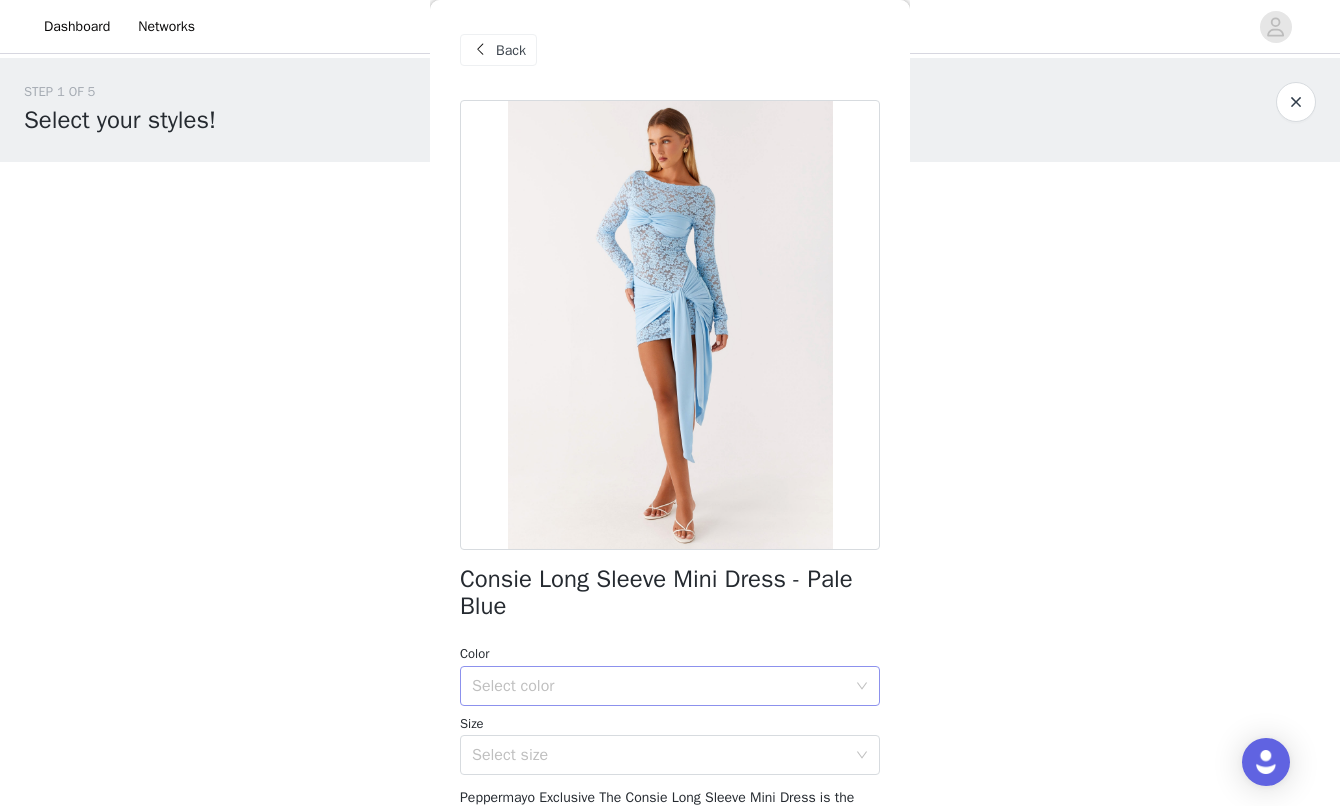 click on "Select color" at bounding box center [659, 686] 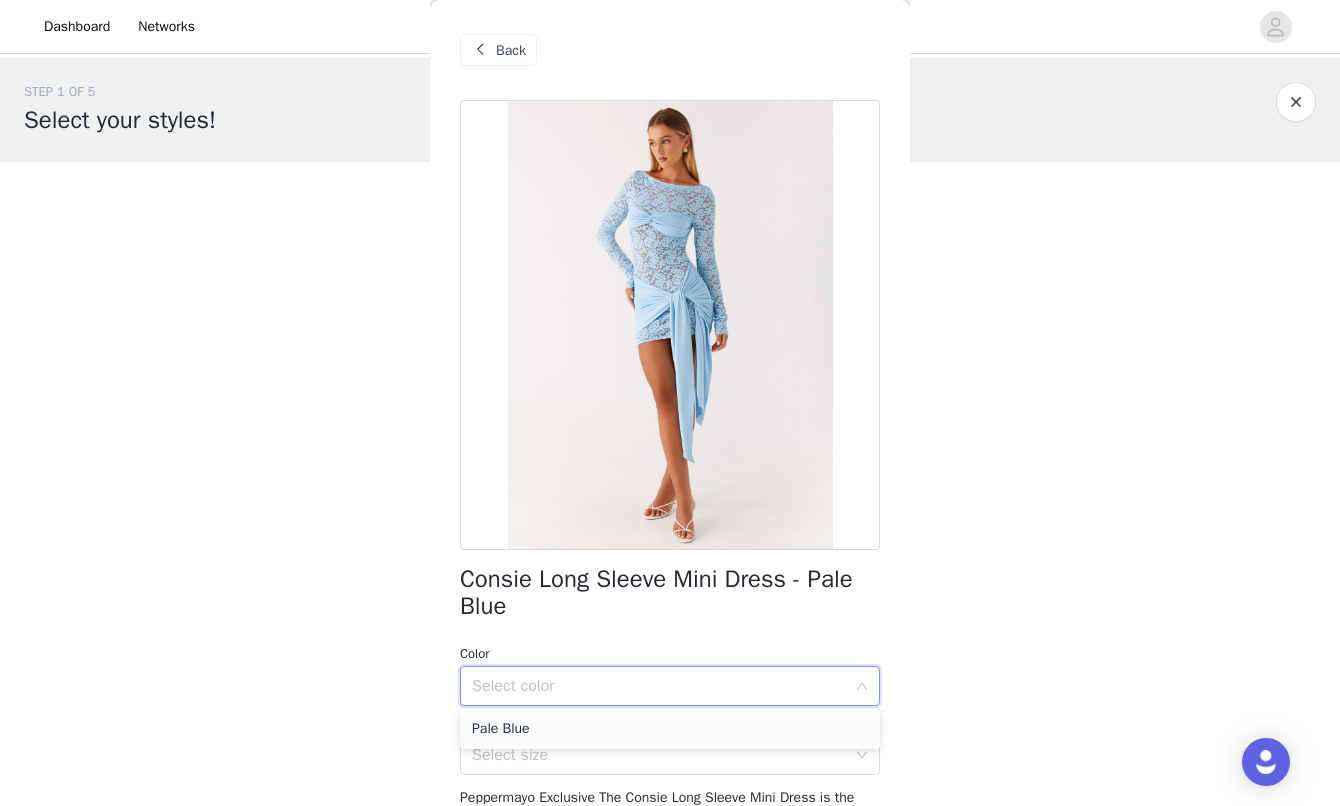 click on "Pale Blue" at bounding box center [670, 729] 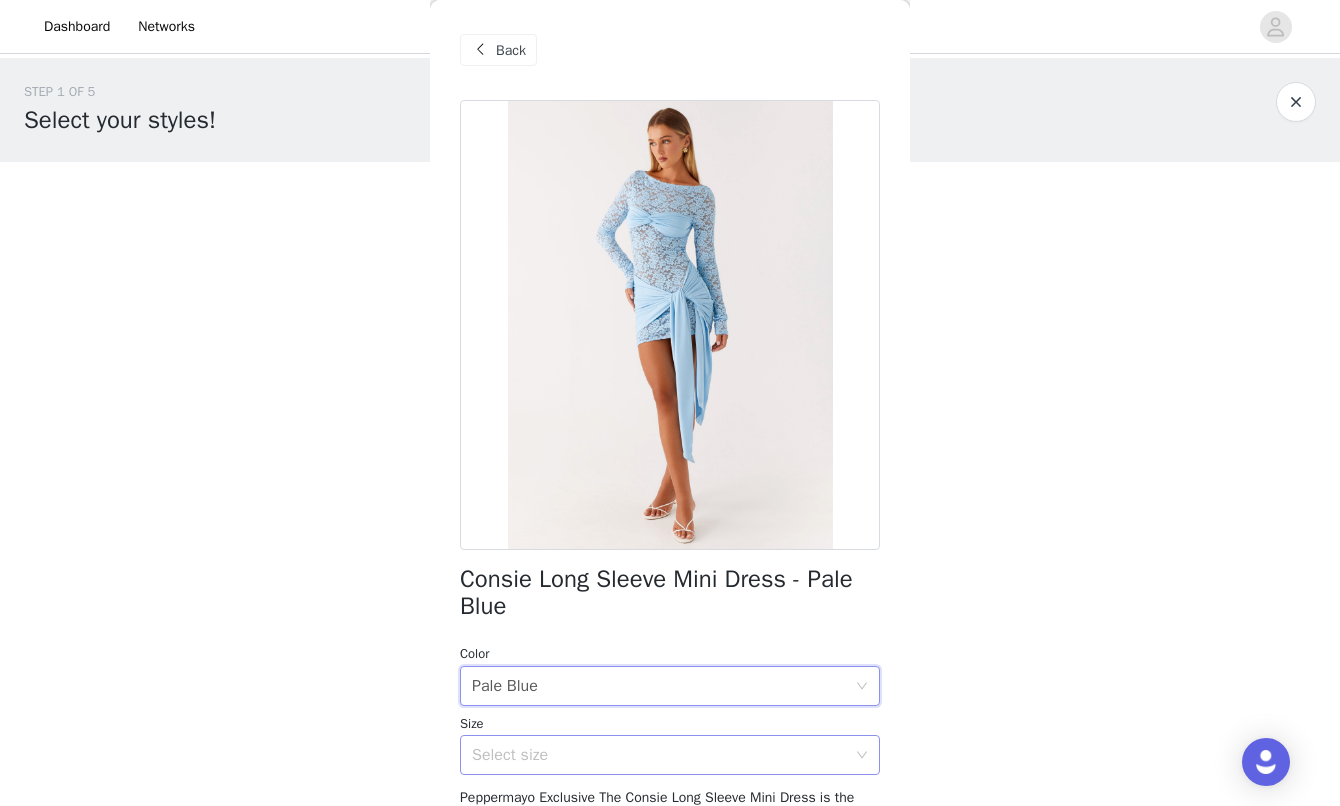 click on "Select size" at bounding box center [659, 755] 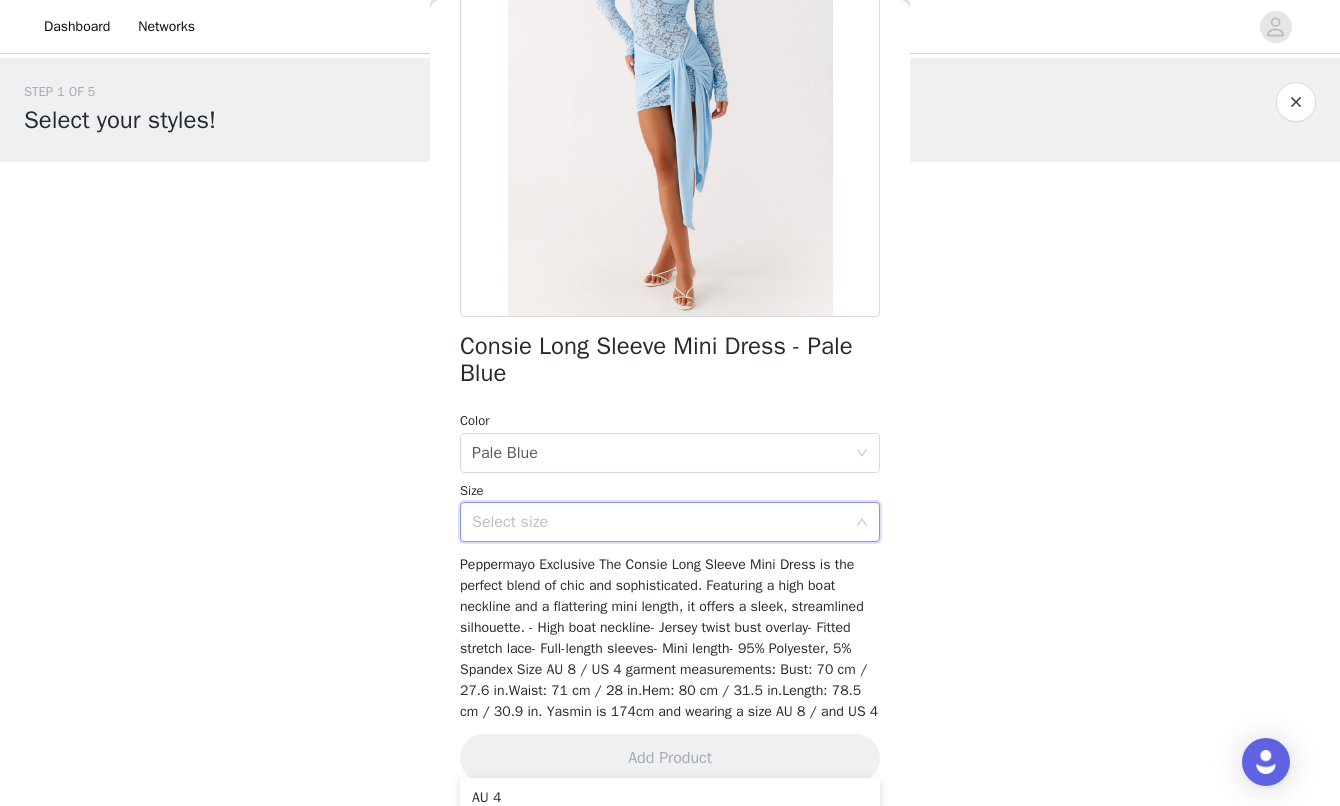 scroll, scrollTop: 253, scrollLeft: 0, axis: vertical 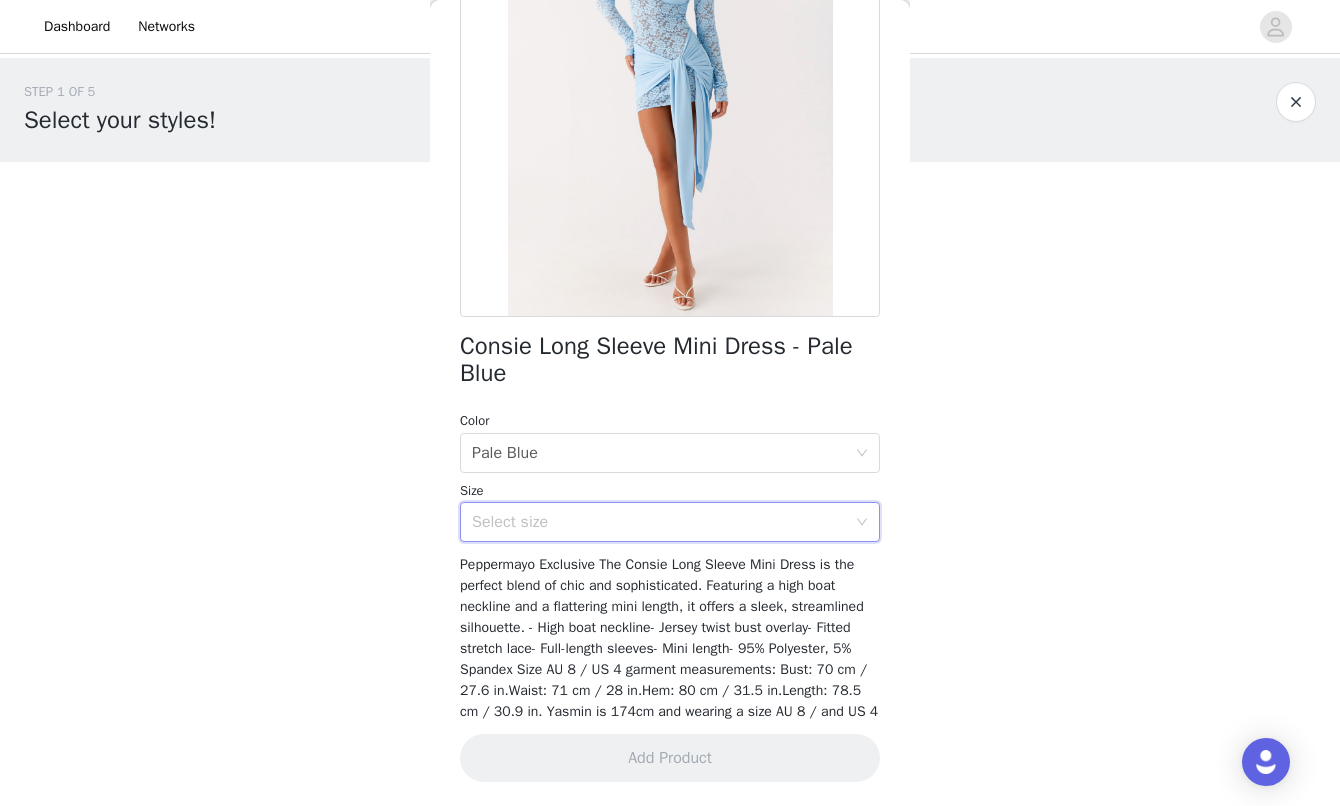 click on "Select size" at bounding box center [659, 522] 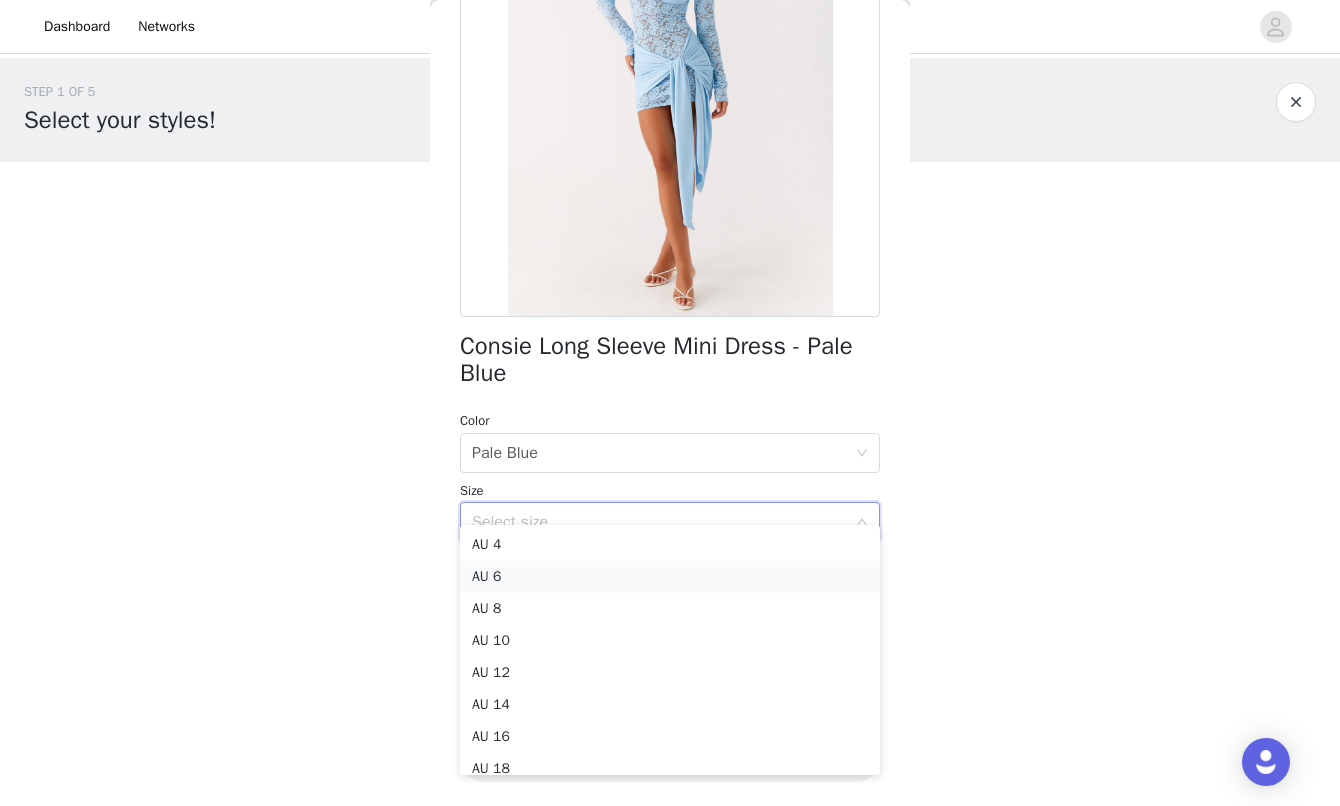 click on "AU 6" at bounding box center [670, 577] 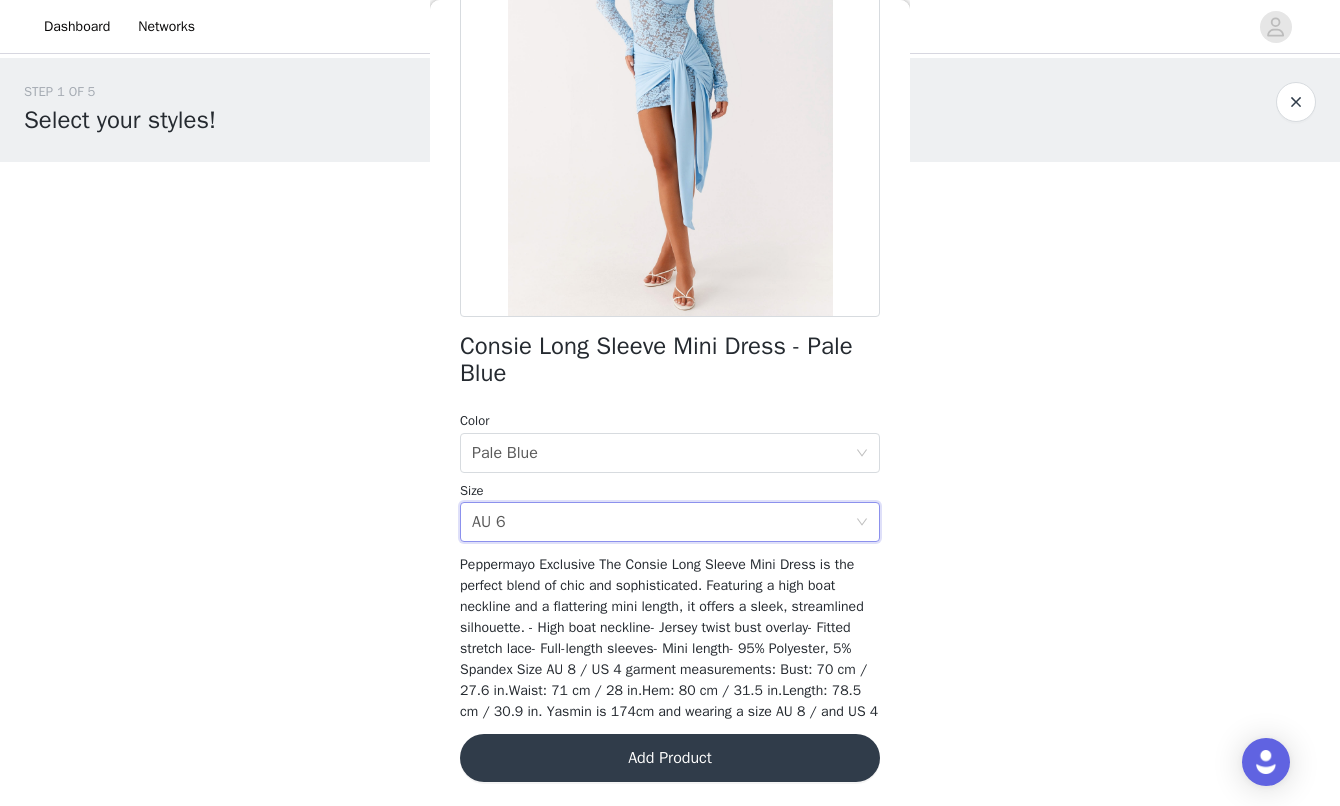 scroll, scrollTop: 253, scrollLeft: 0, axis: vertical 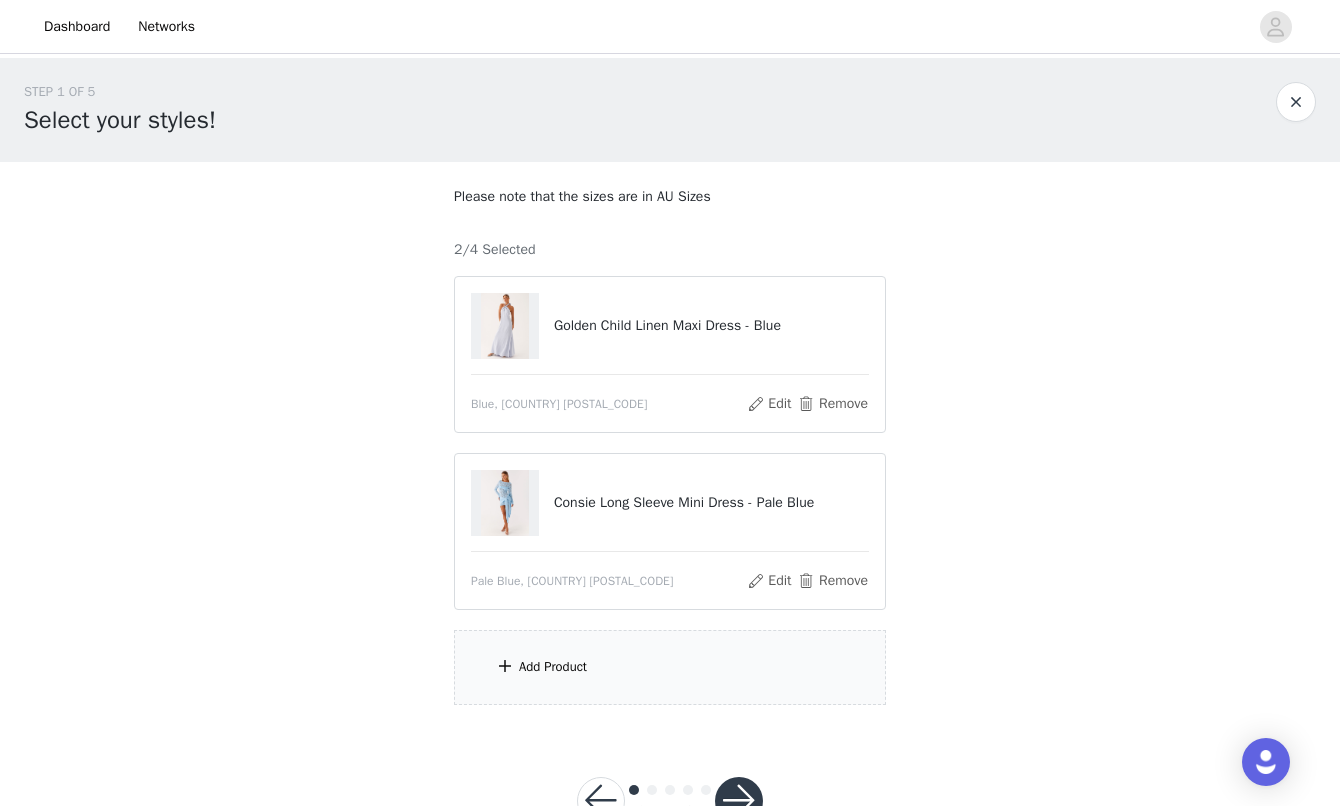 click on "Add Product" at bounding box center [670, 667] 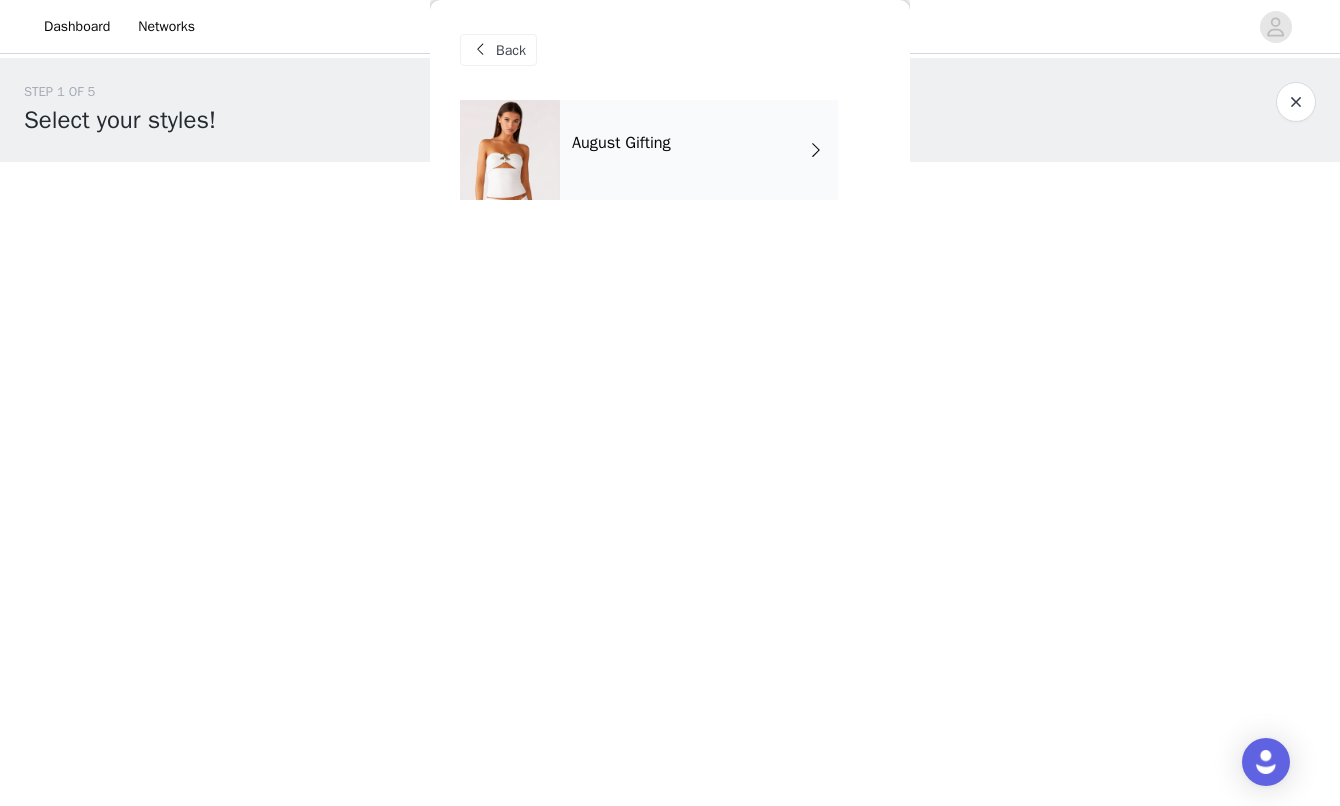 click on "August Gifting" at bounding box center [699, 150] 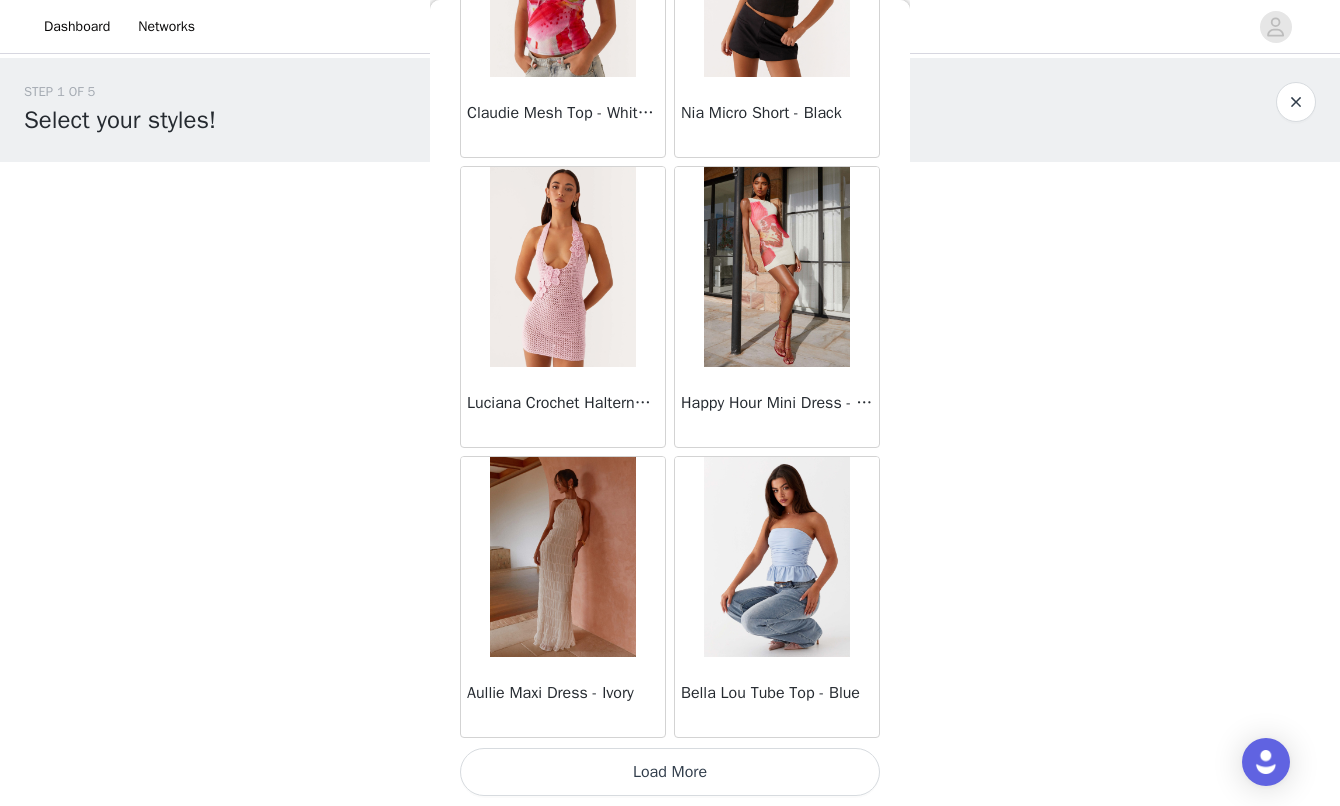 click on "Load More" at bounding box center [670, 772] 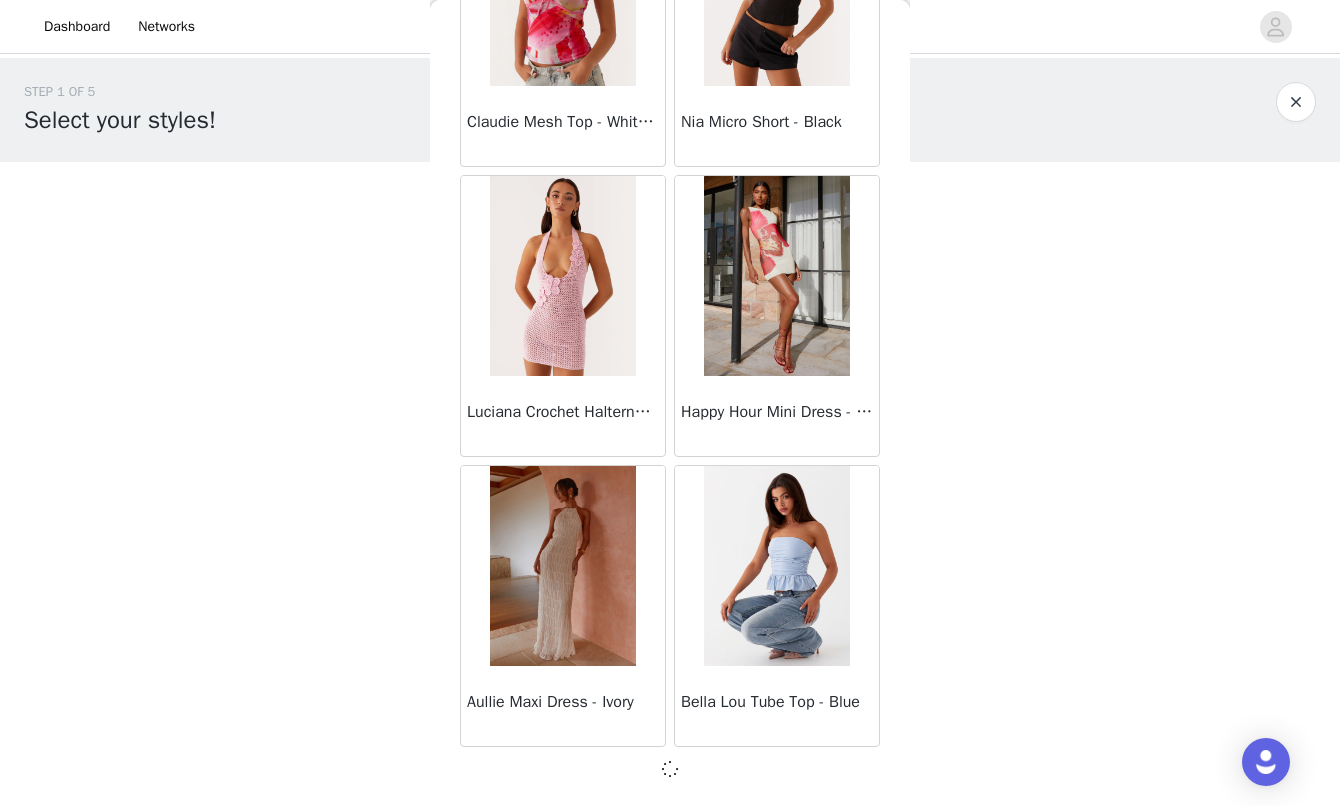 scroll, scrollTop: 2245, scrollLeft: 0, axis: vertical 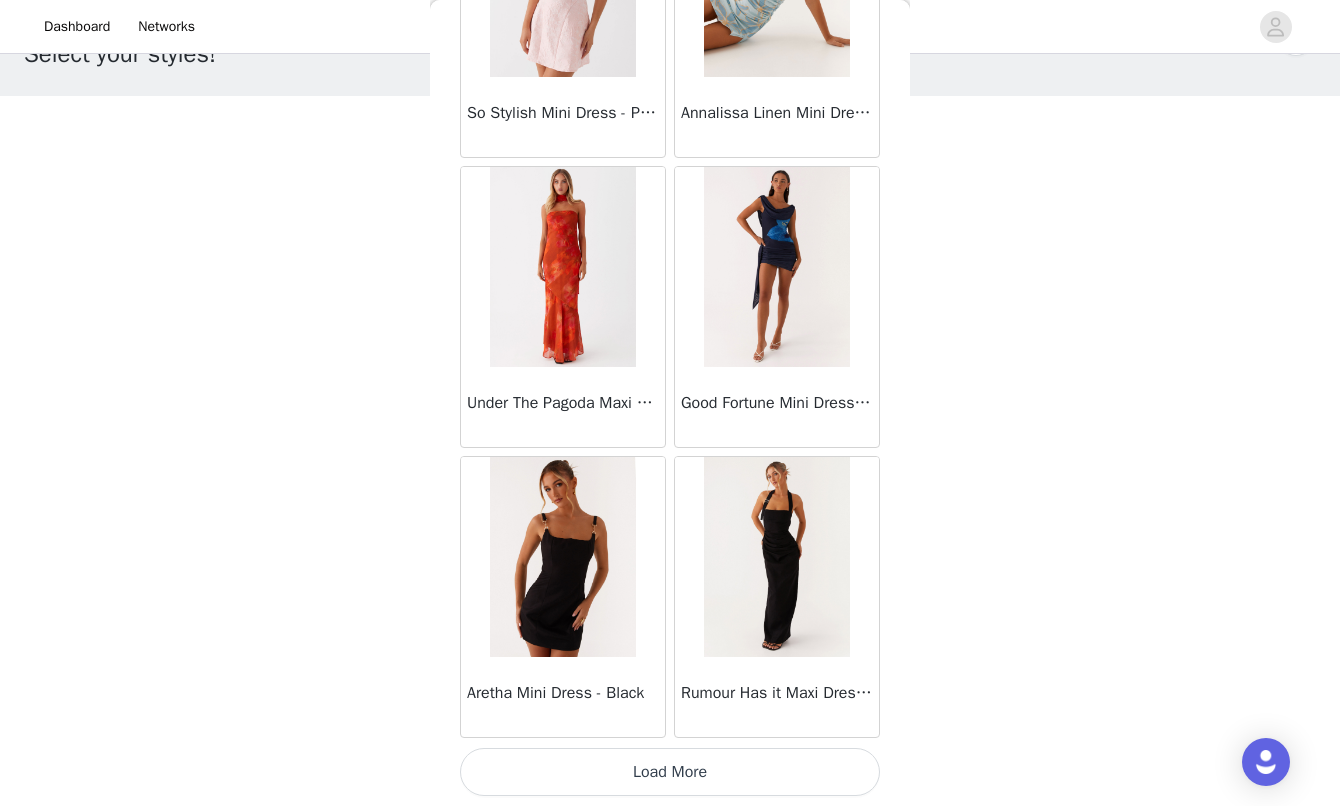click on "Load More" at bounding box center (670, 772) 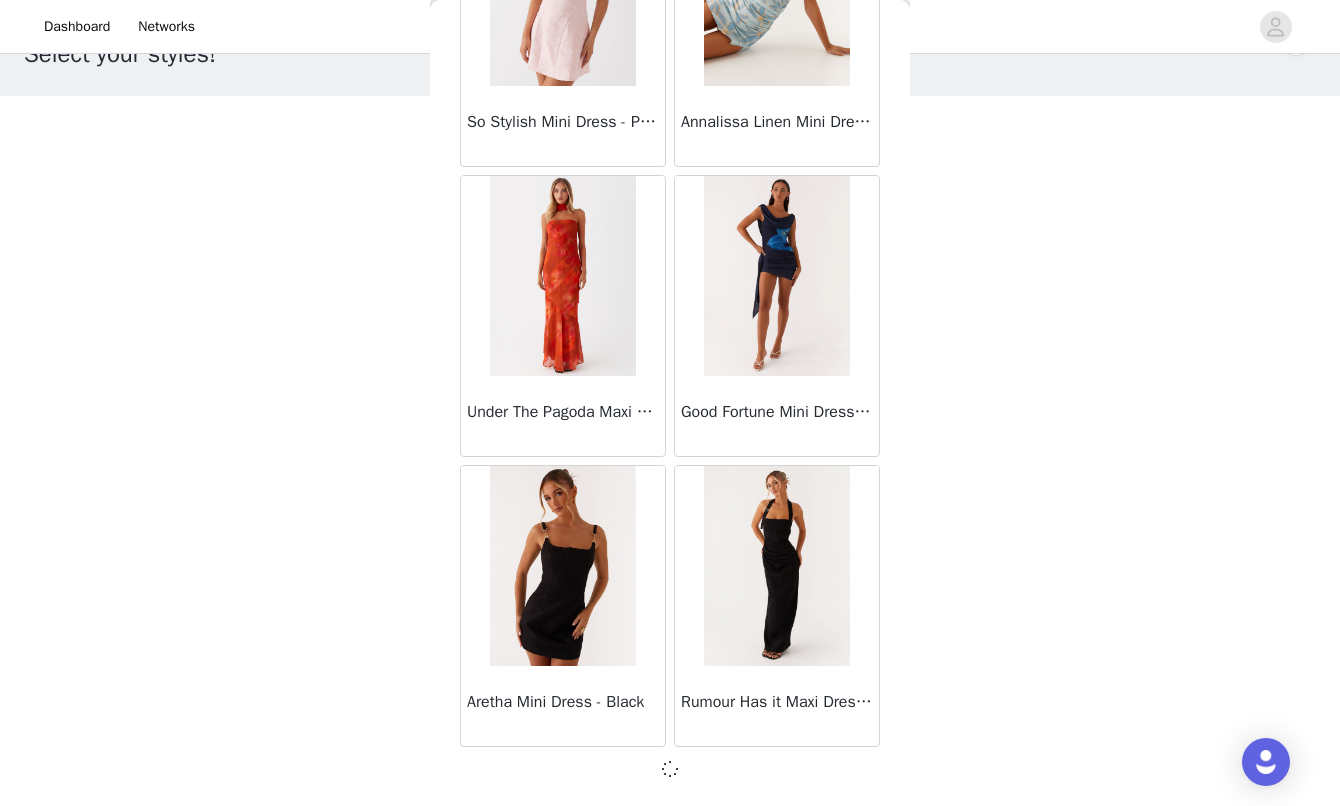 scroll, scrollTop: 5145, scrollLeft: 0, axis: vertical 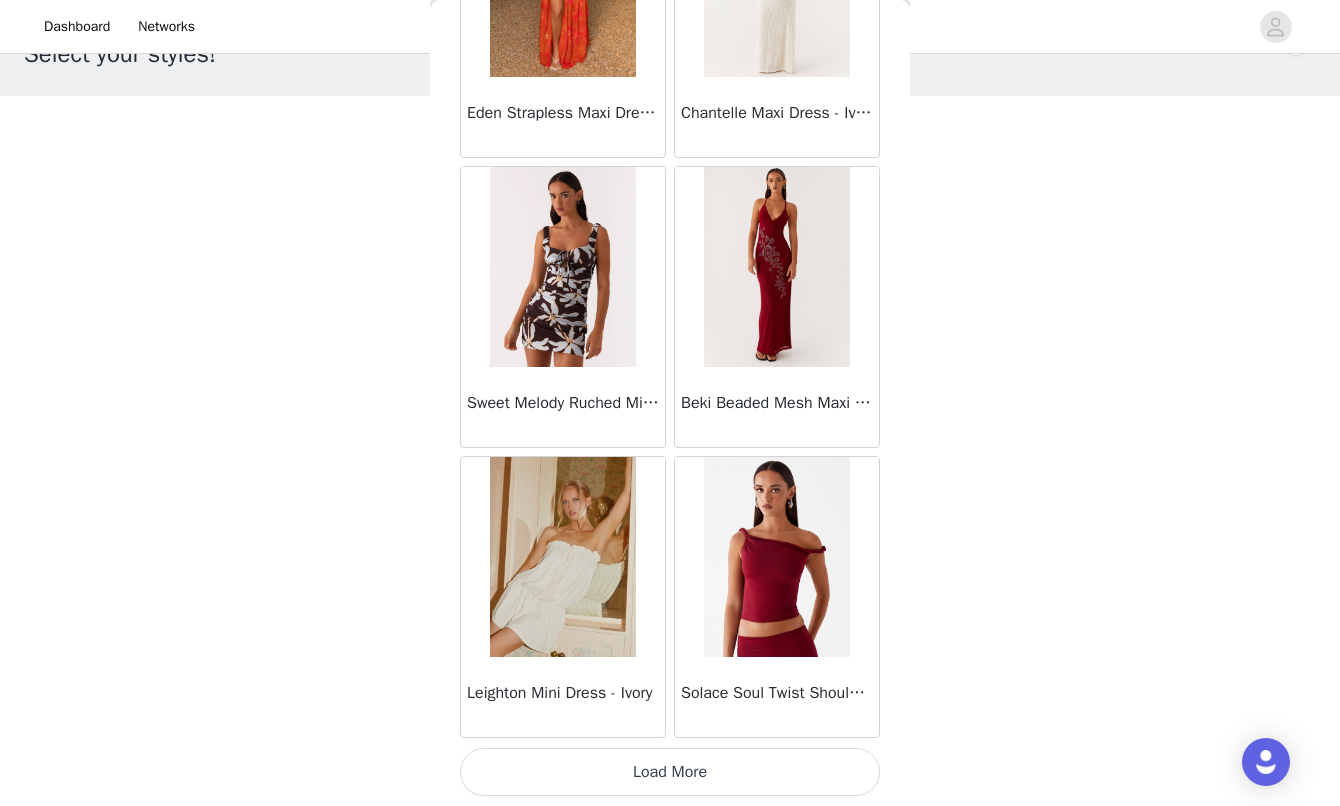 click on "Load More" at bounding box center (670, 772) 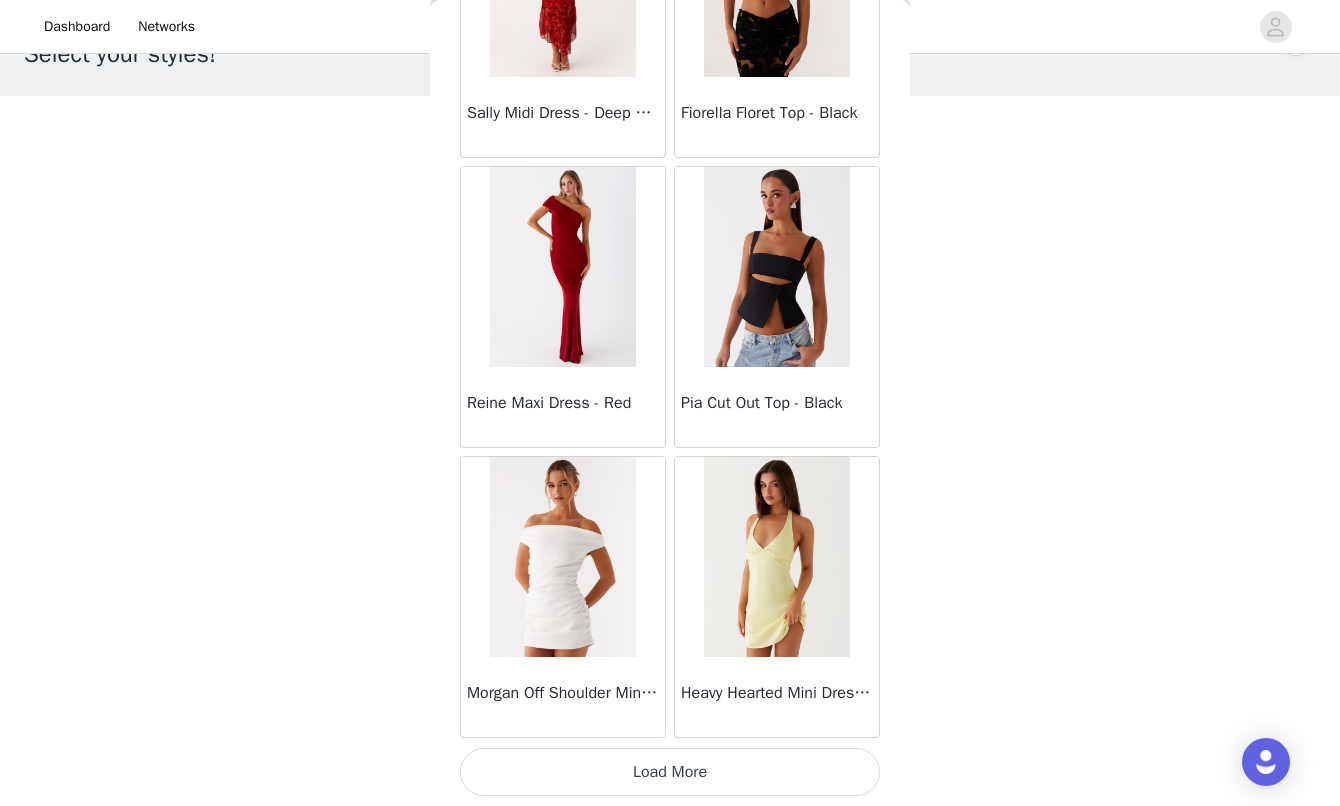 click on "Load More" at bounding box center [670, 772] 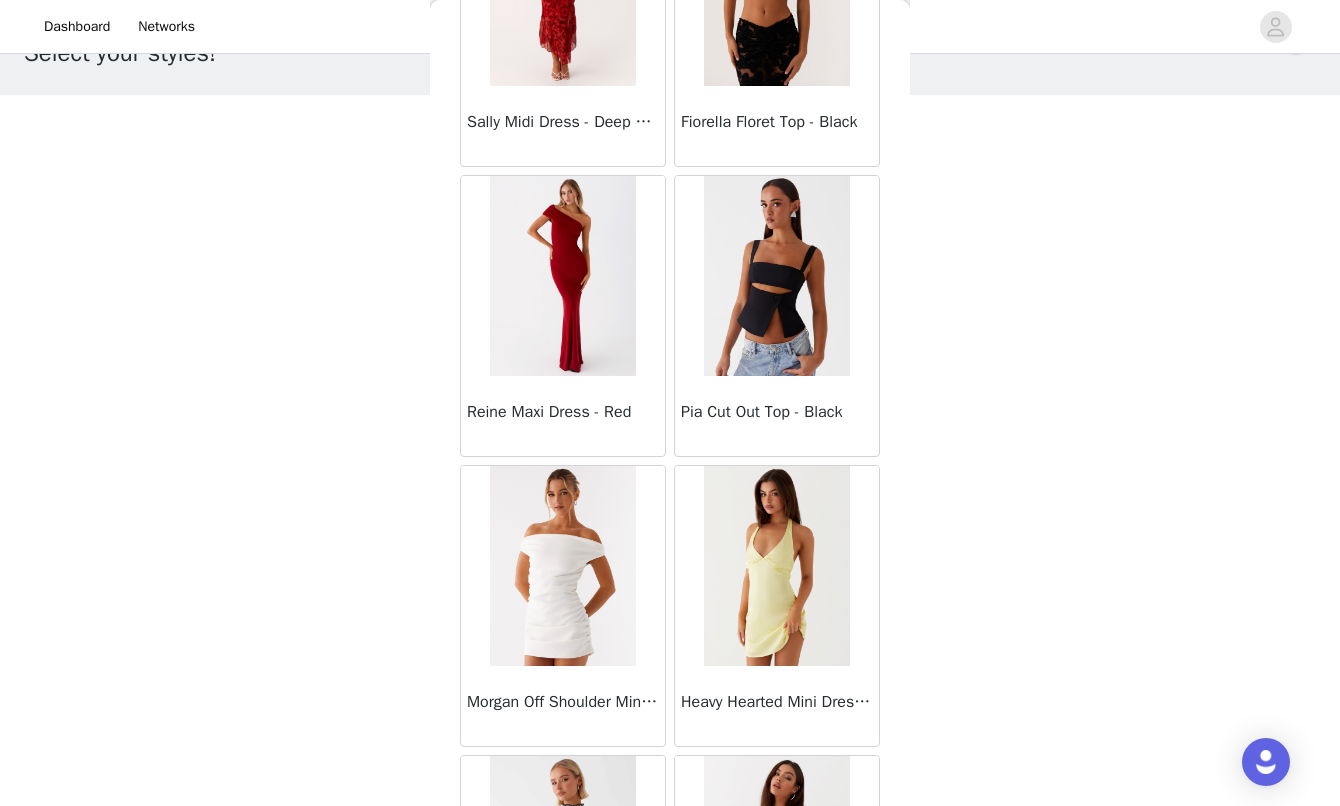 scroll, scrollTop: 66, scrollLeft: 0, axis: vertical 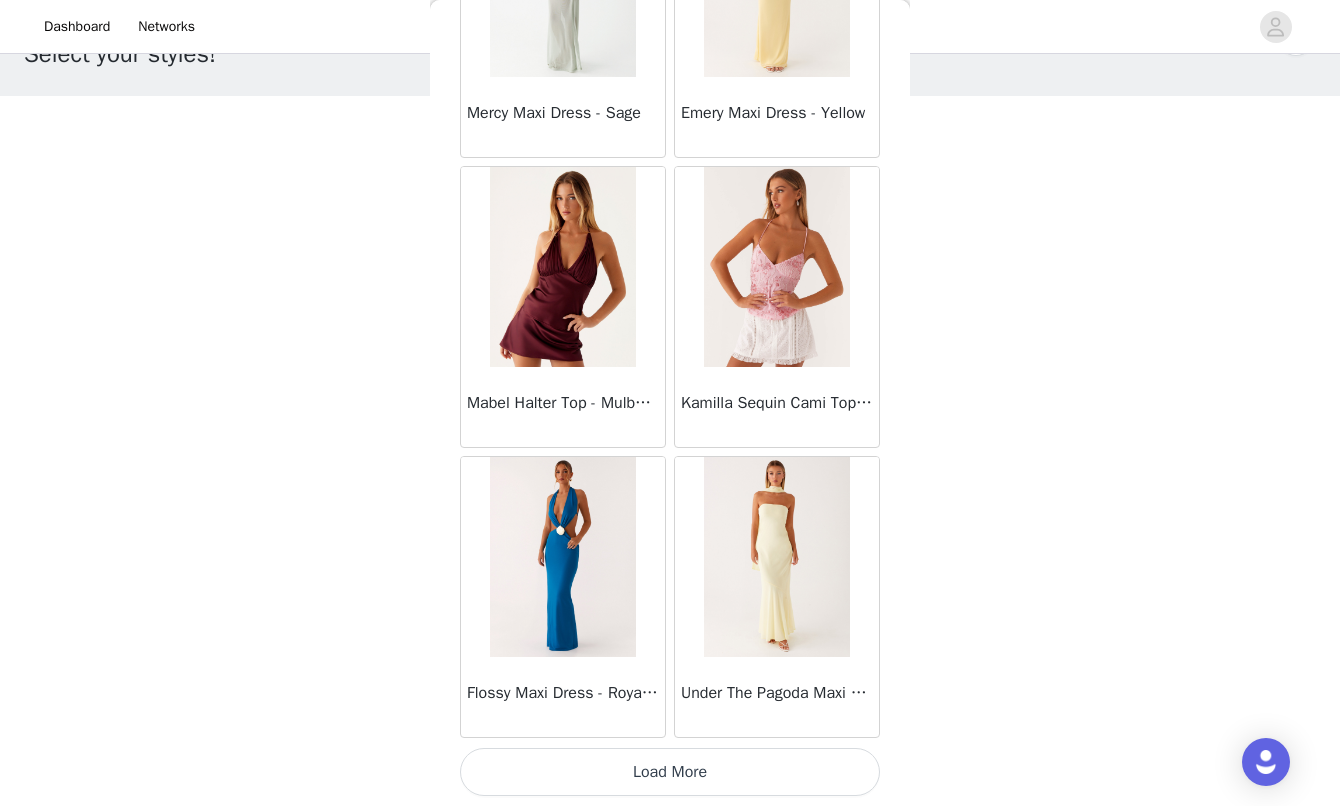 click on "Load More" at bounding box center (670, 772) 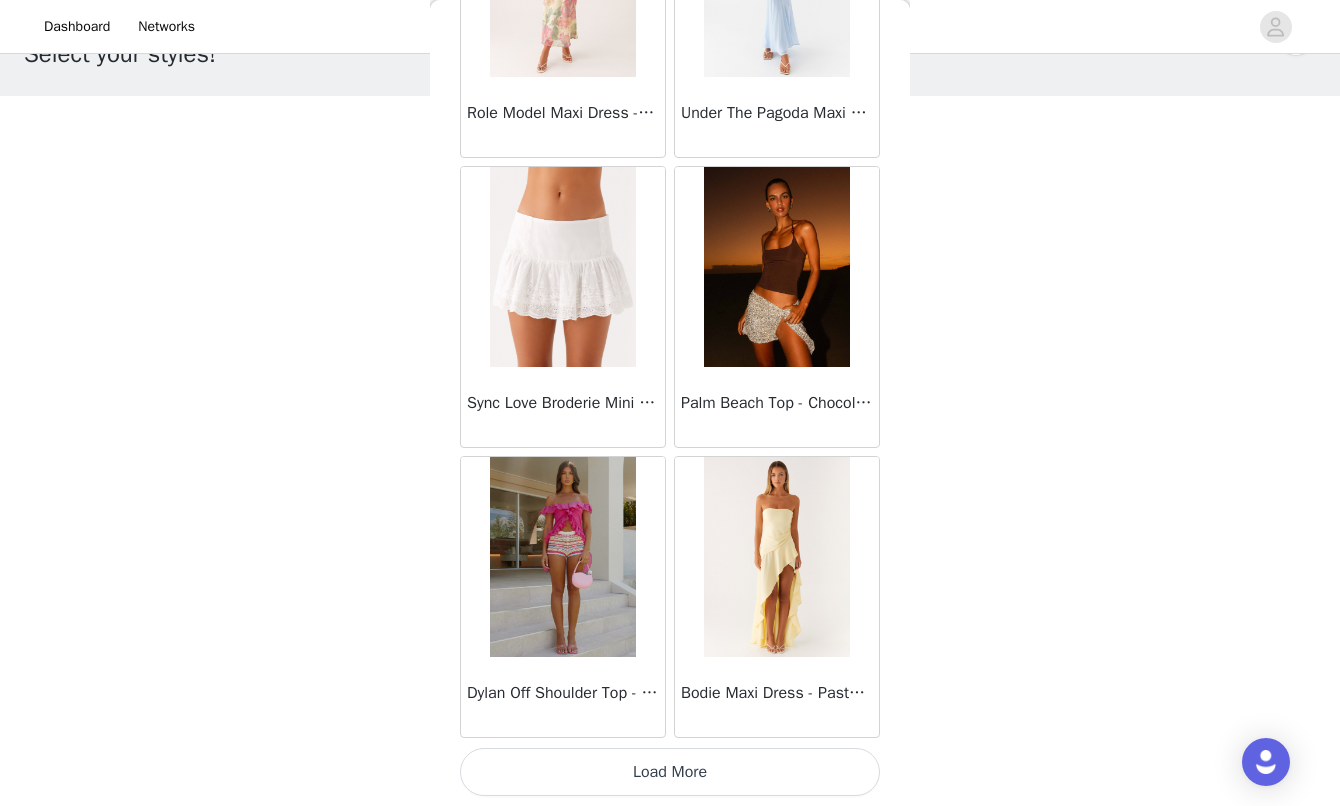 click on "Load More" at bounding box center (670, 772) 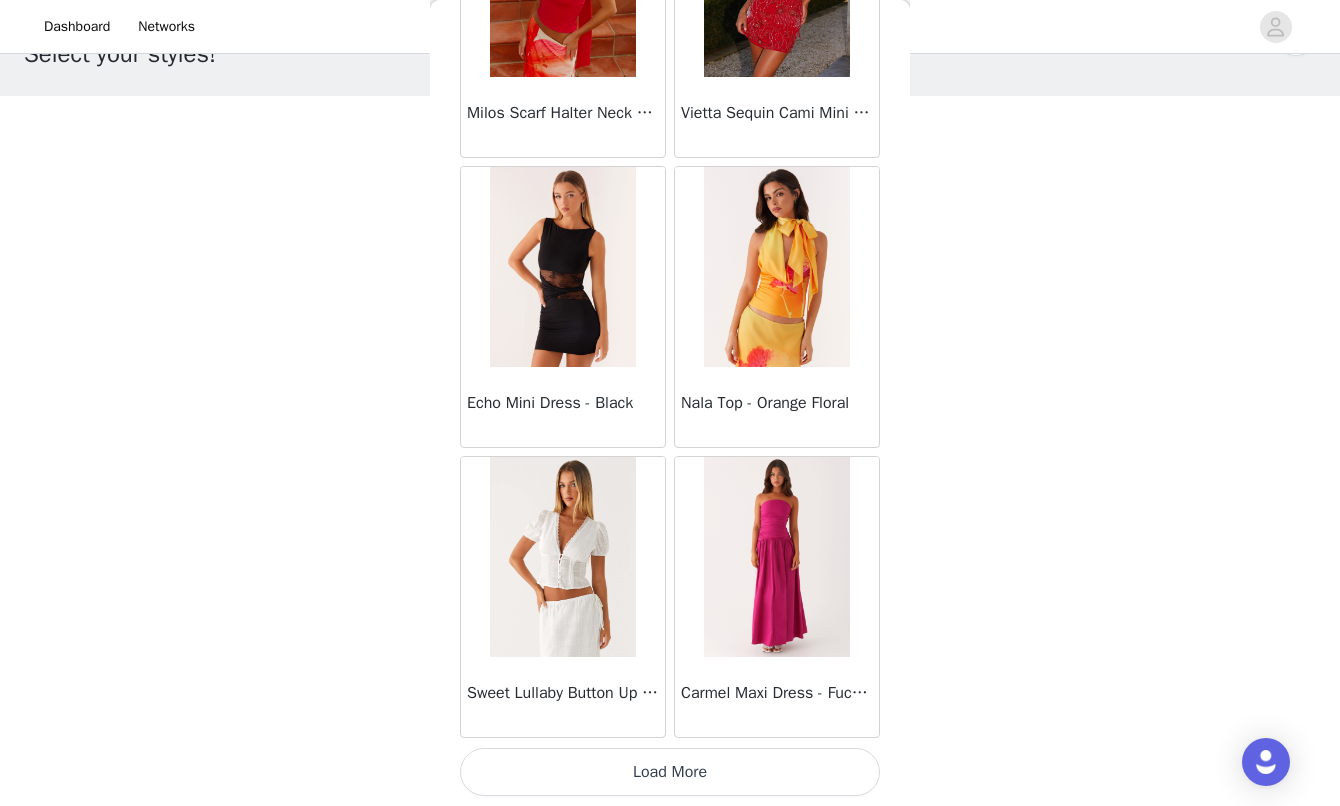 click on "Load More" at bounding box center [670, 772] 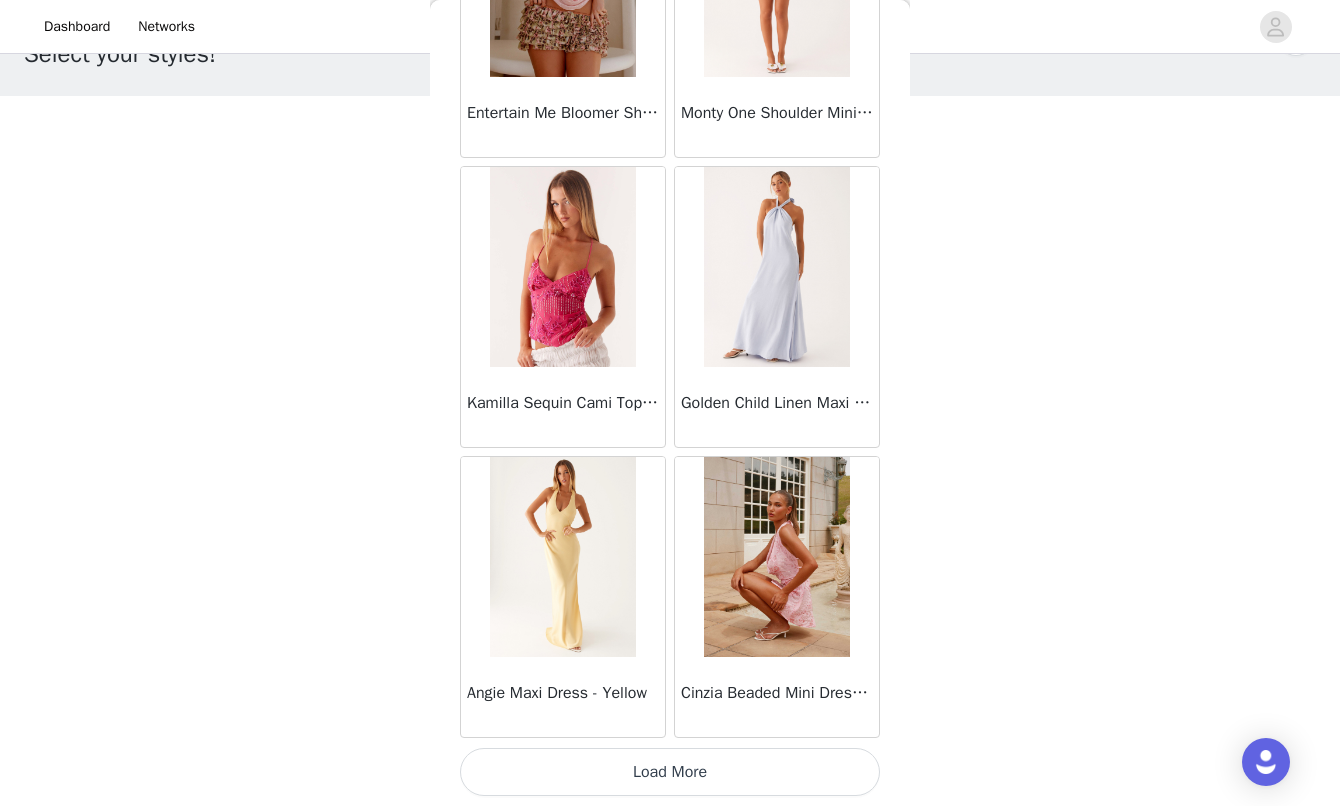scroll, scrollTop: 22554, scrollLeft: 0, axis: vertical 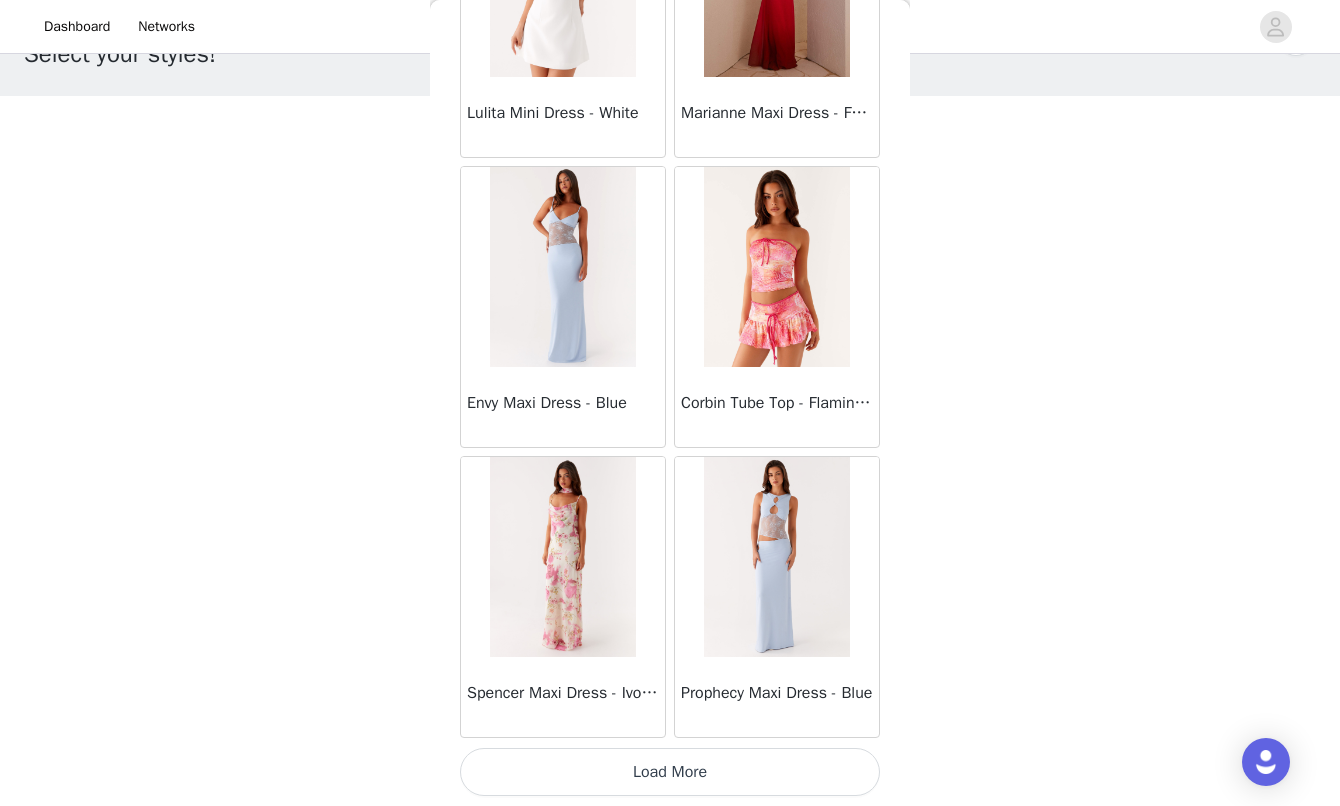 click on "Load More" at bounding box center [670, 772] 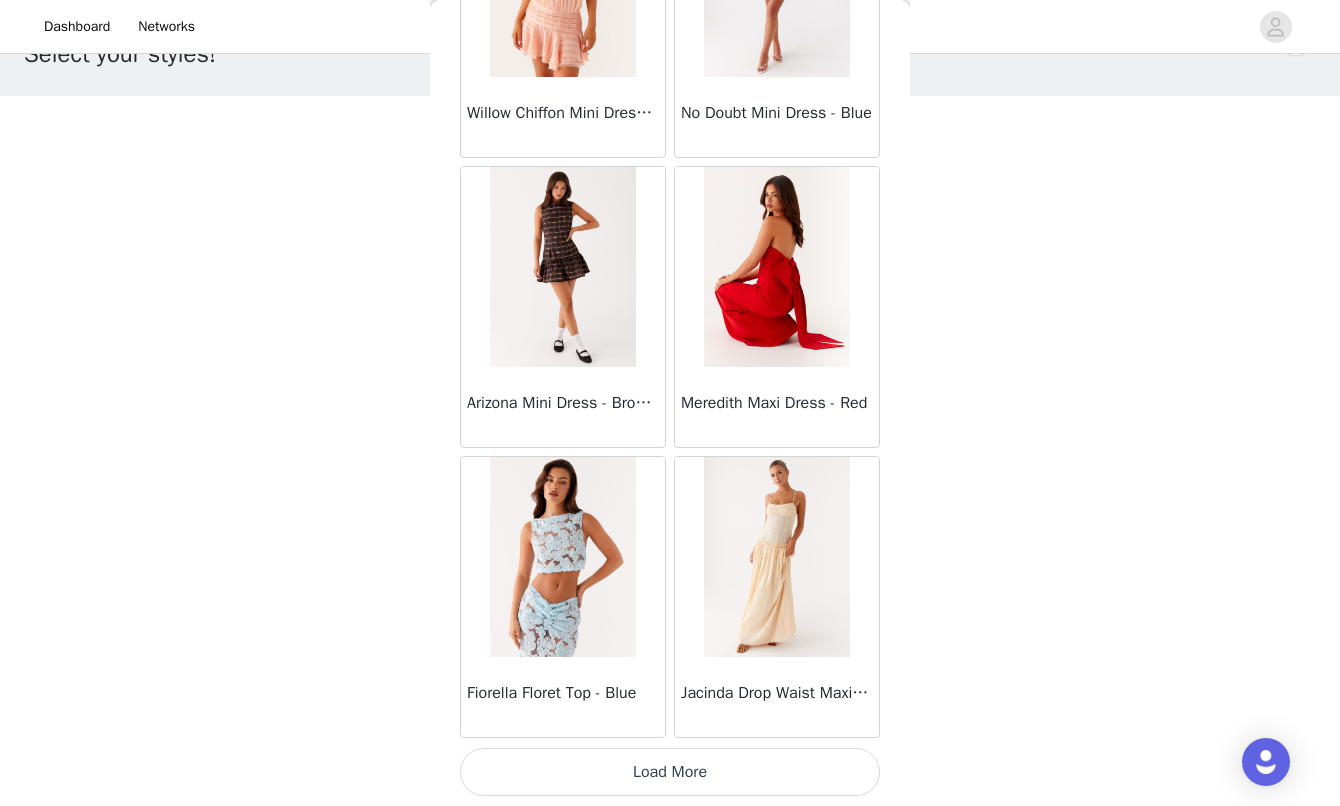 click on "Load More" at bounding box center (670, 772) 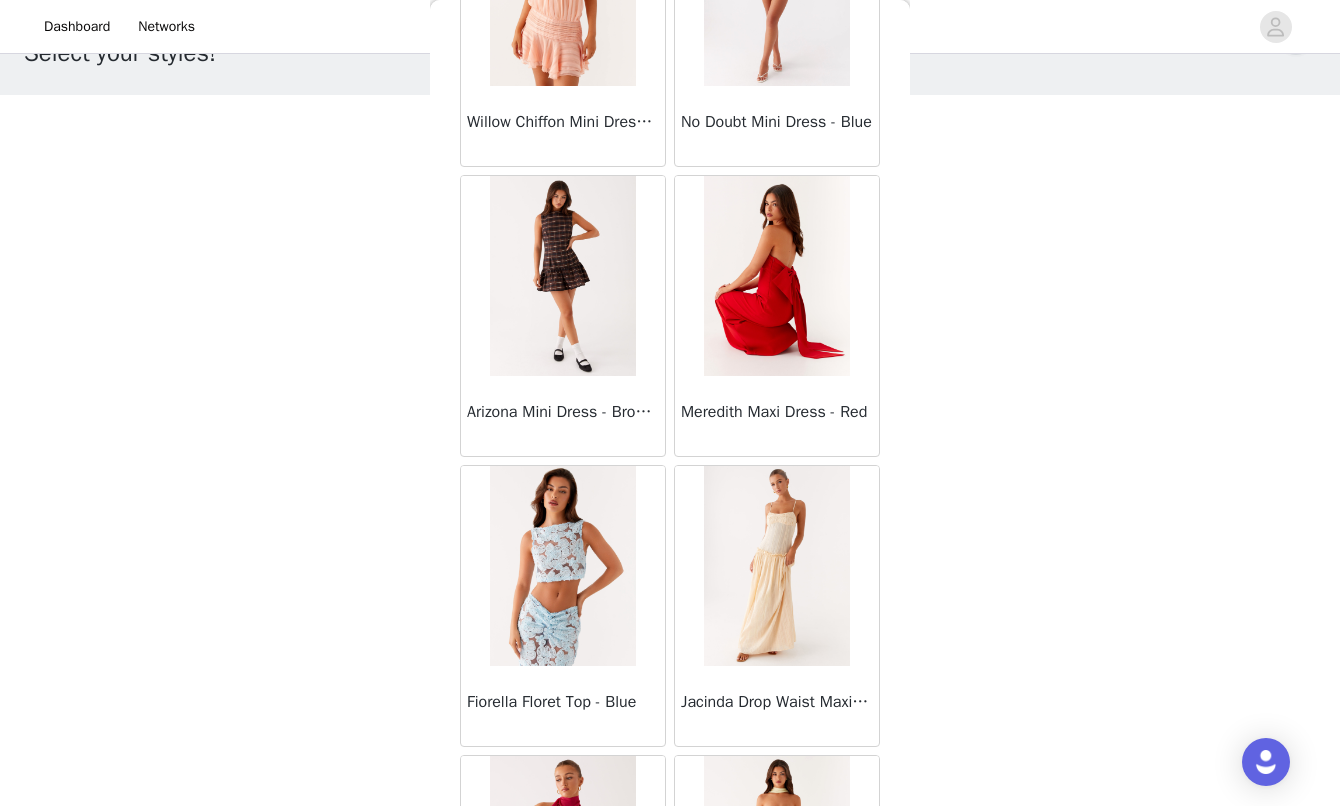scroll, scrollTop: 66, scrollLeft: 0, axis: vertical 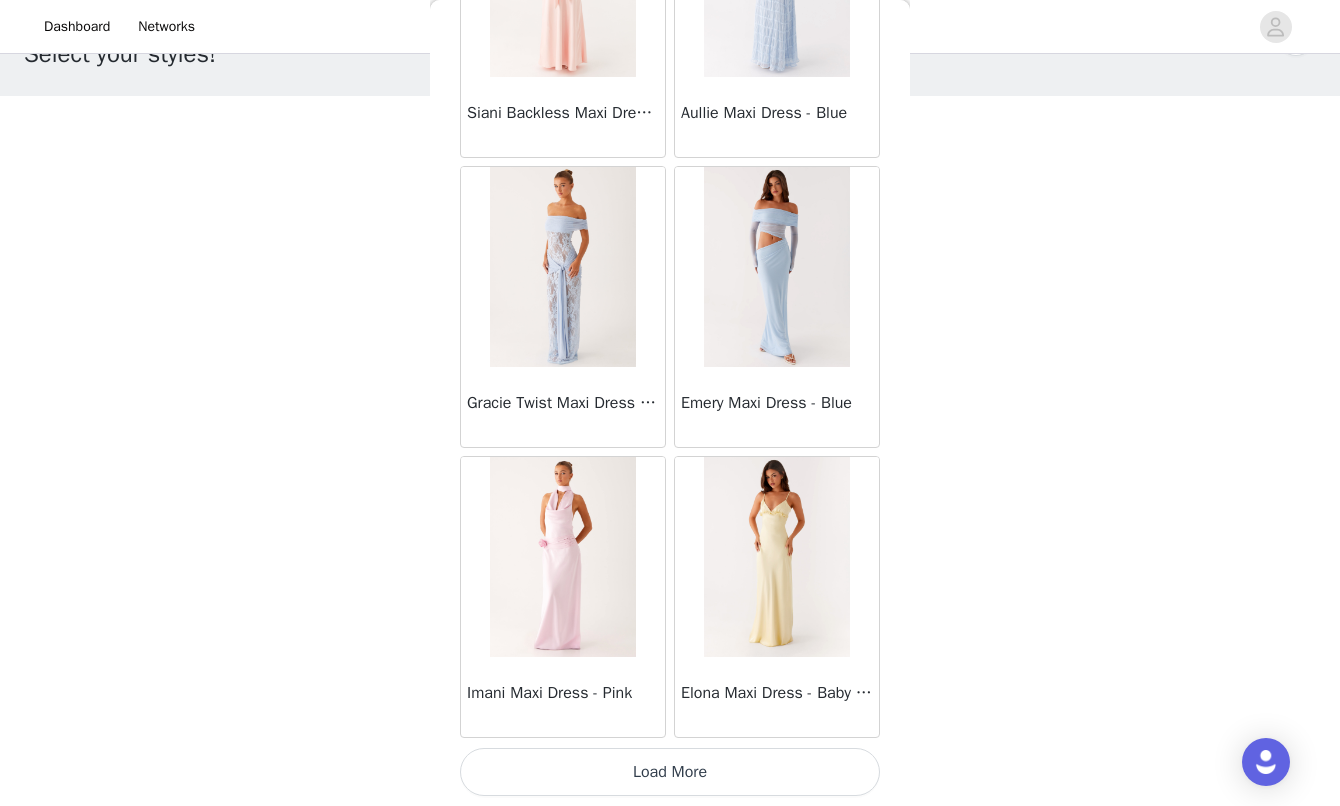 click on "Load More" at bounding box center [670, 772] 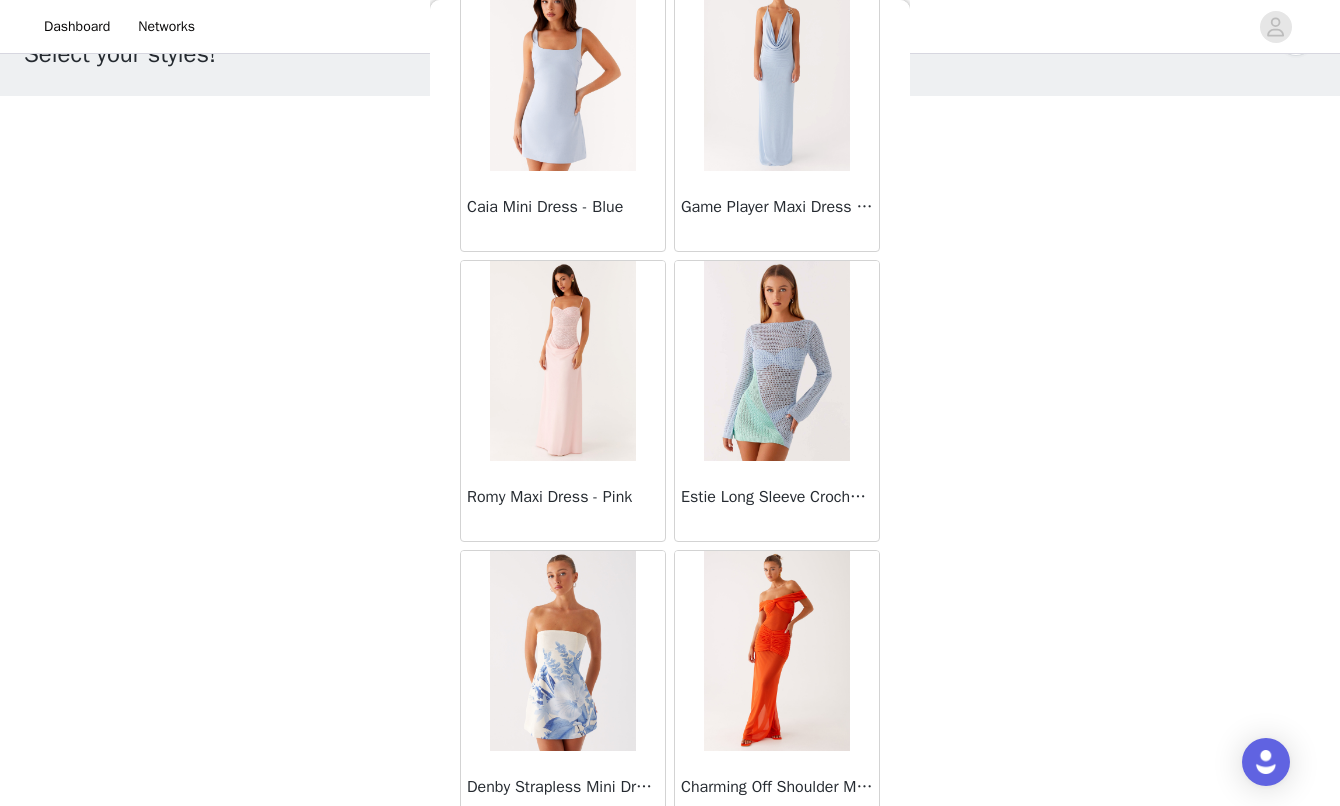 scroll, scrollTop: 33768, scrollLeft: 0, axis: vertical 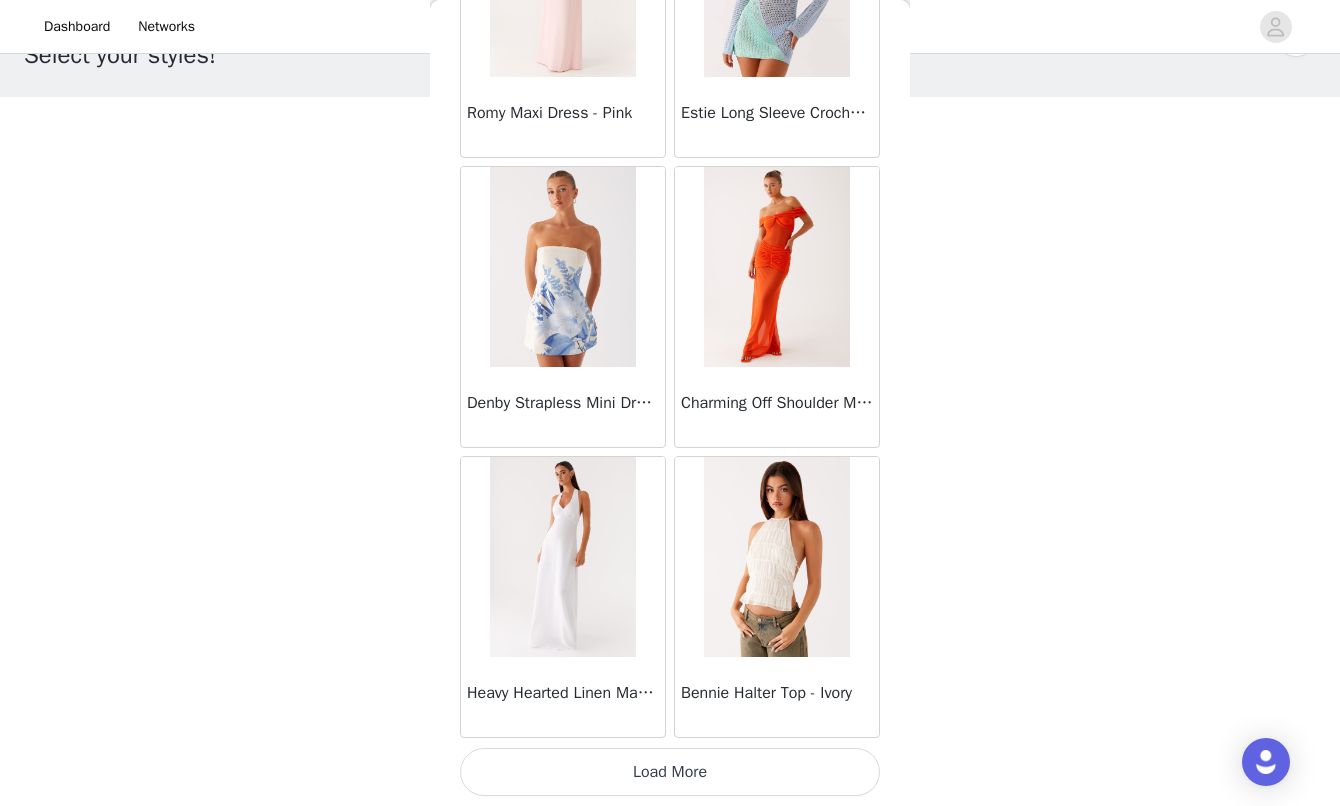 click on "Load More" at bounding box center (670, 772) 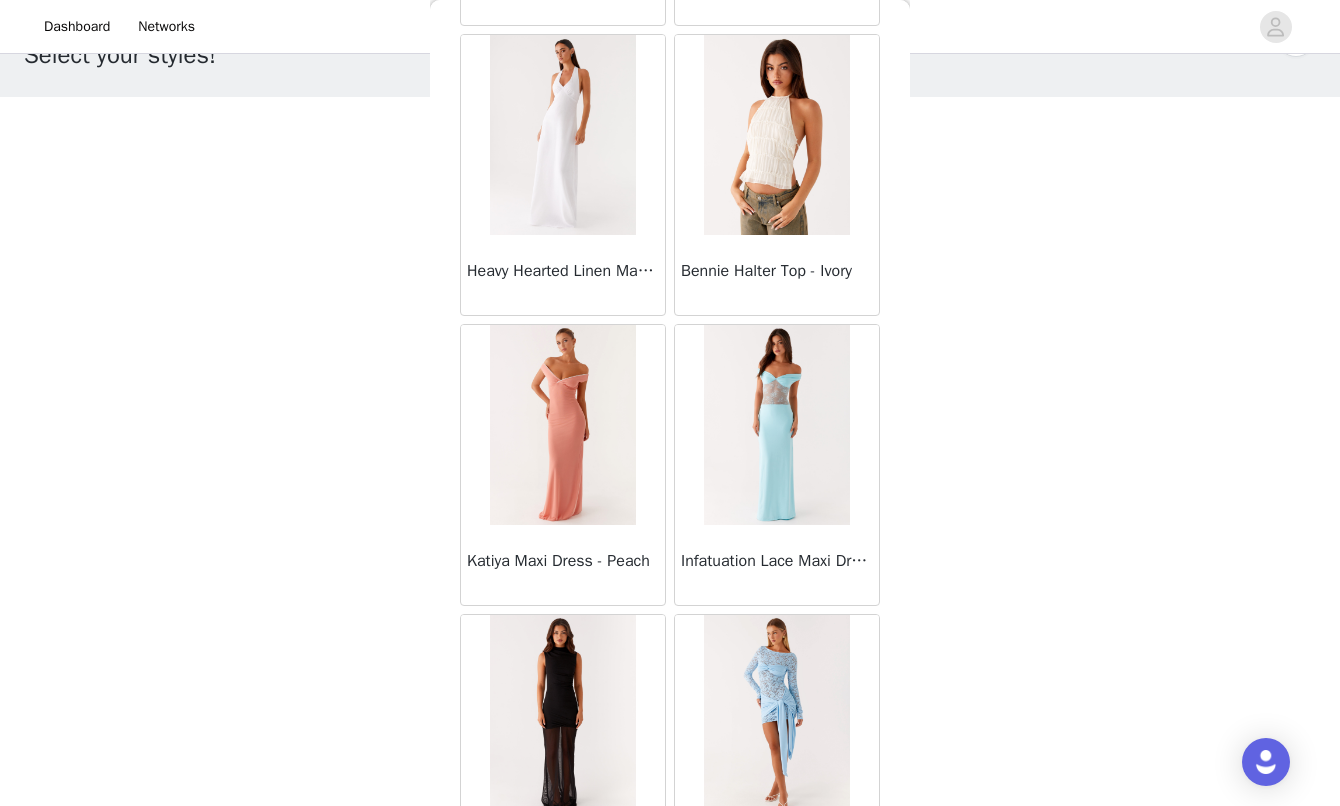 scroll, scrollTop: 34586, scrollLeft: 0, axis: vertical 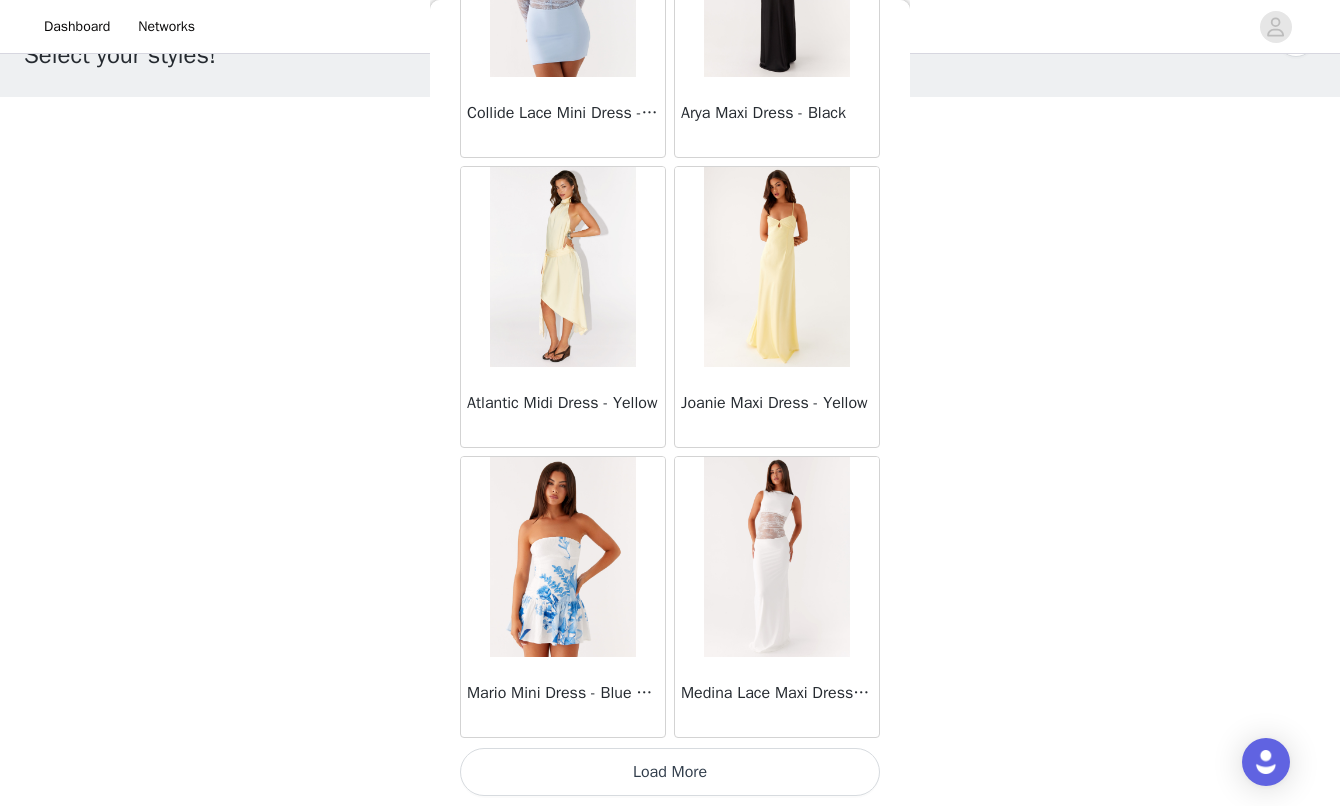 click on "Load More" at bounding box center (670, 772) 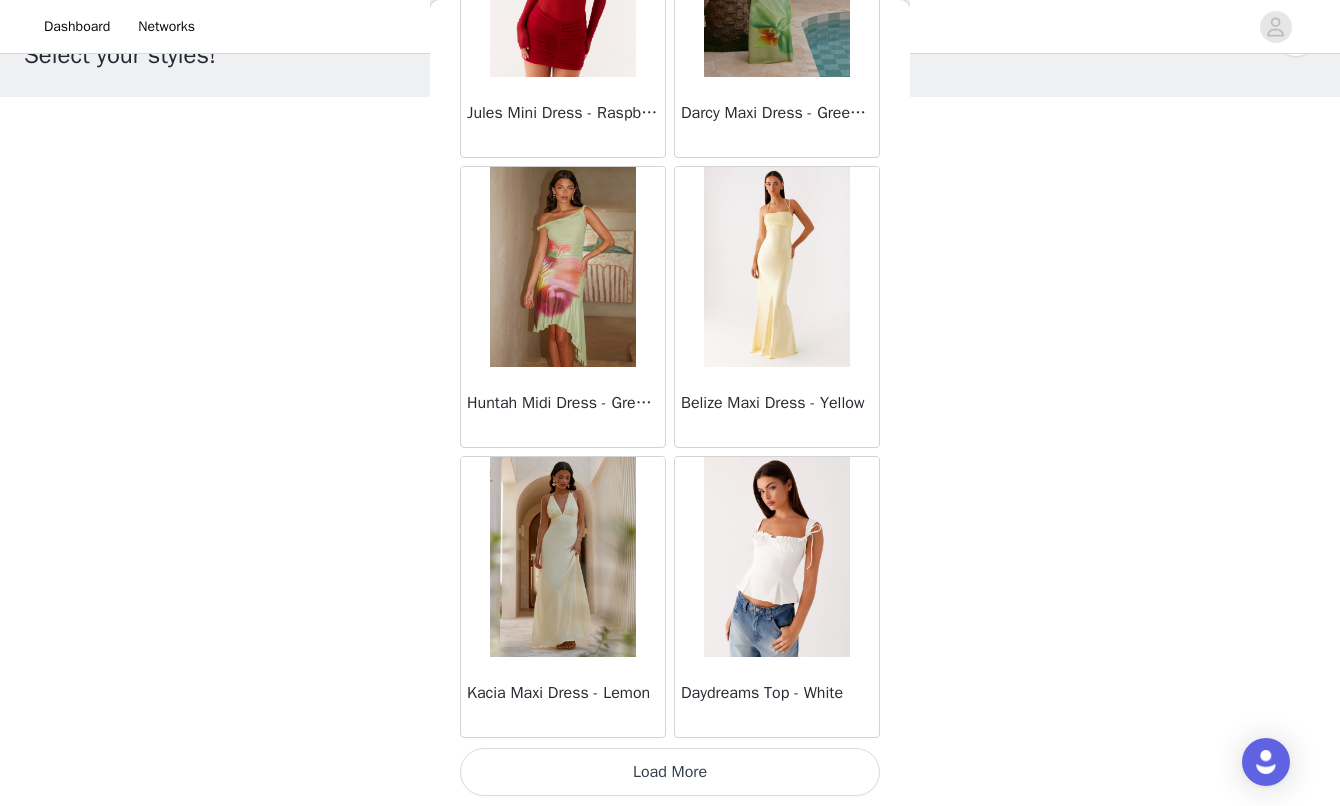 scroll, scrollTop: 39954, scrollLeft: 0, axis: vertical 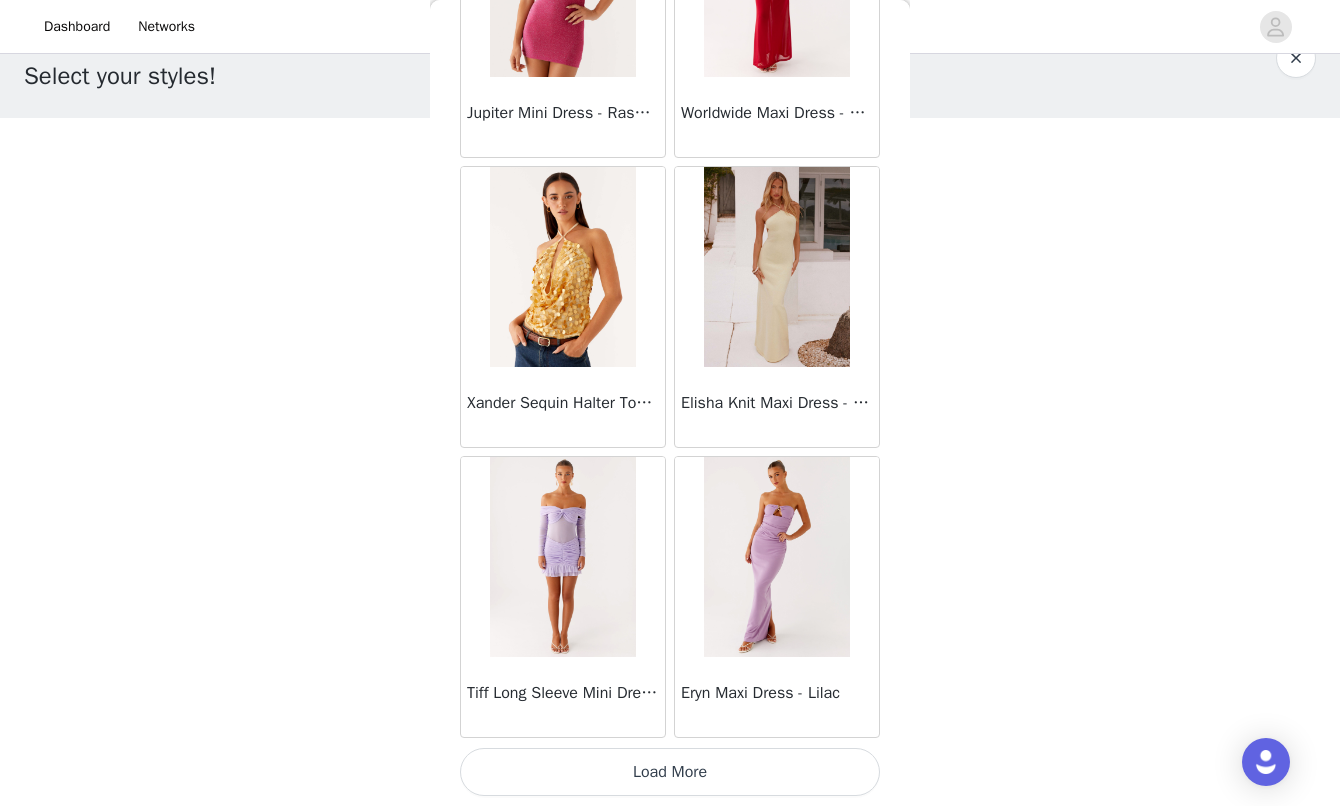 click on "Load More" at bounding box center [670, 772] 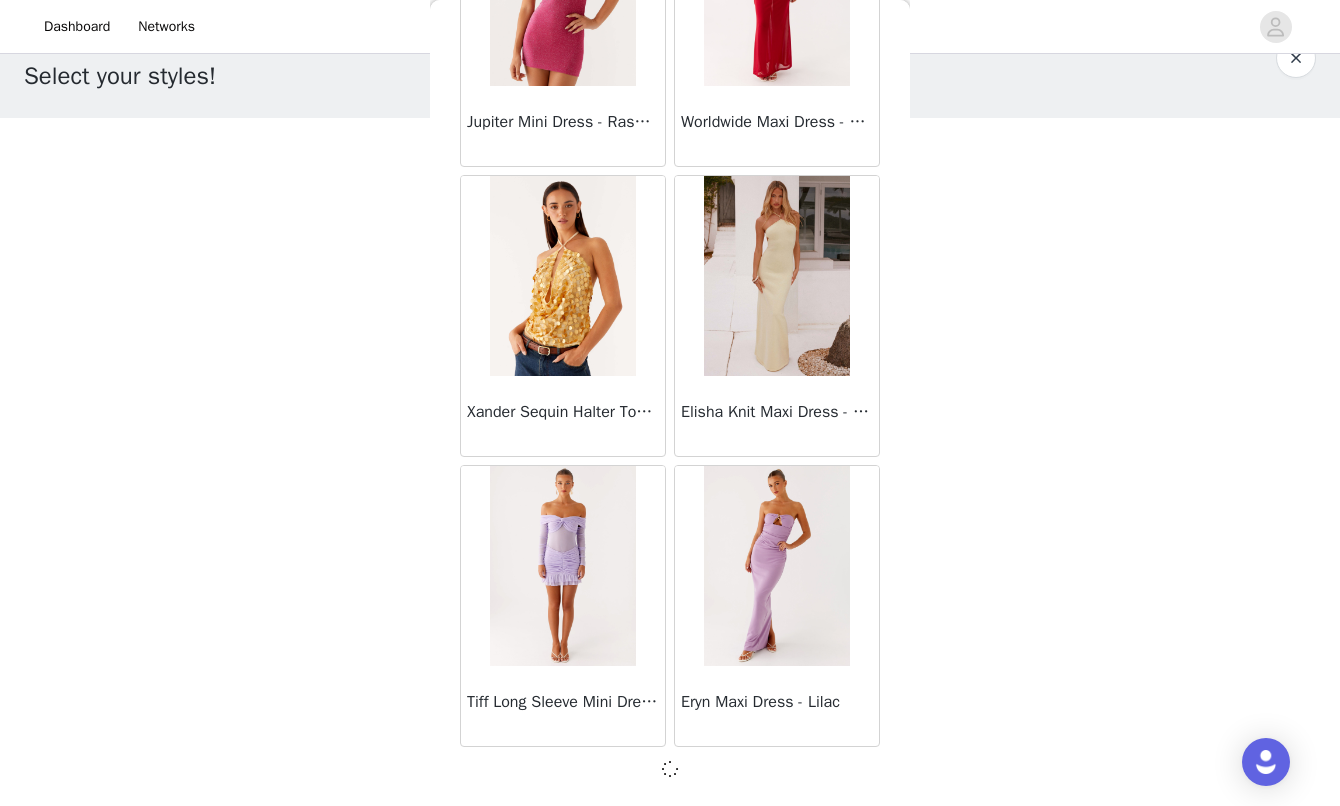 scroll, scrollTop: 42845, scrollLeft: 0, axis: vertical 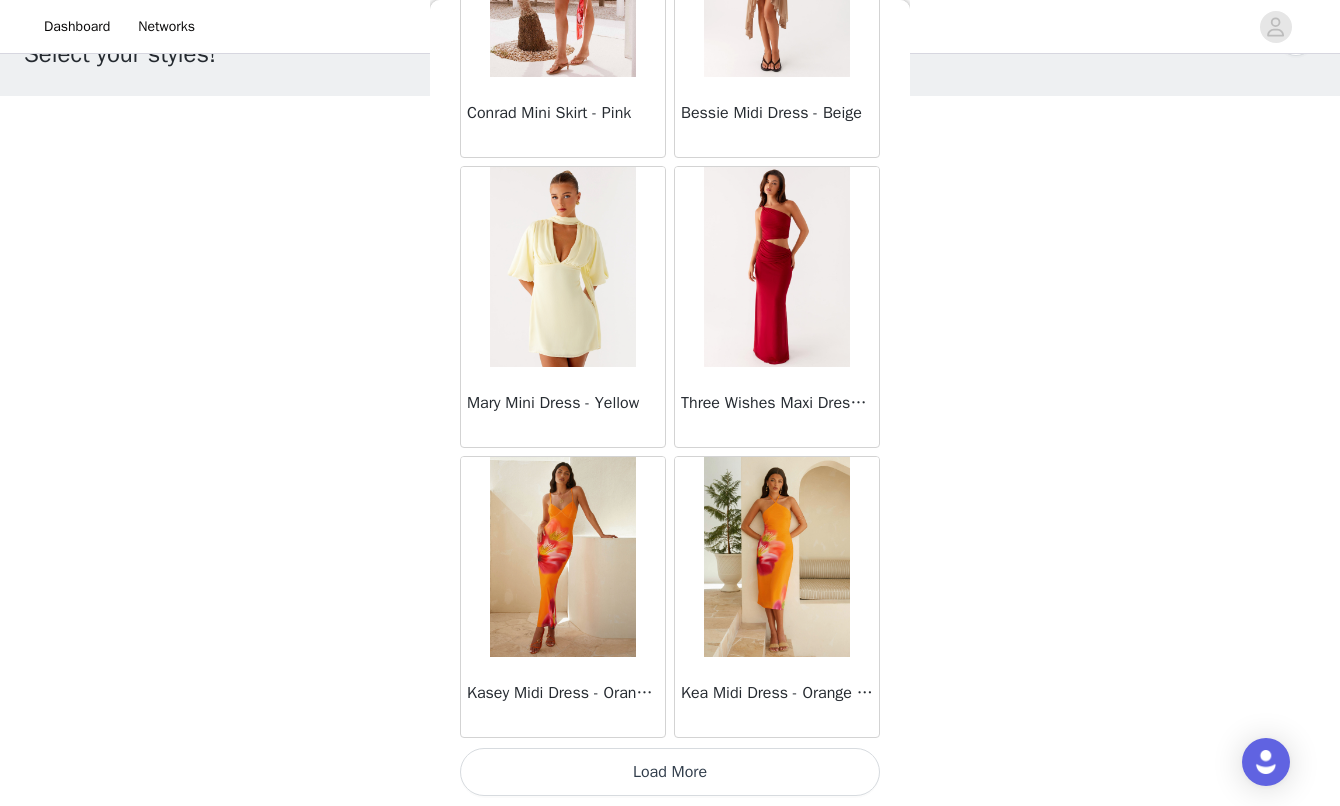 click on "Load More" at bounding box center (670, 772) 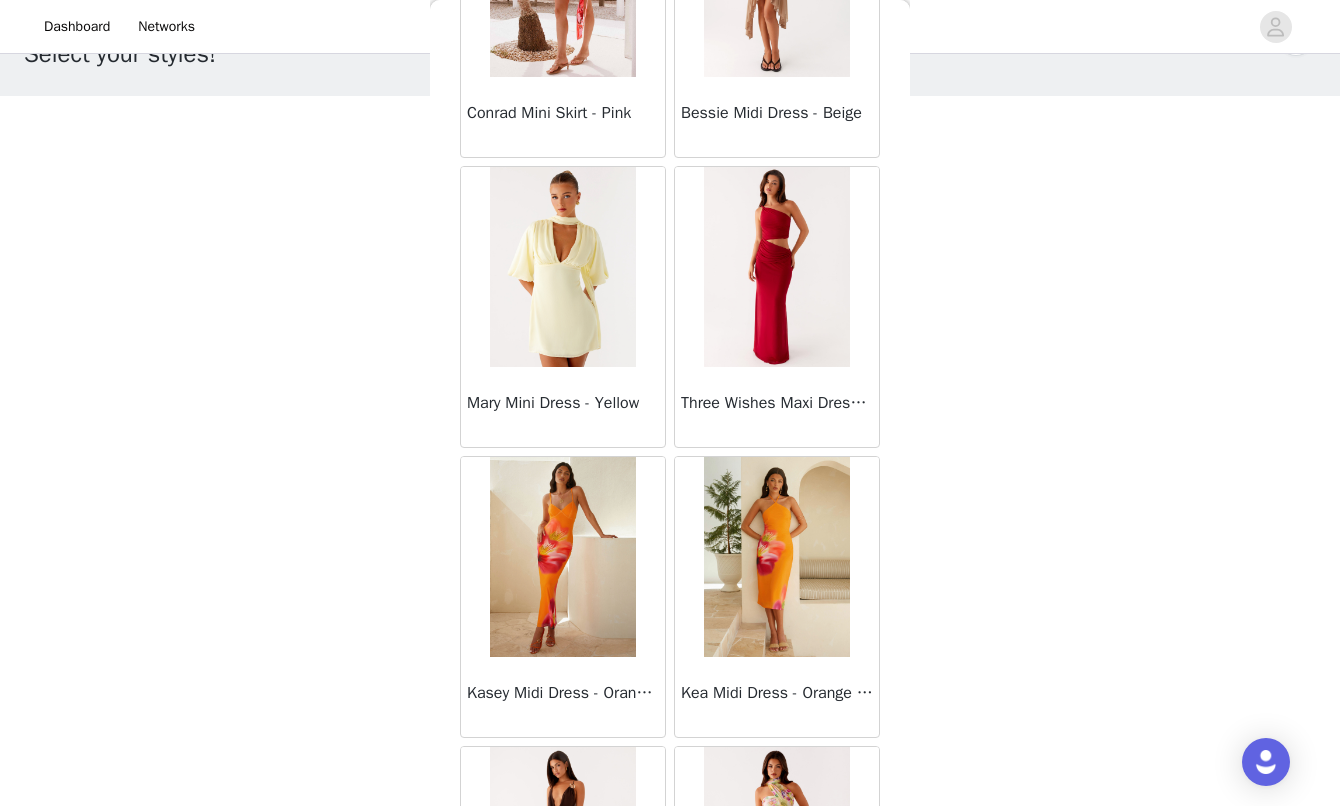 scroll, scrollTop: 45745, scrollLeft: 0, axis: vertical 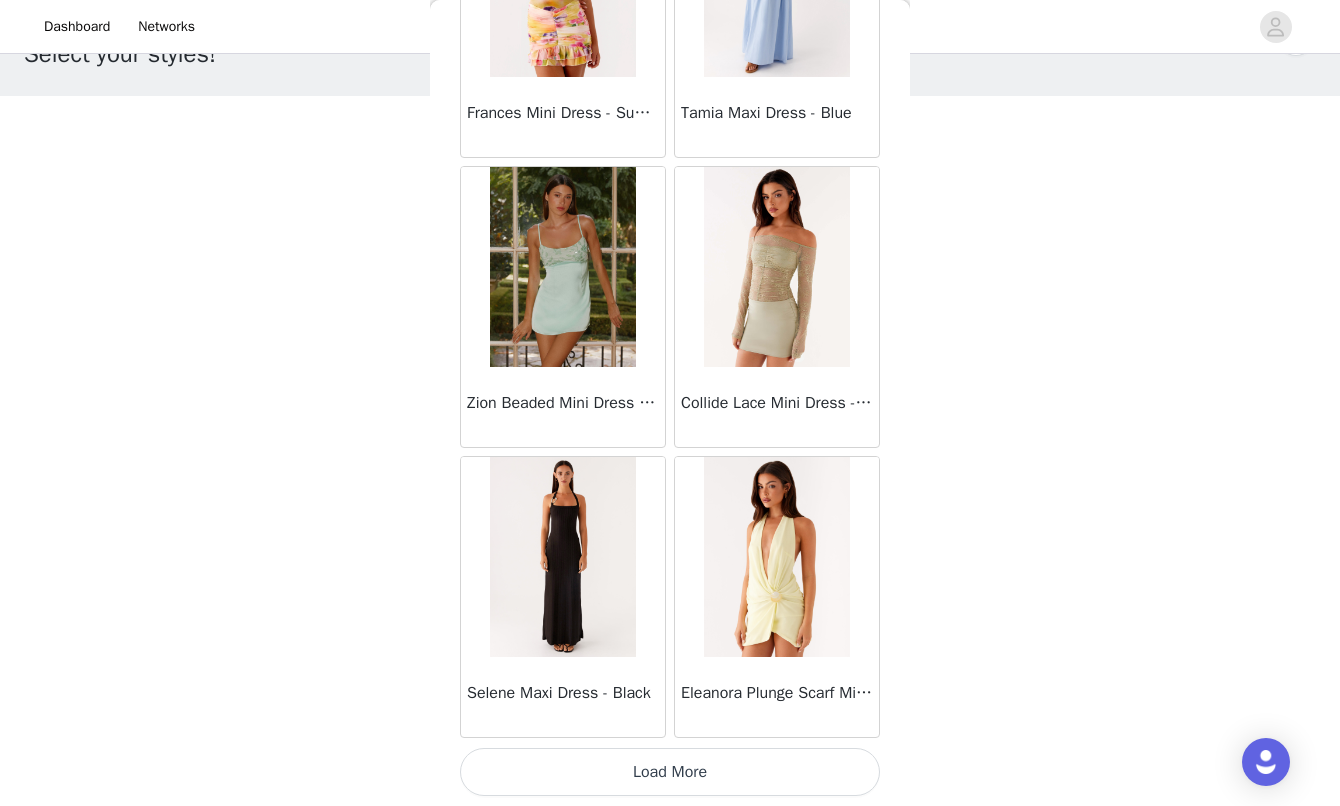 click on "Load More" at bounding box center (670, 772) 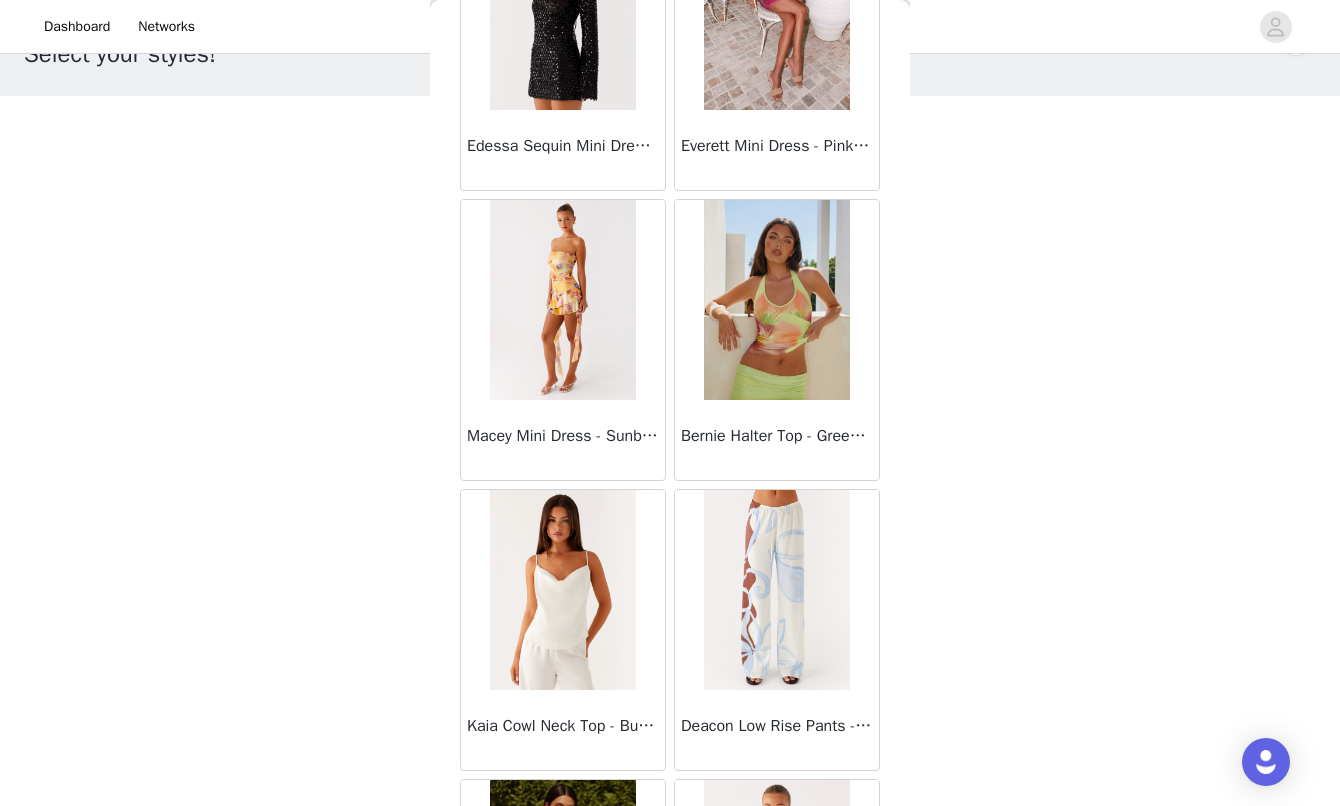 scroll, scrollTop: 50445, scrollLeft: 0, axis: vertical 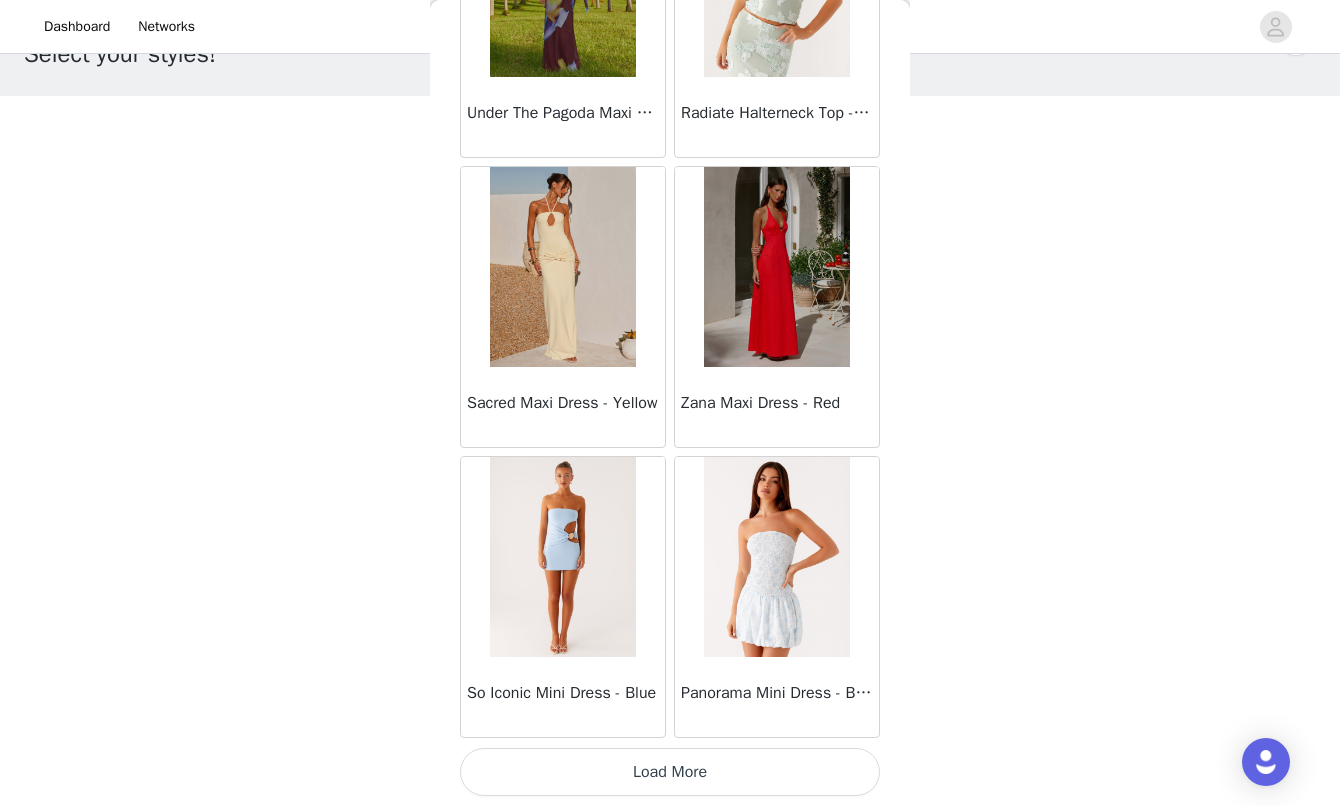 click on "Load More" at bounding box center (670, 772) 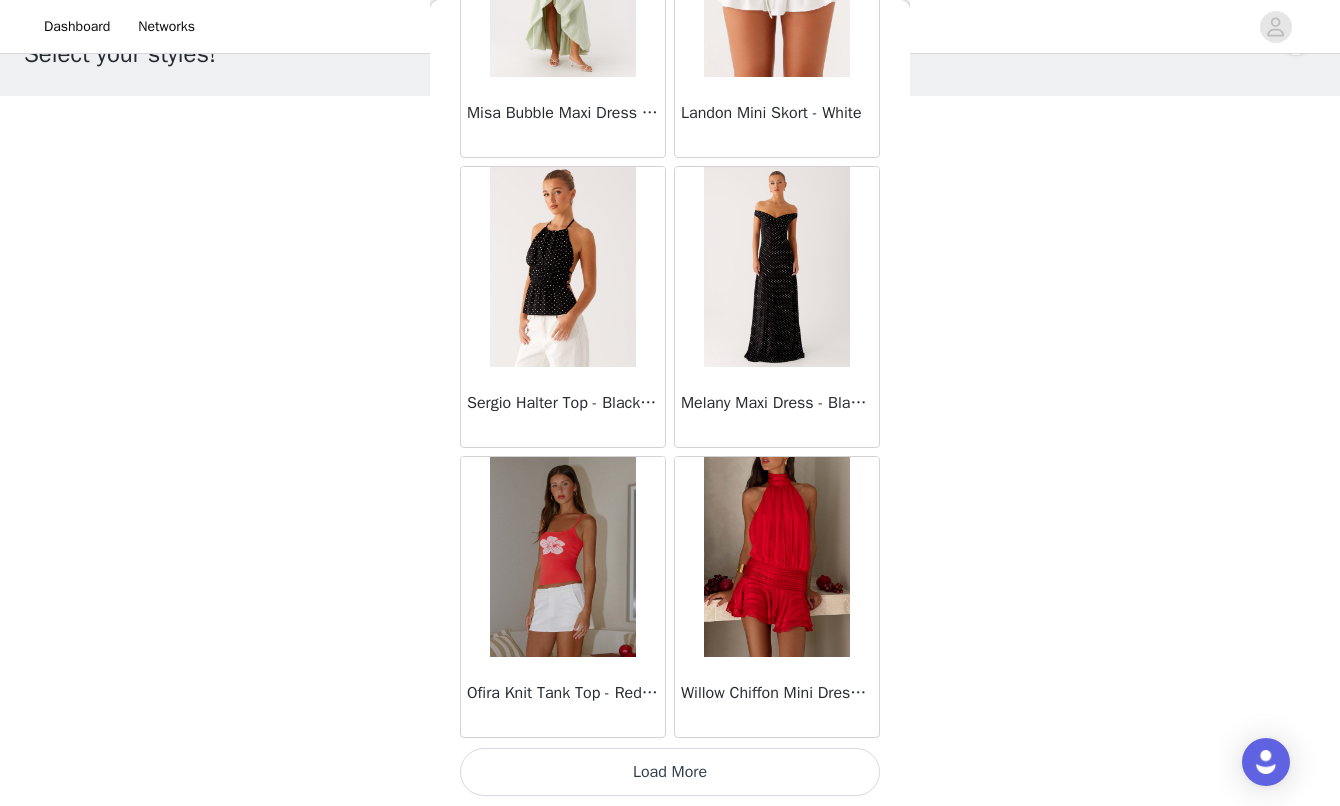 scroll, scrollTop: 54454, scrollLeft: 0, axis: vertical 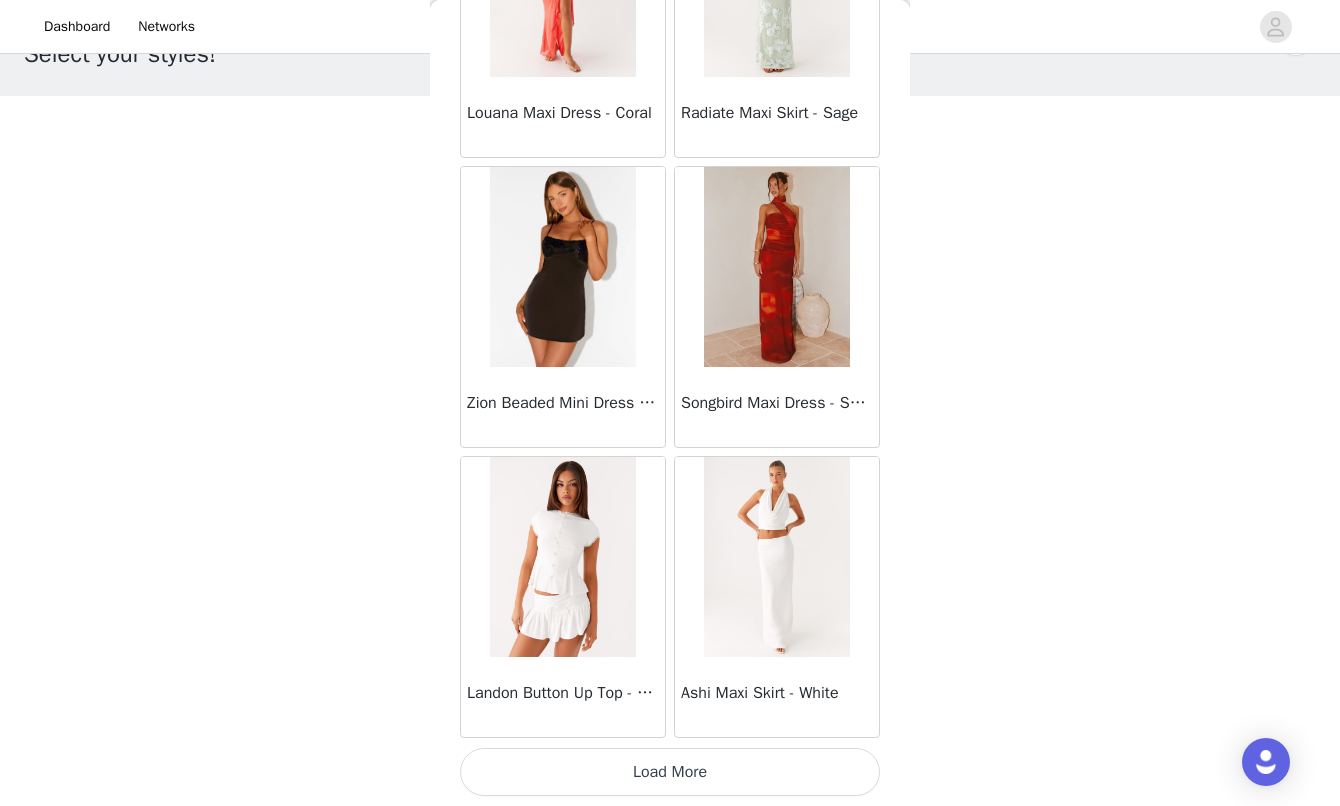 click on "Load More" at bounding box center [670, 772] 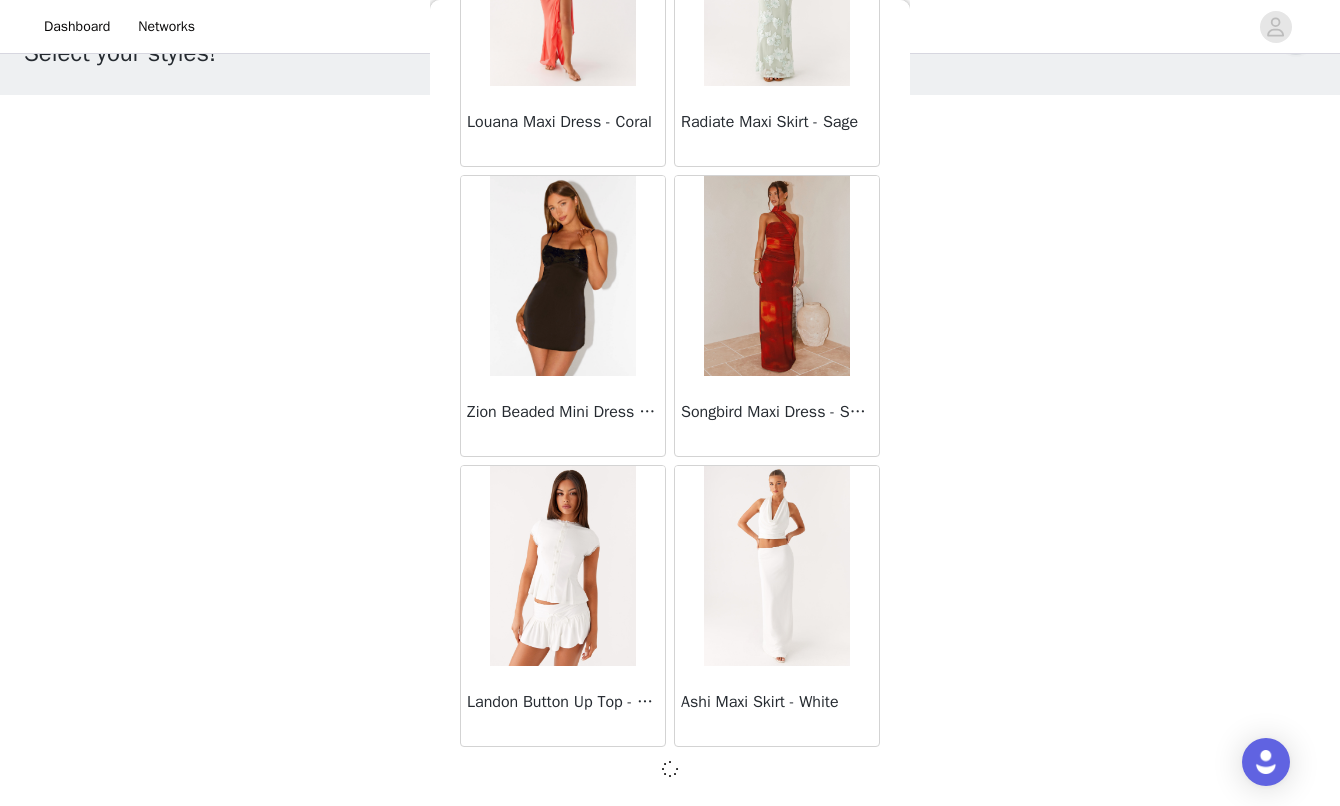 scroll, scrollTop: 66, scrollLeft: 0, axis: vertical 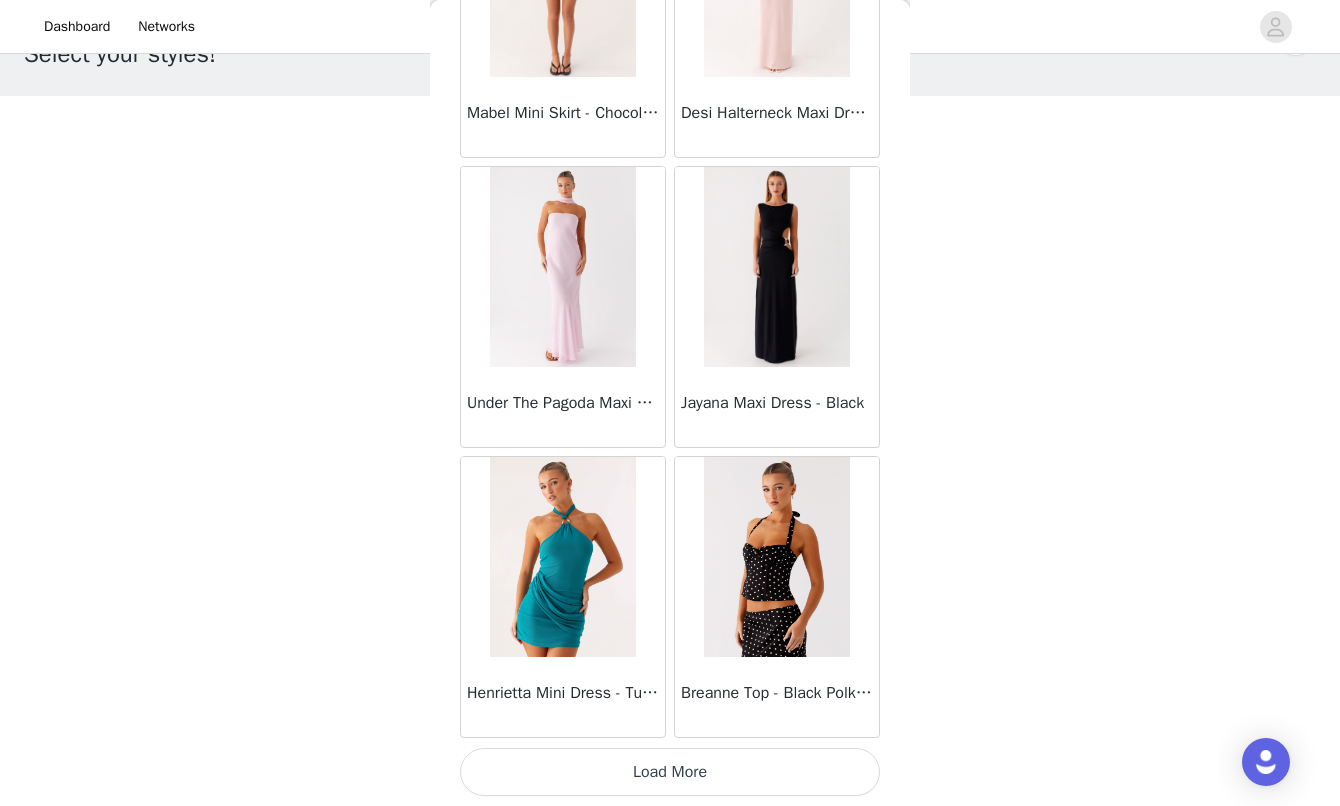 click on "Load More" at bounding box center (670, 772) 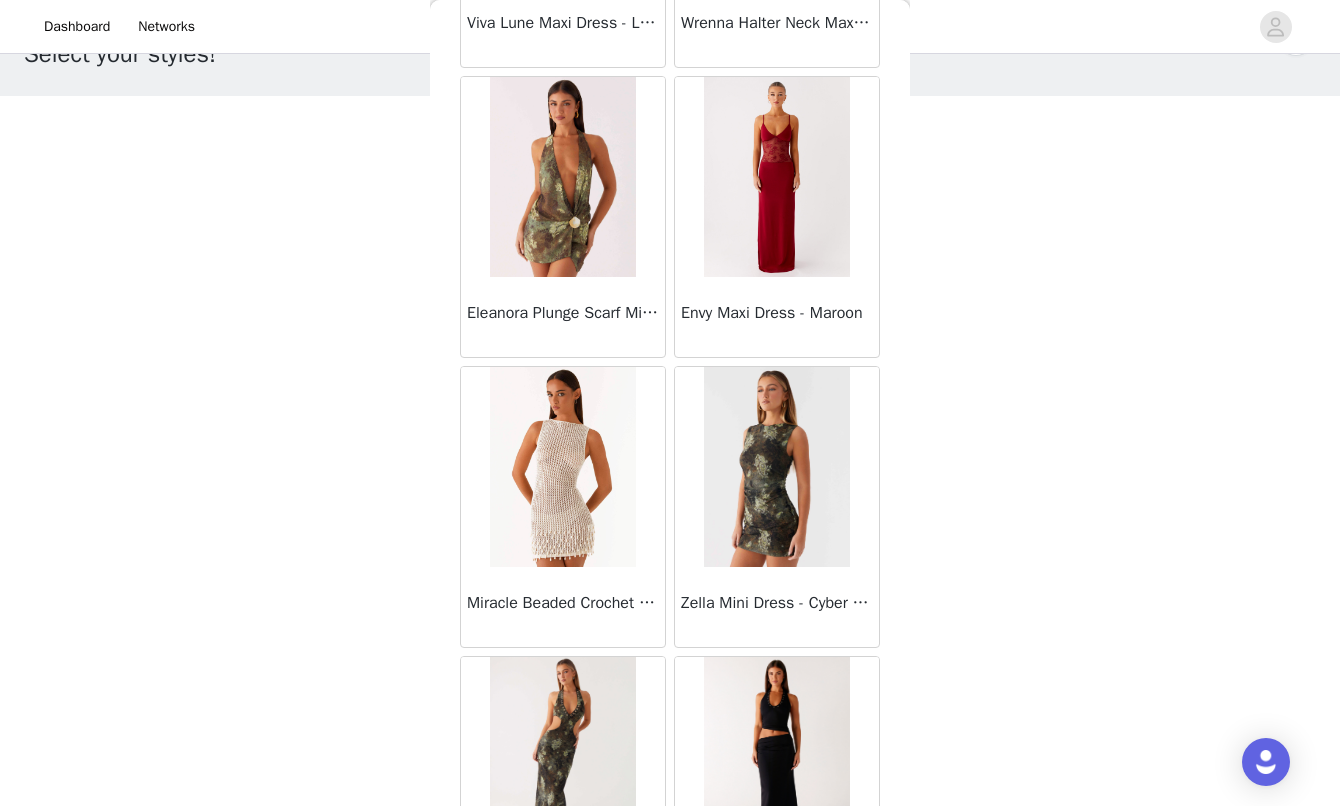 scroll, scrollTop: 62952, scrollLeft: 0, axis: vertical 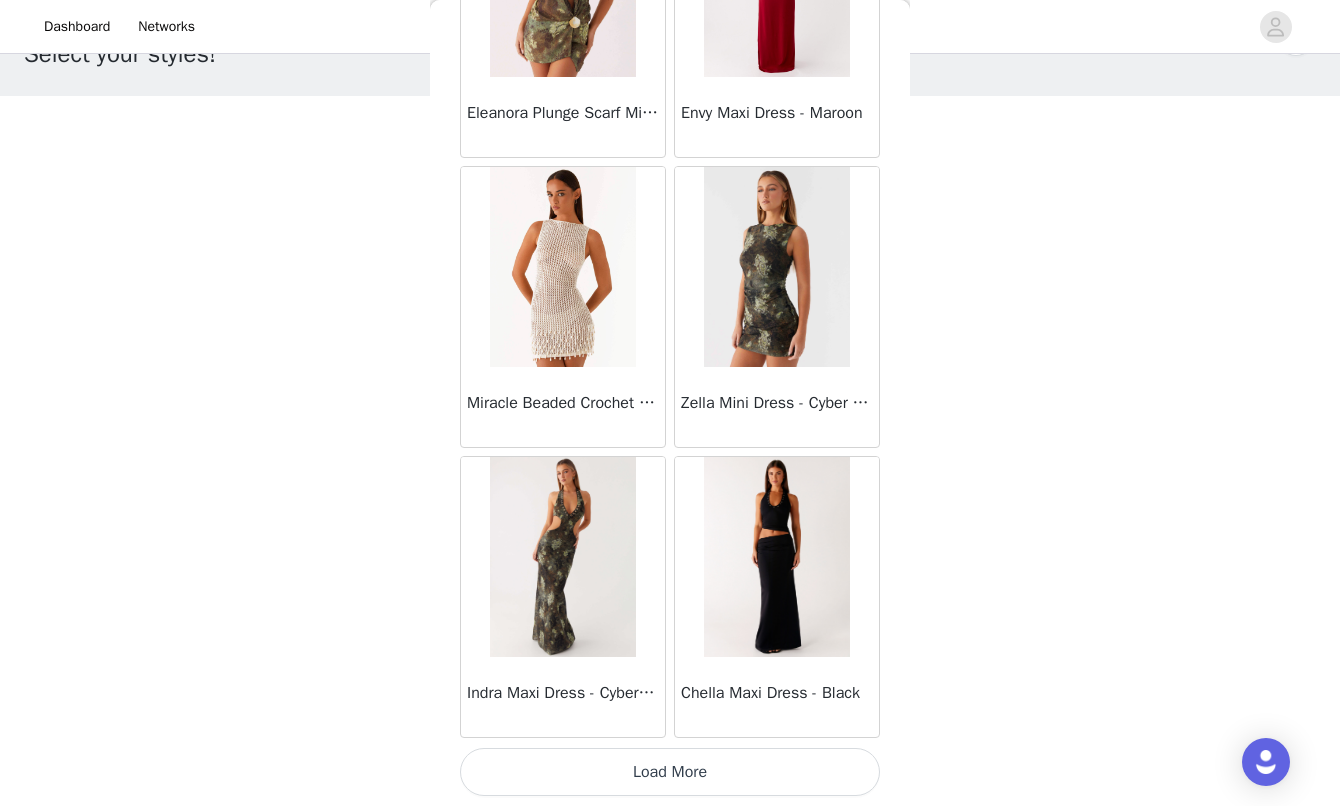 click on "Load More" at bounding box center (670, 772) 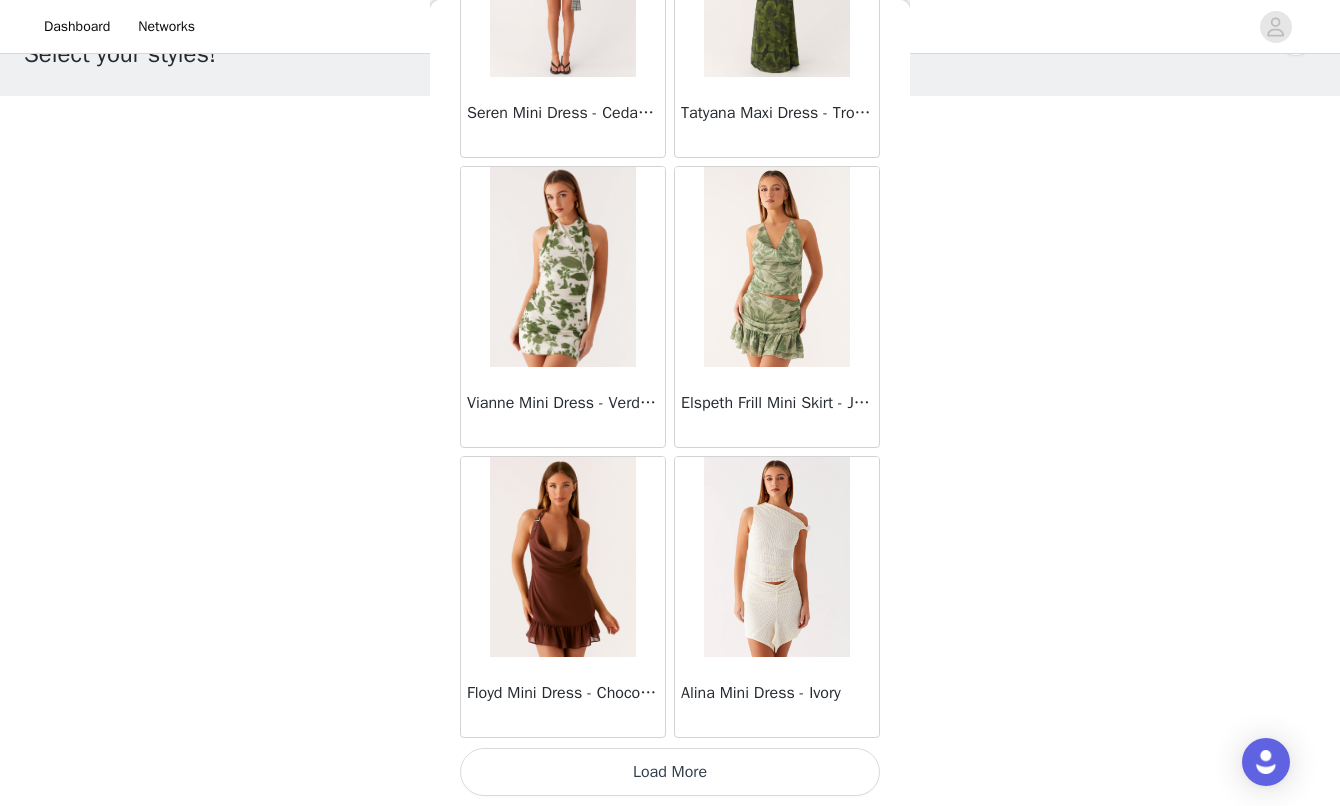 scroll, scrollTop: 66054, scrollLeft: 0, axis: vertical 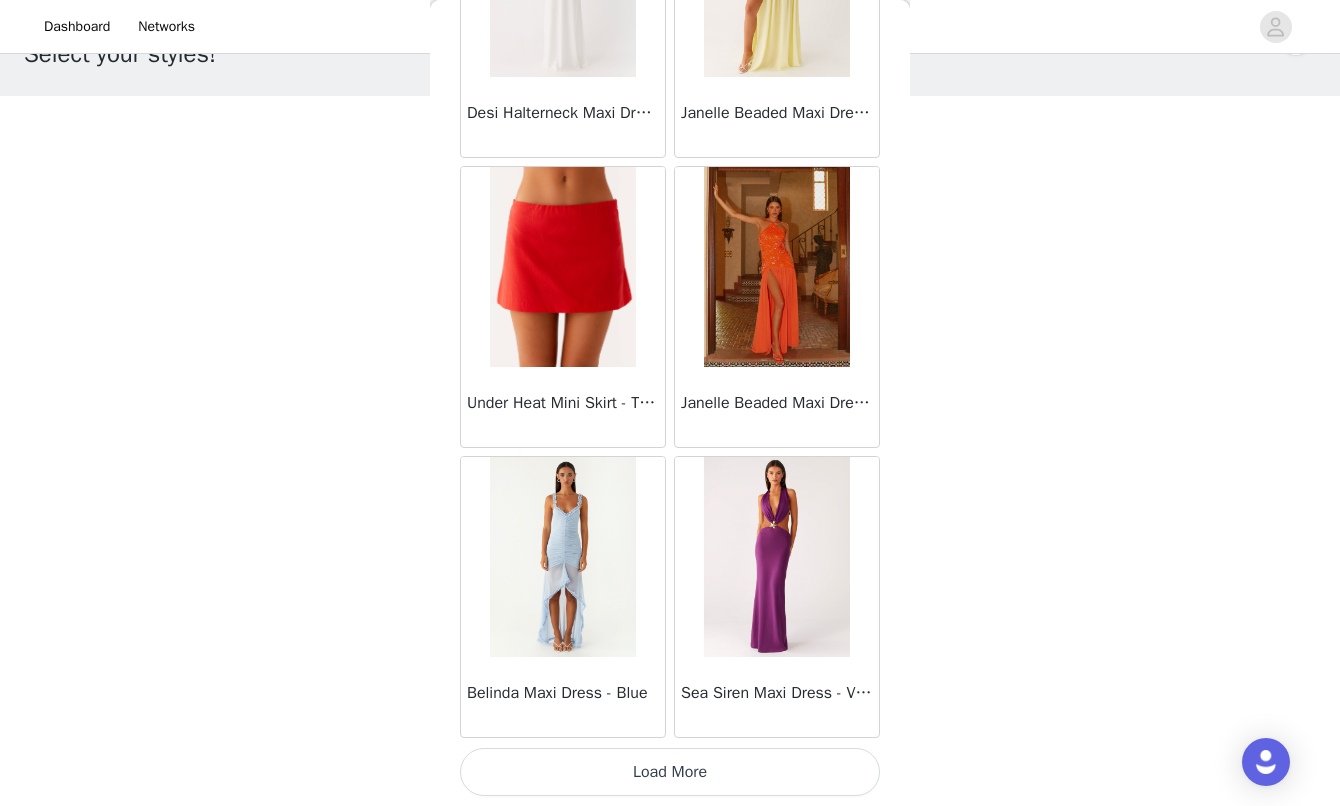 click on "Load More" at bounding box center (670, 772) 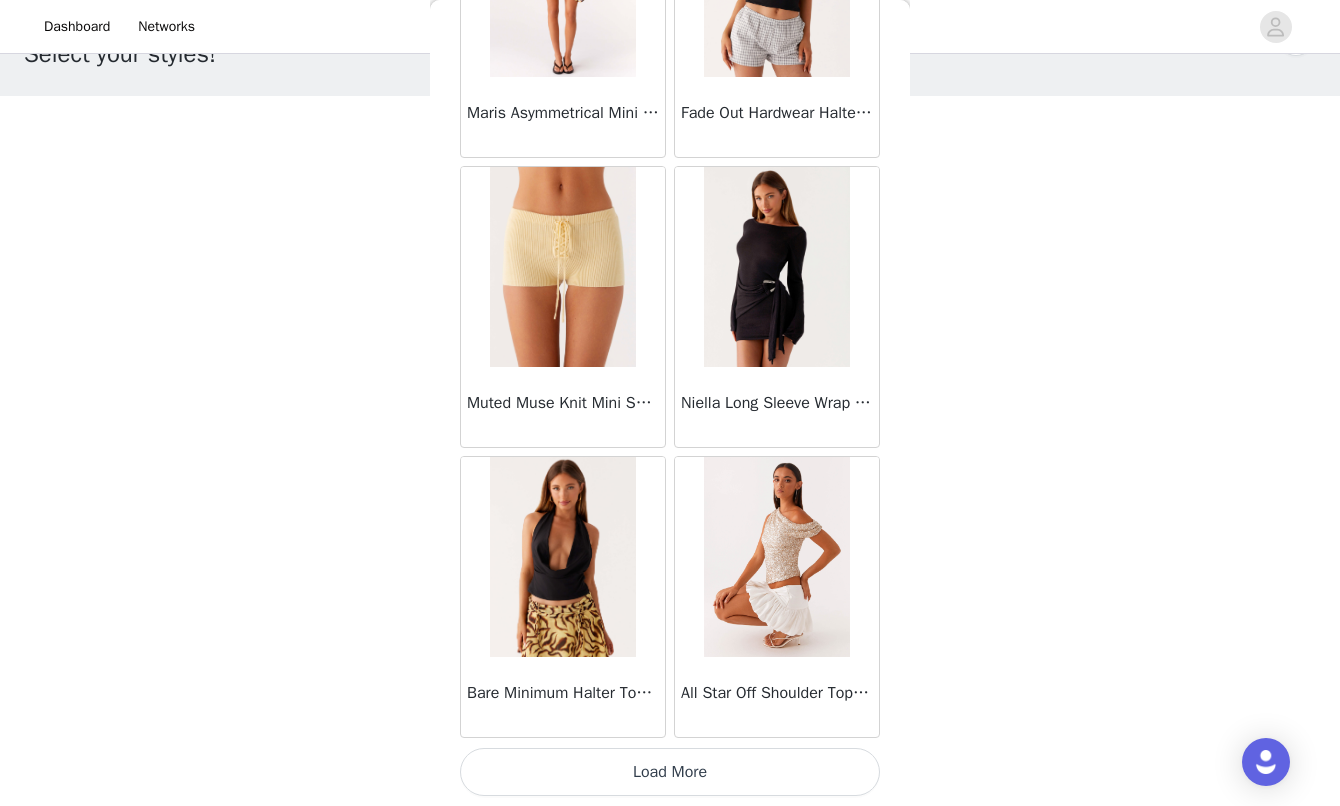 scroll, scrollTop: 71854, scrollLeft: 0, axis: vertical 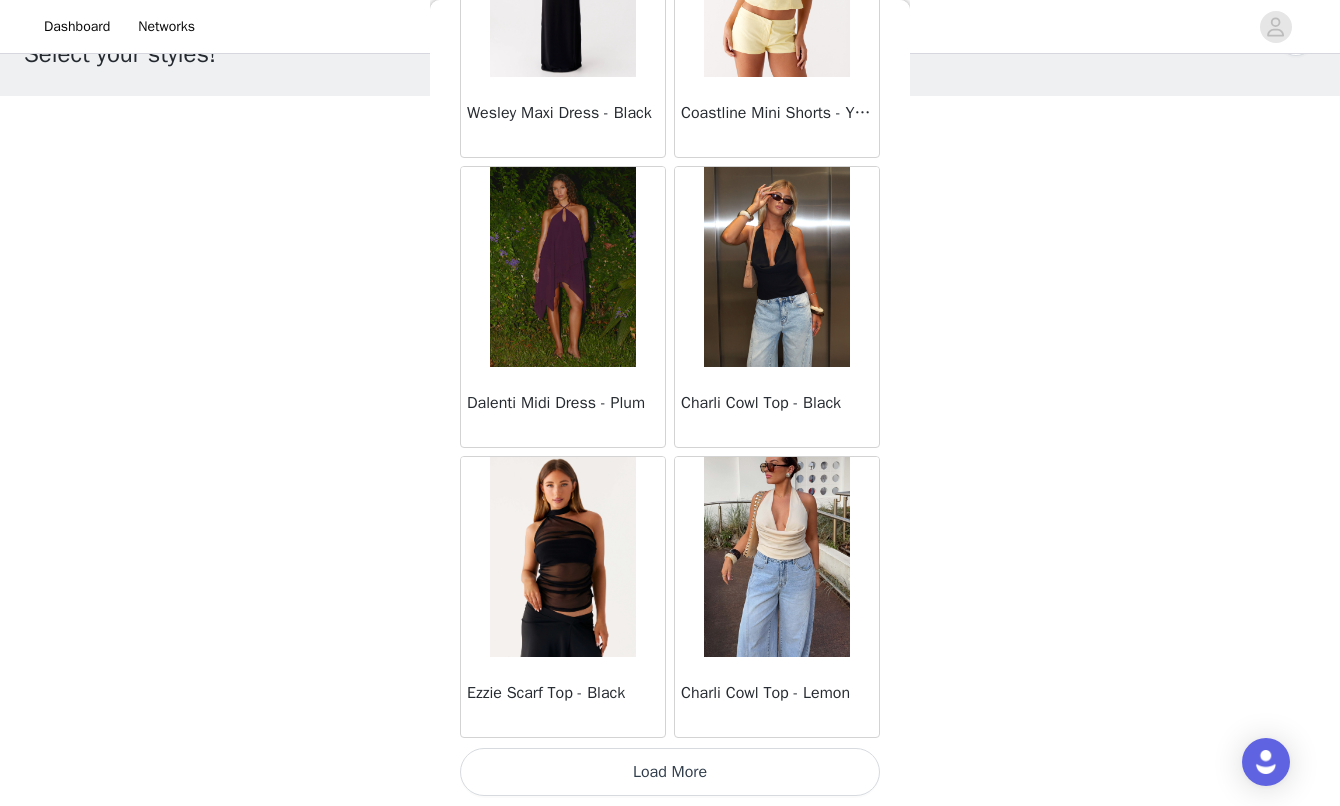 click on "Load More" at bounding box center [670, 772] 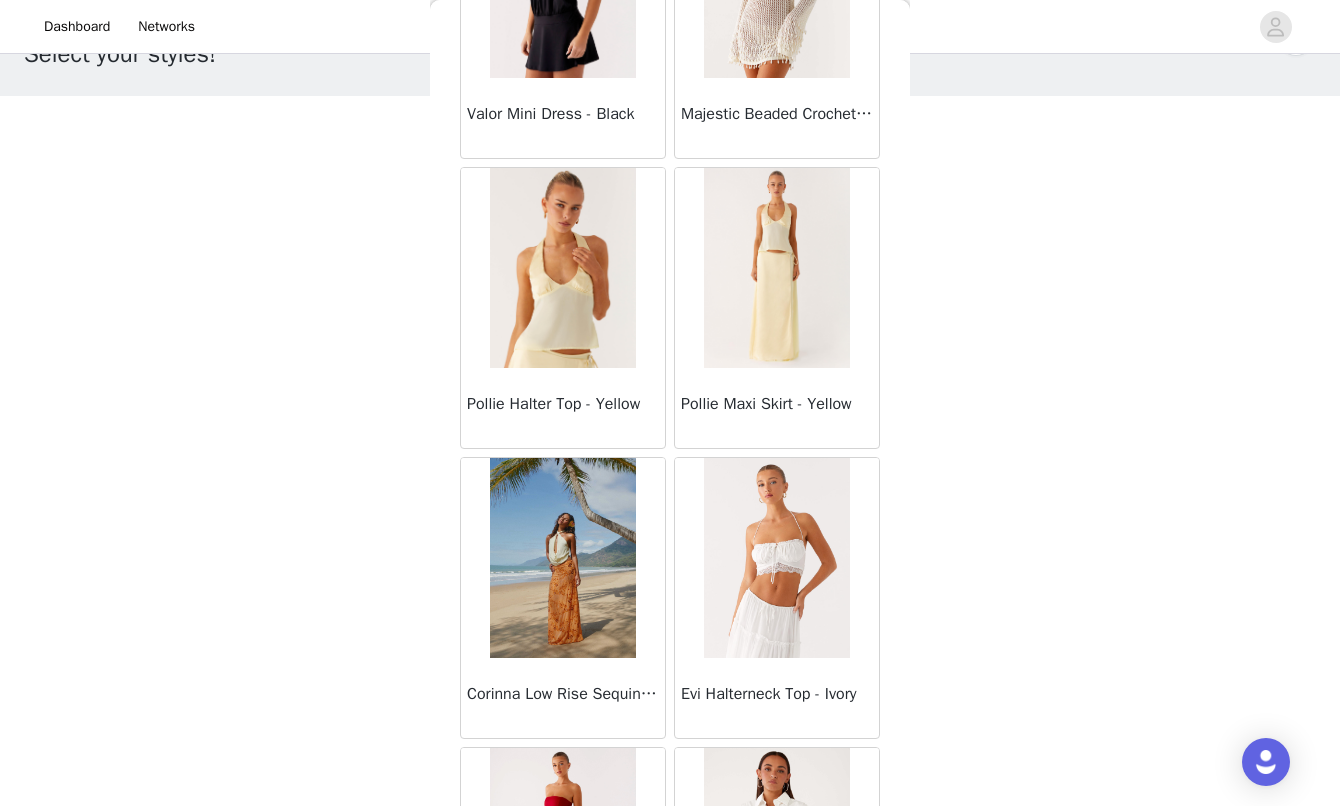 scroll, scrollTop: 76830, scrollLeft: 0, axis: vertical 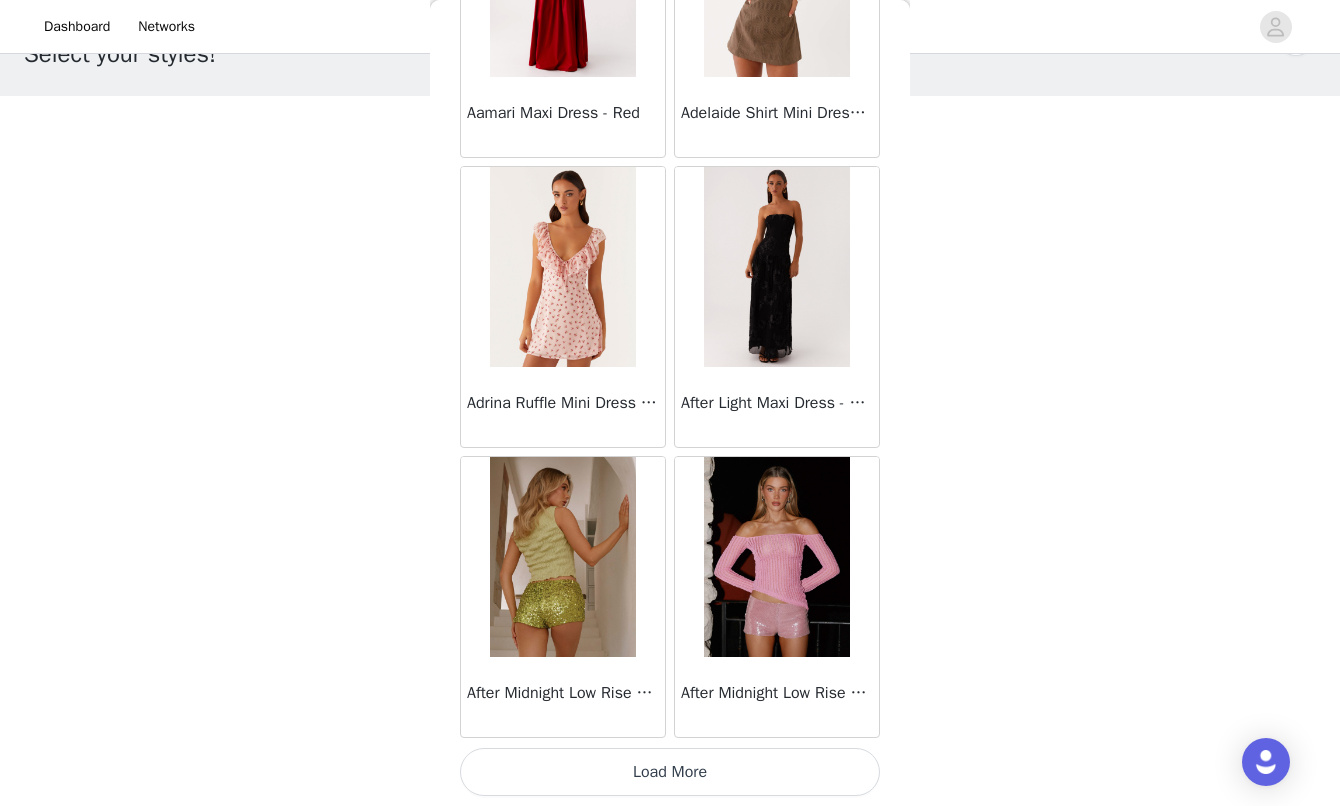 click on "Load More" at bounding box center (670, 772) 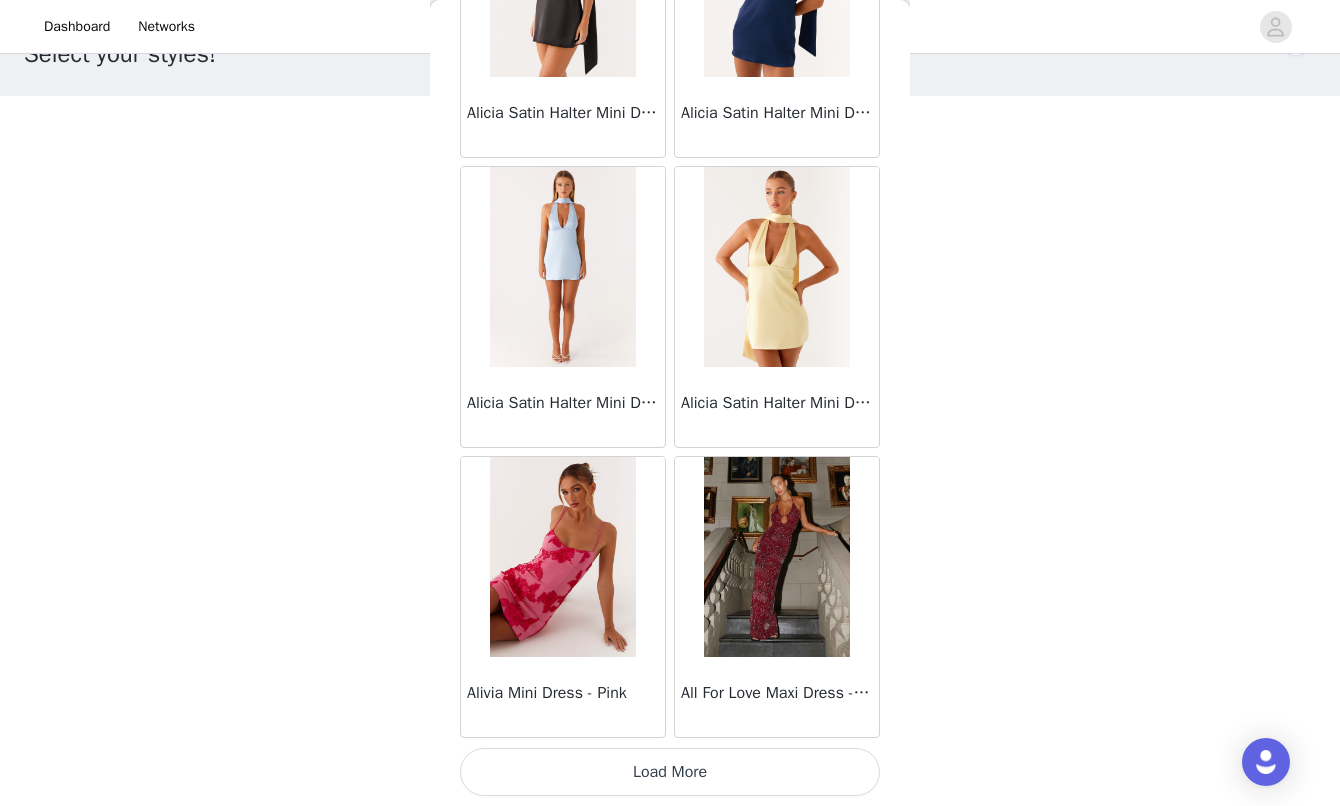 scroll, scrollTop: 80554, scrollLeft: 0, axis: vertical 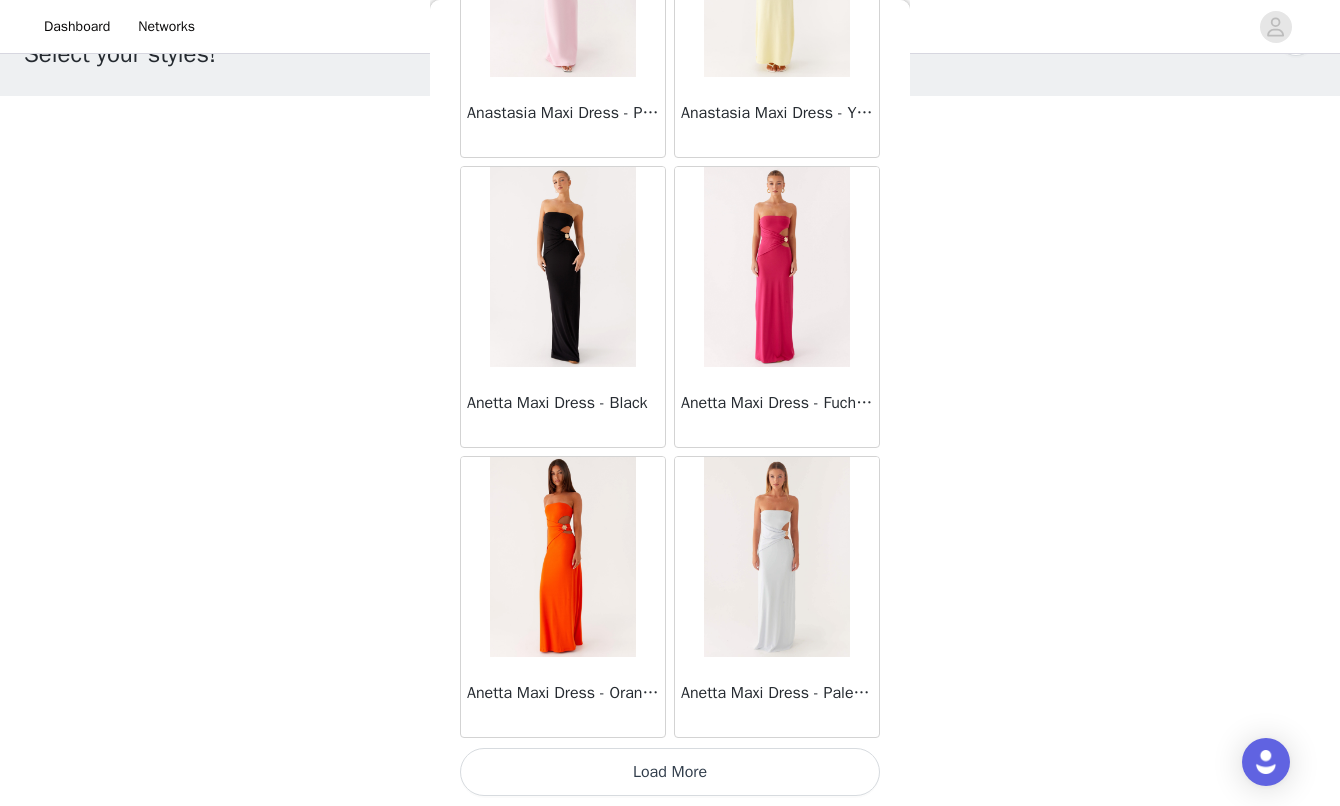 click on "Load More" at bounding box center [670, 772] 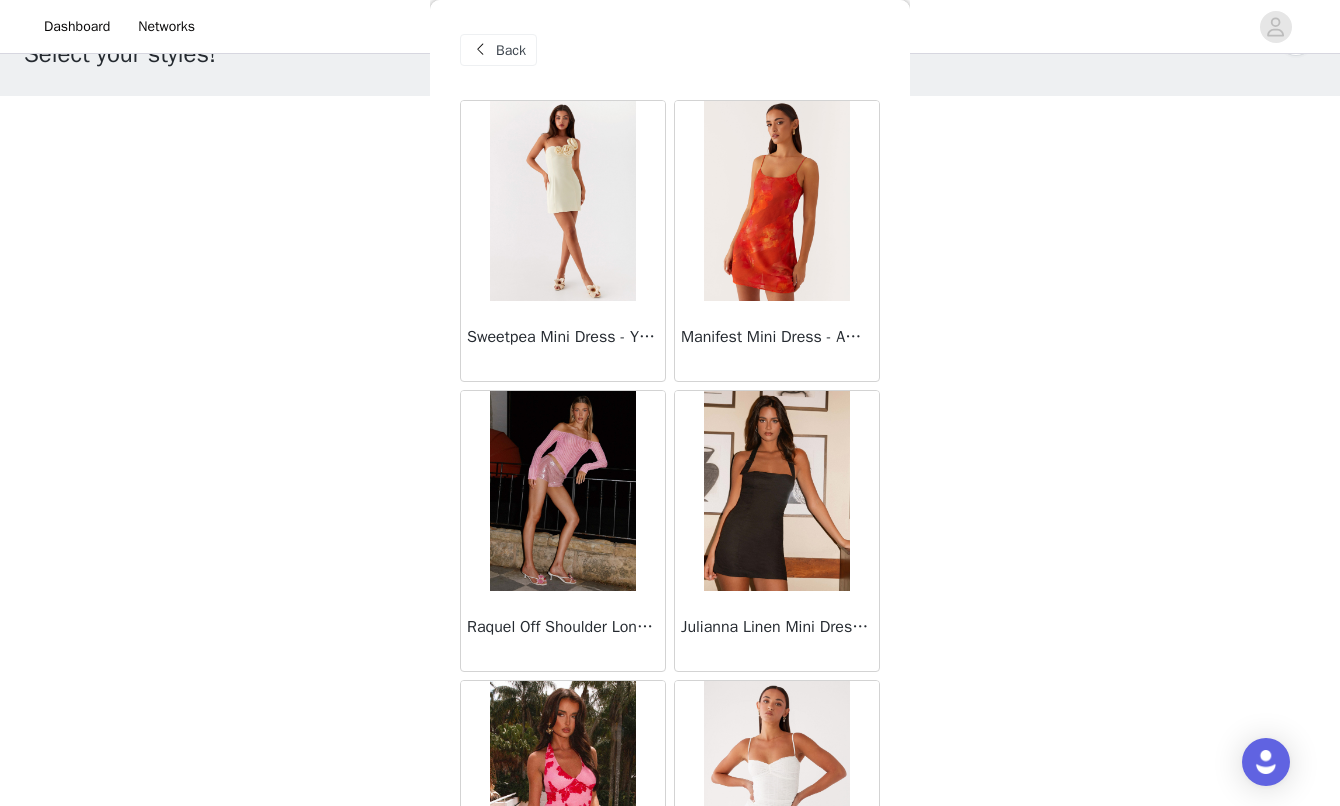 scroll, scrollTop: 0, scrollLeft: 0, axis: both 